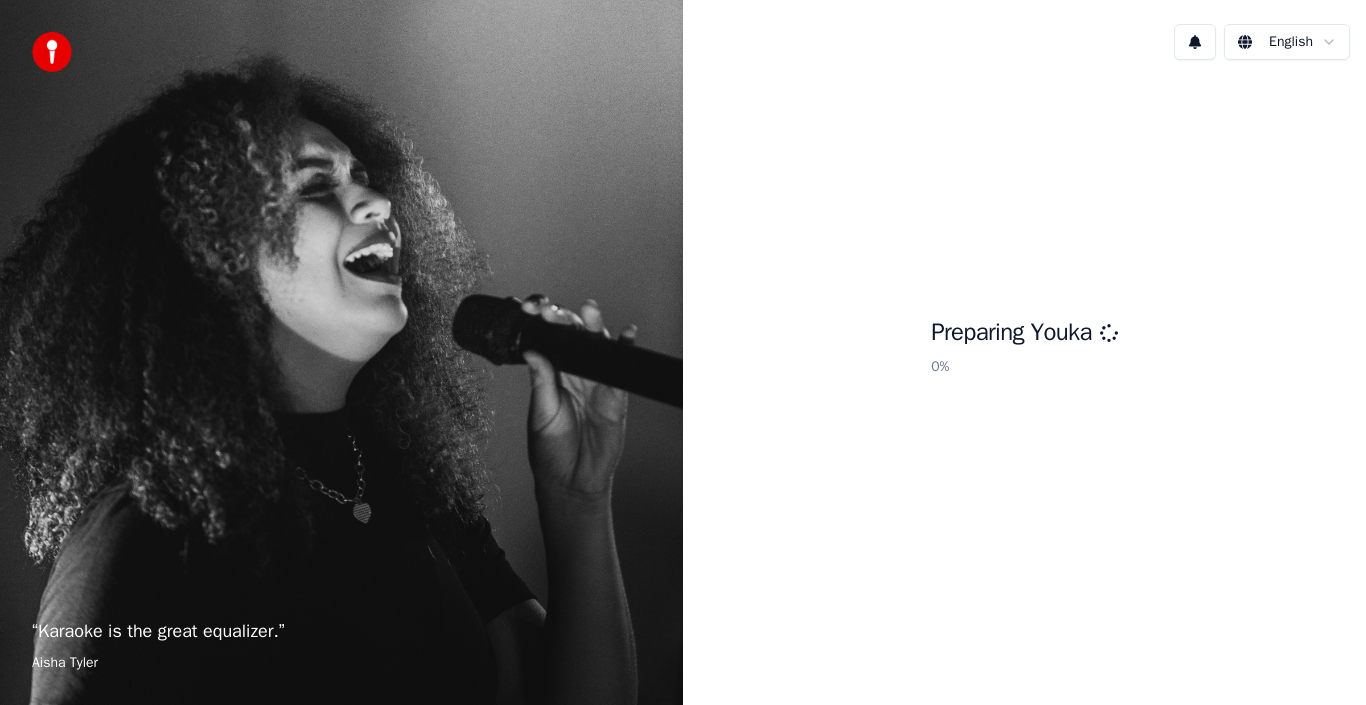 scroll, scrollTop: 0, scrollLeft: 0, axis: both 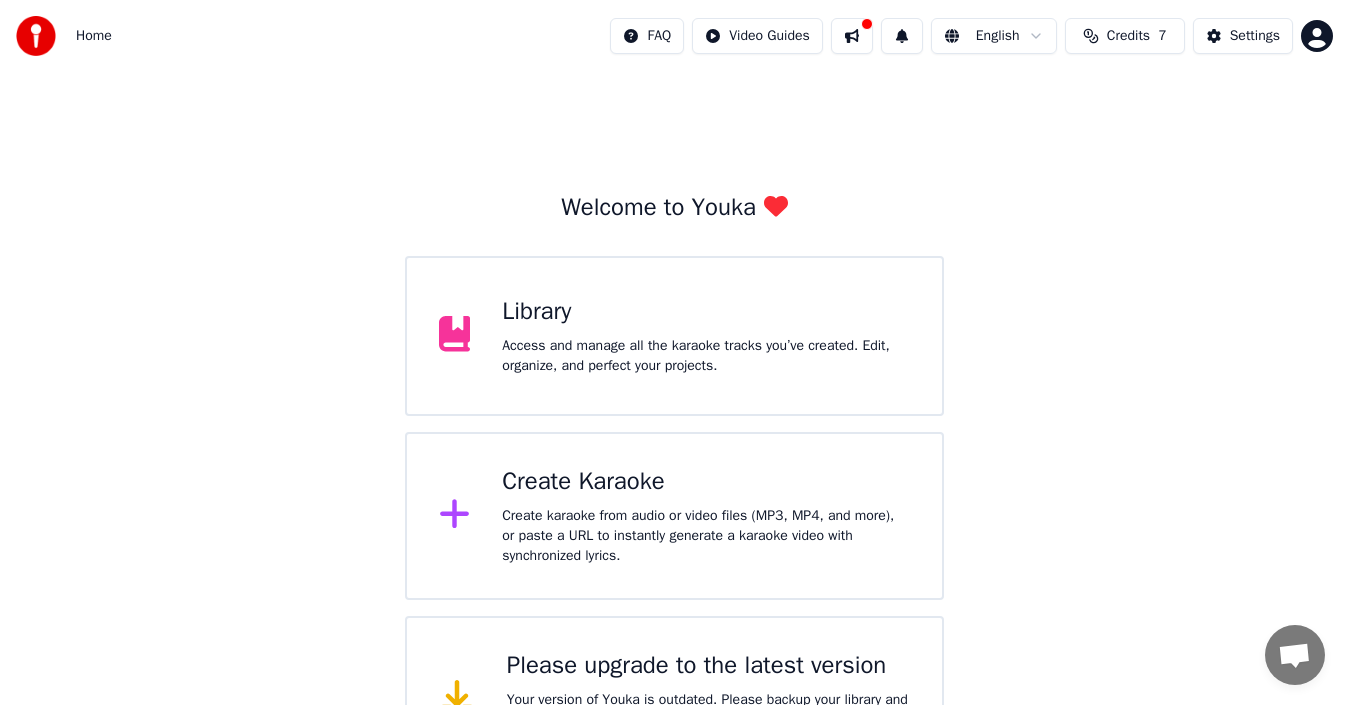 click on "Create karaoke from audio or video files (MP3, MP4, and more), or paste a URL to instantly generate a karaoke video with synchronized lyrics." at bounding box center (706, 536) 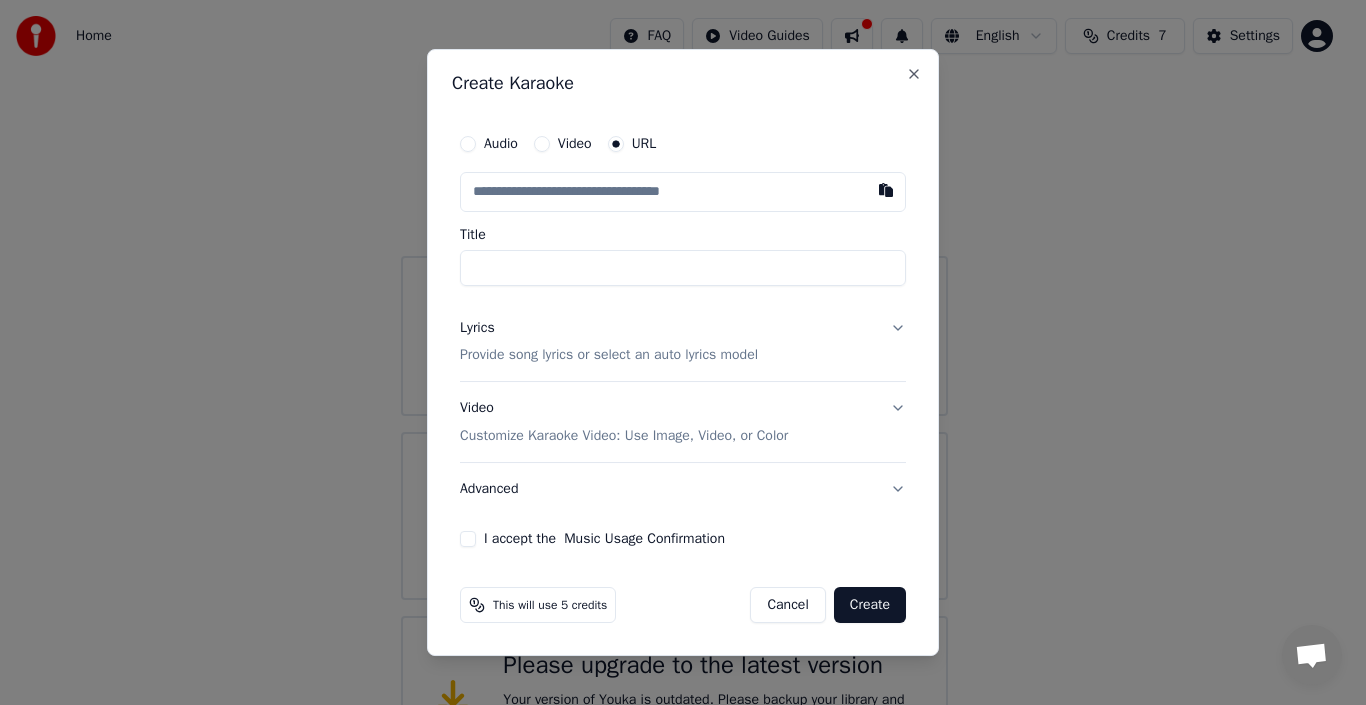 click at bounding box center (683, 192) 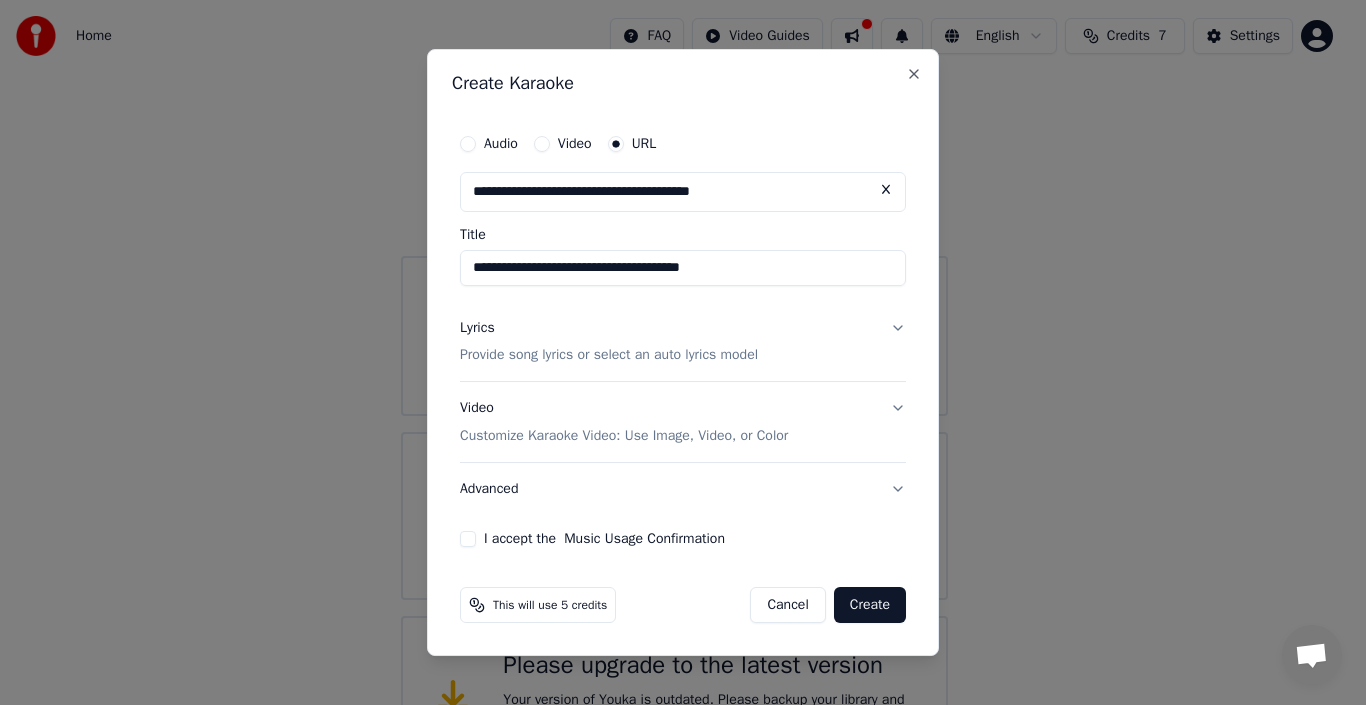 type on "**********" 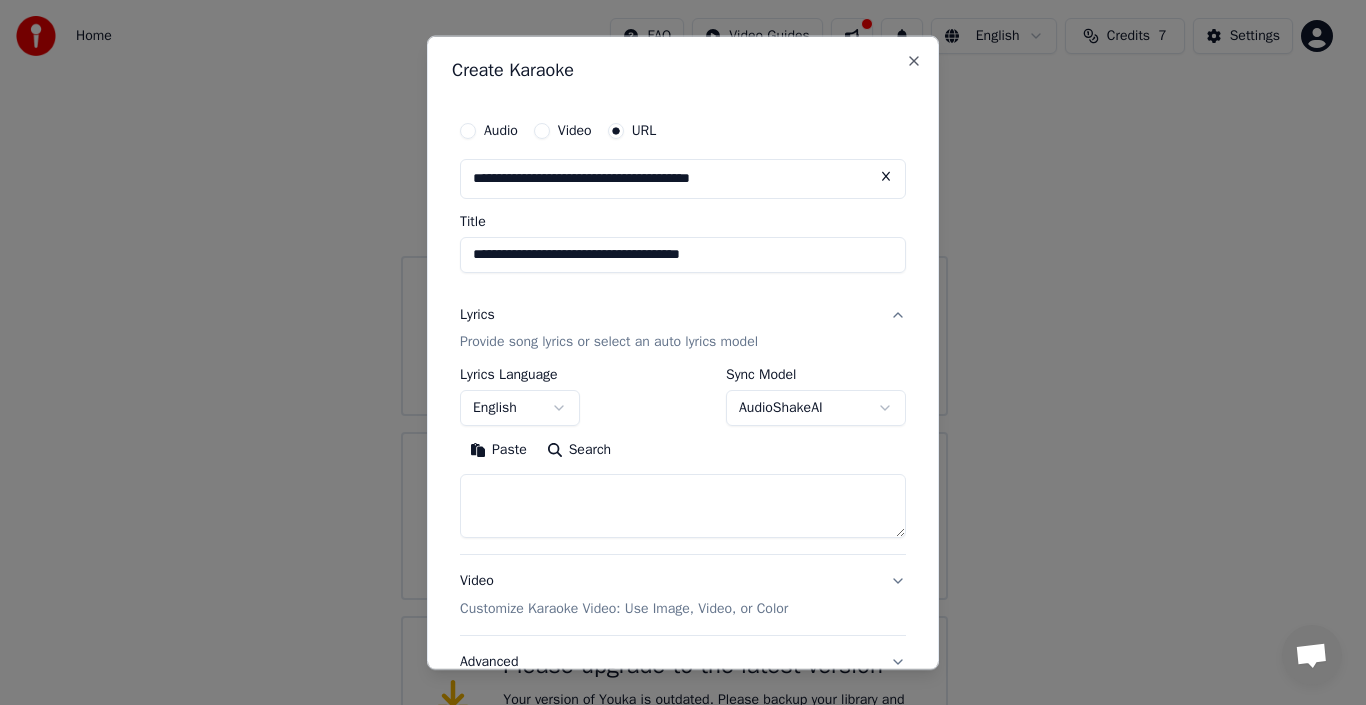 click on "English" at bounding box center [520, 408] 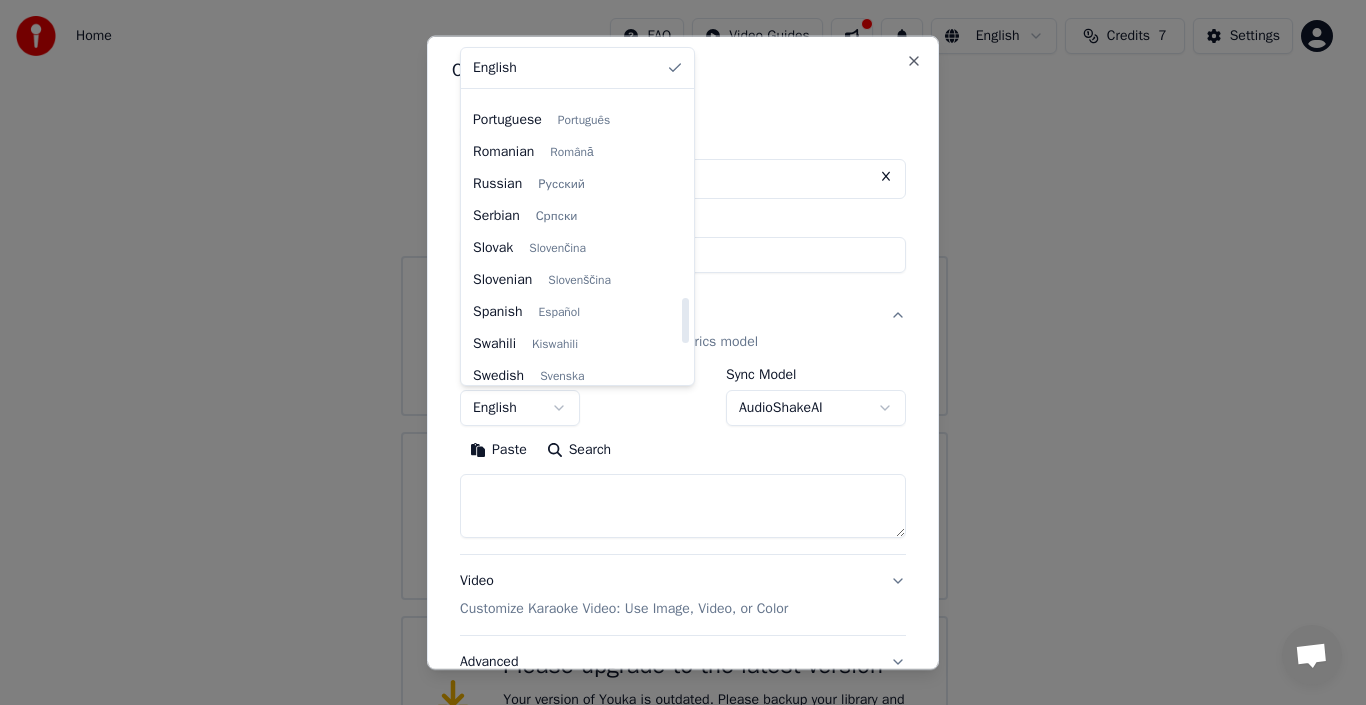 scroll, scrollTop: 1400, scrollLeft: 0, axis: vertical 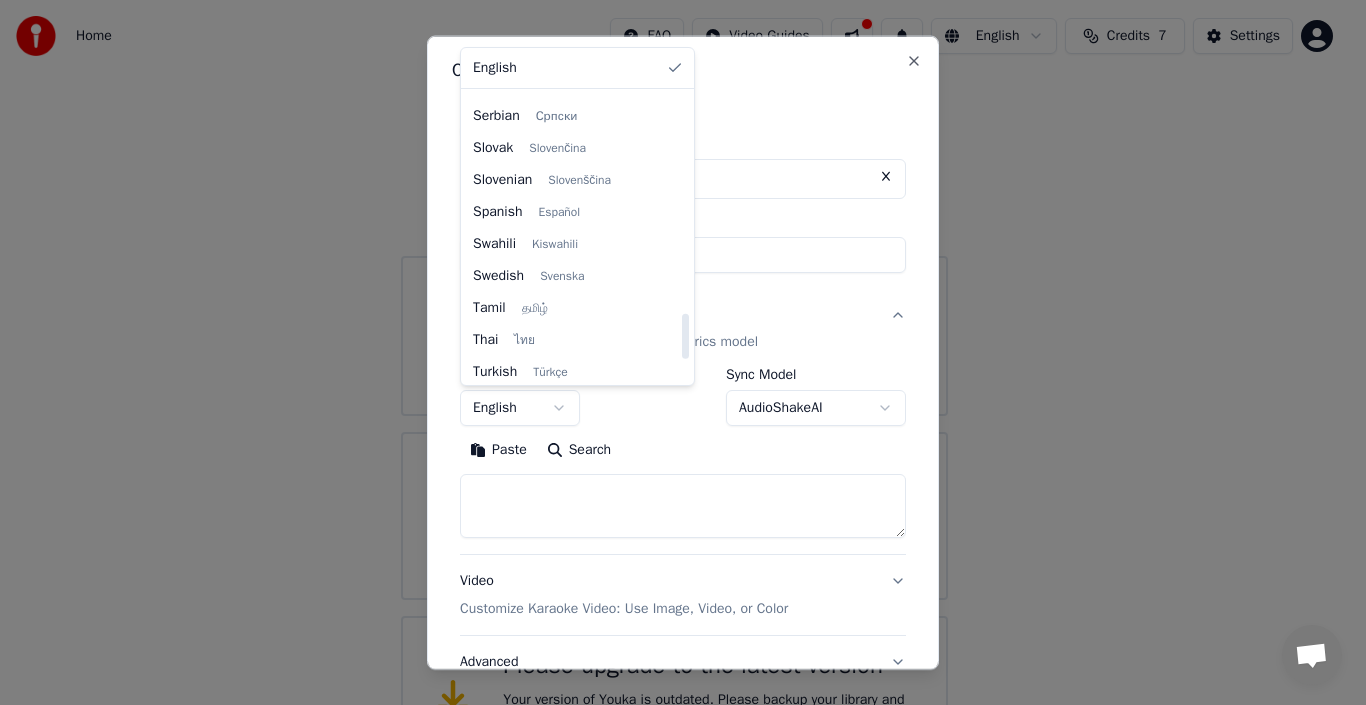 select on "**" 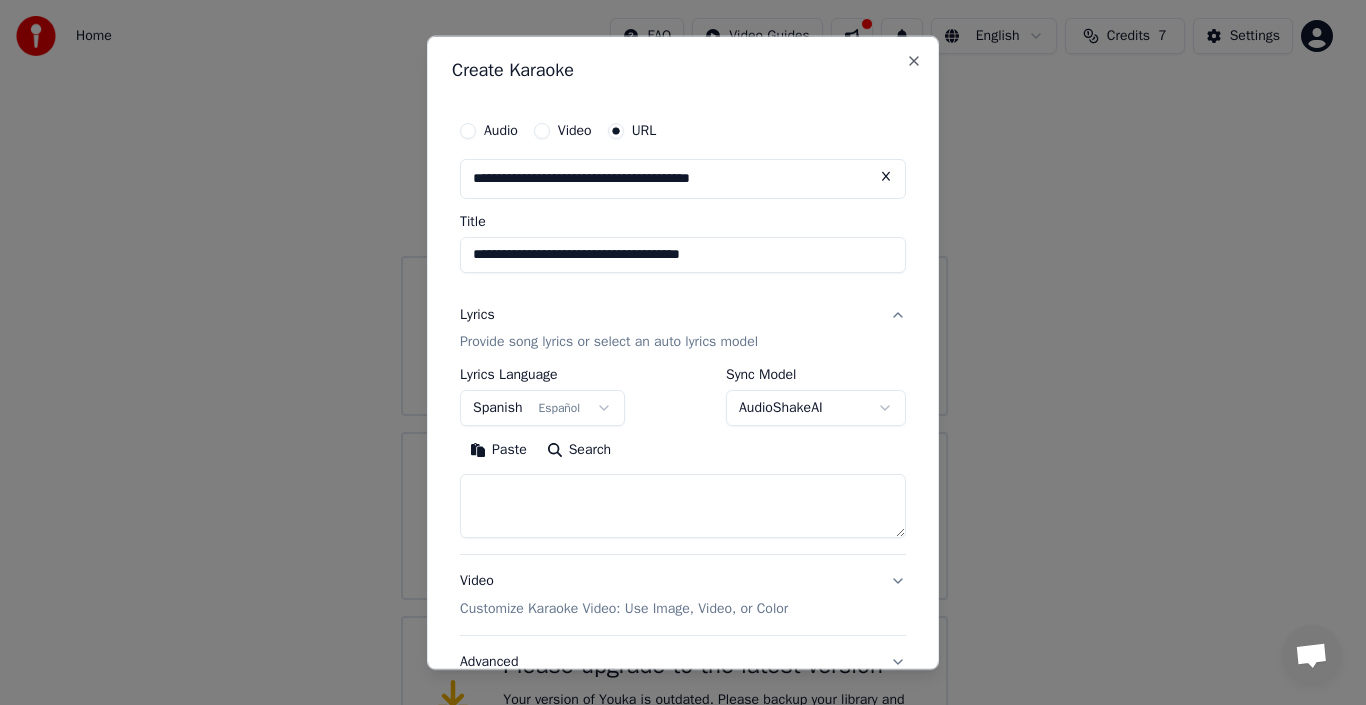 click at bounding box center [683, 506] 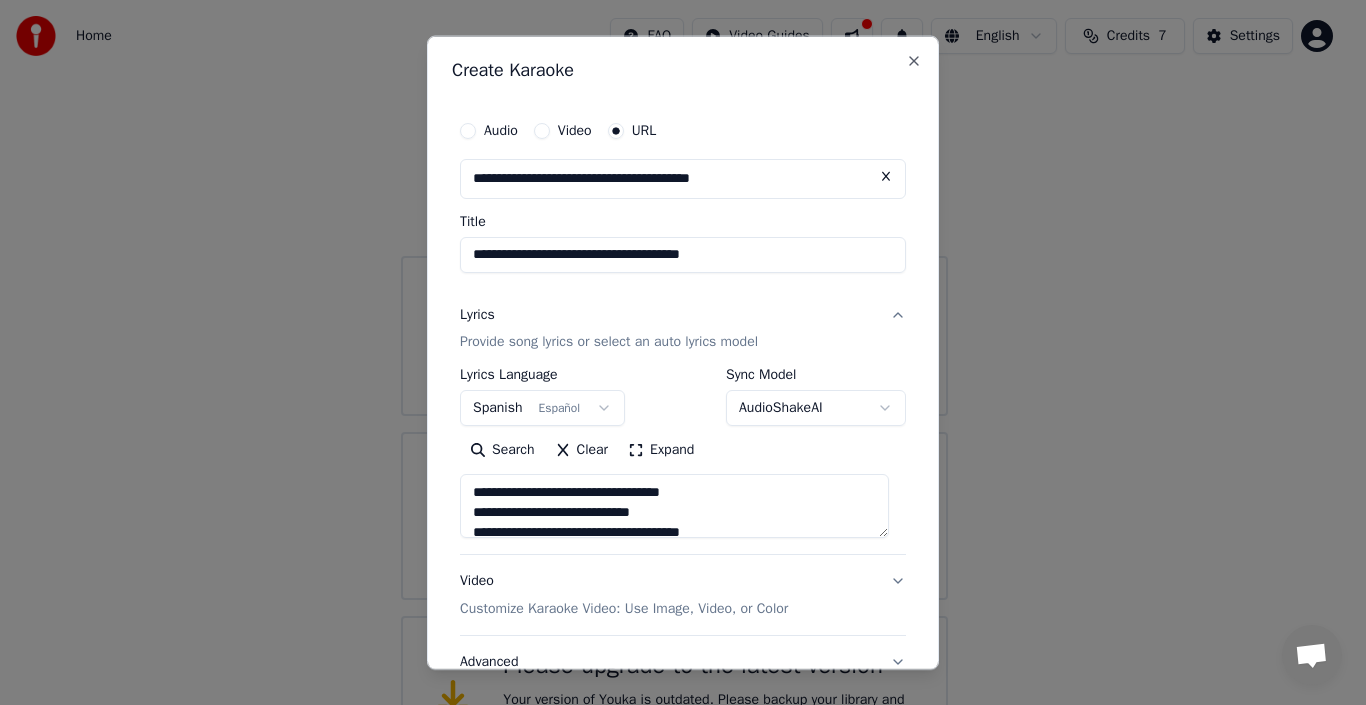 scroll, scrollTop: 0, scrollLeft: 0, axis: both 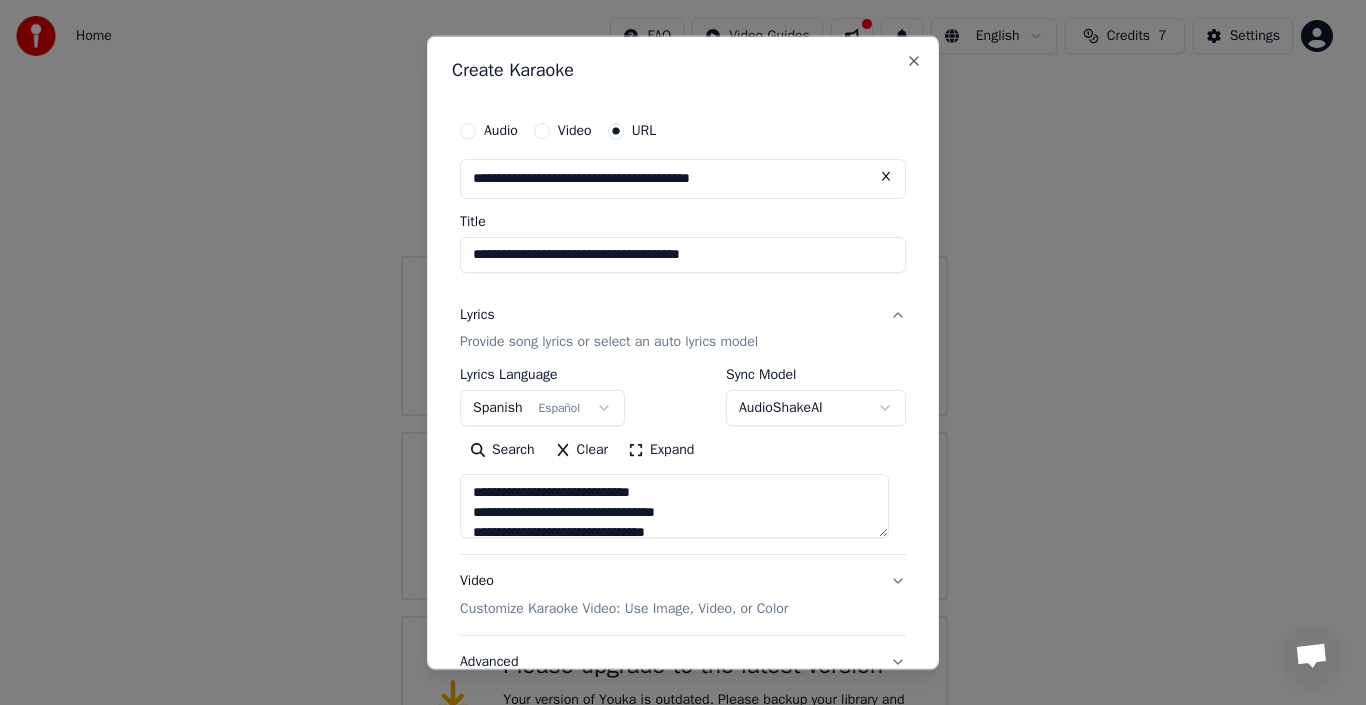 type on "**********" 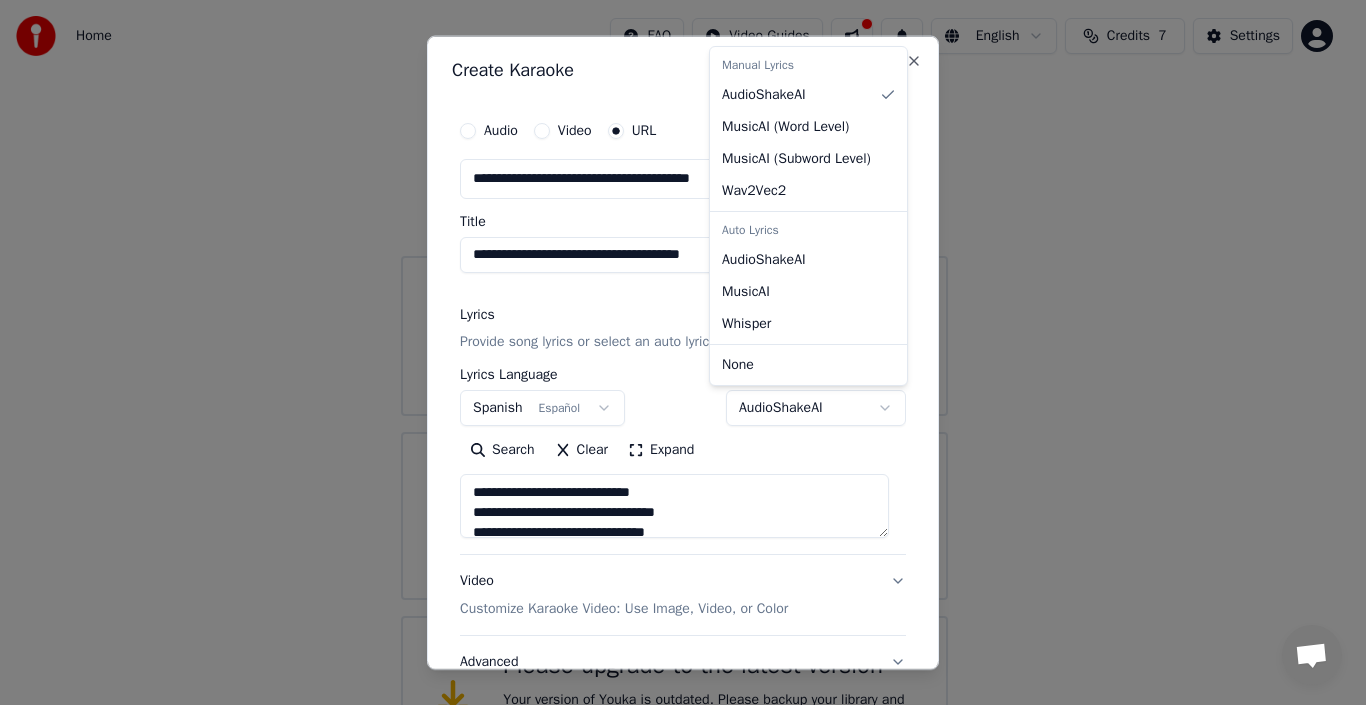 click on "**********" at bounding box center (674, 392) 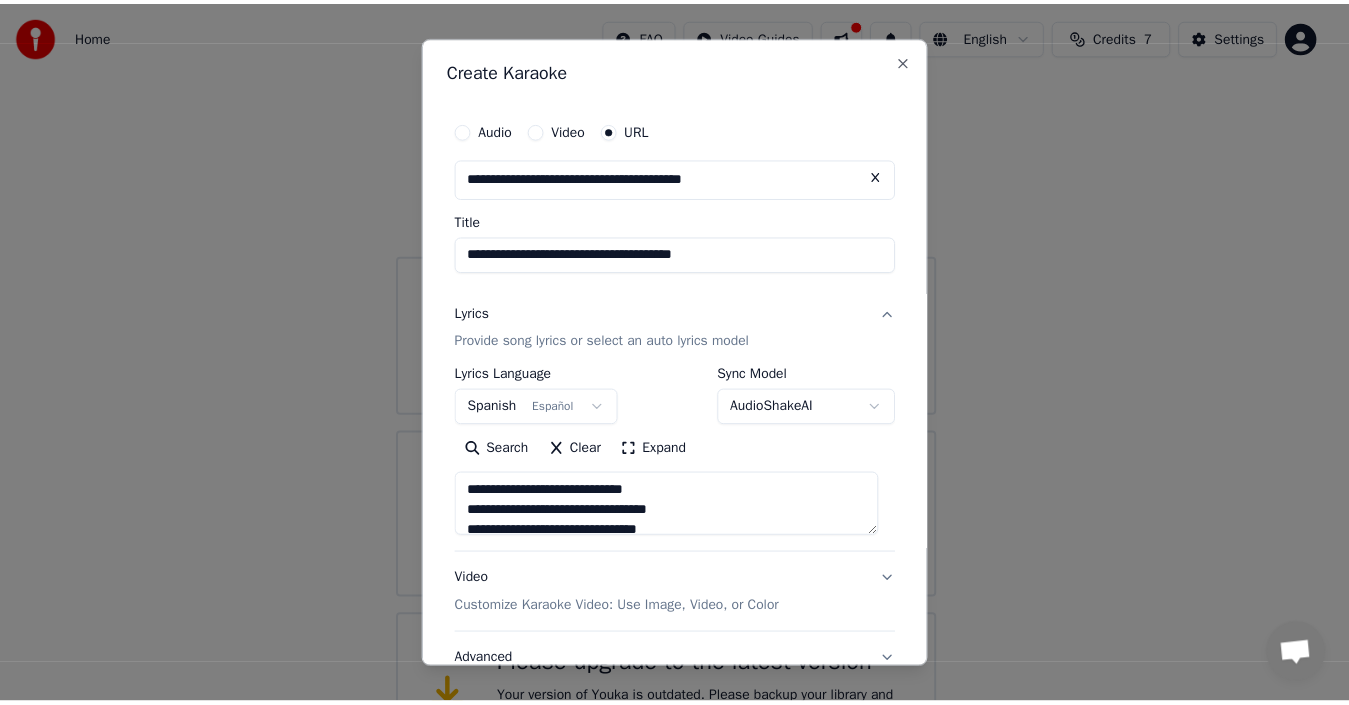 scroll, scrollTop: 159, scrollLeft: 0, axis: vertical 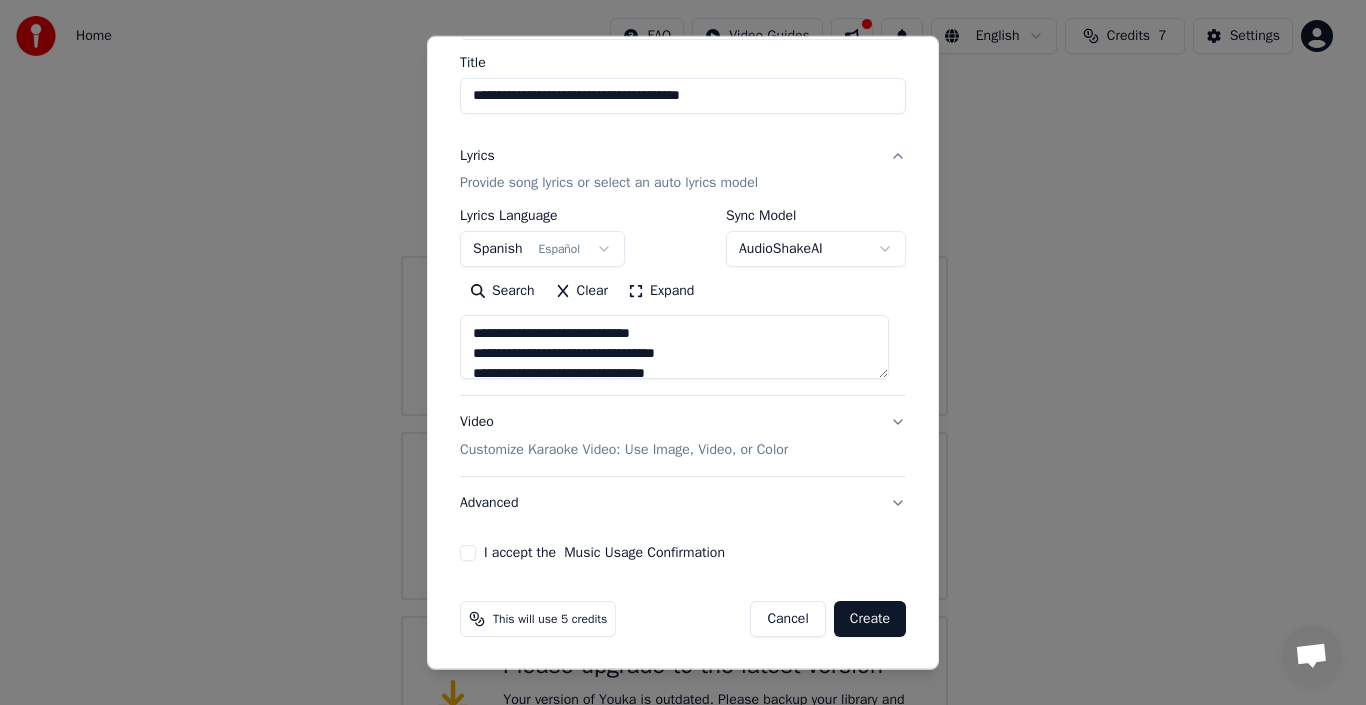 click on "I accept the   Music Usage Confirmation" at bounding box center [468, 553] 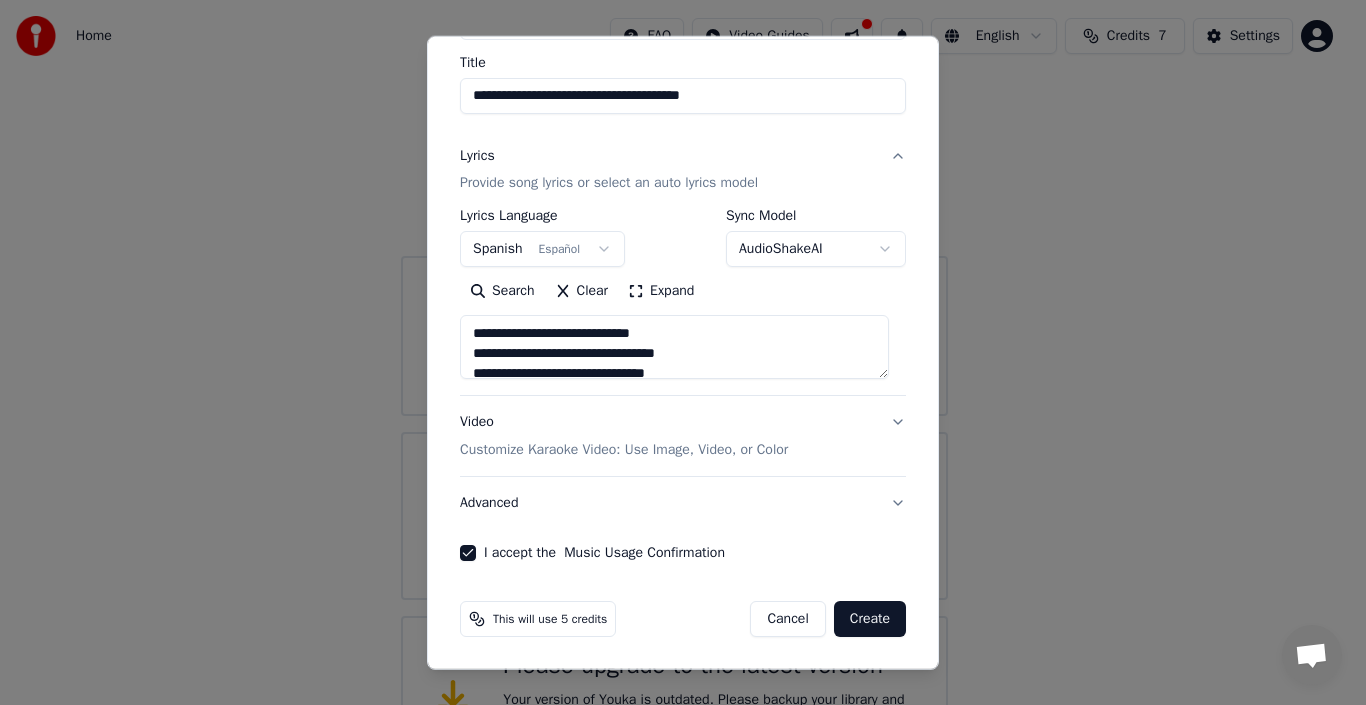click on "Create" at bounding box center (870, 619) 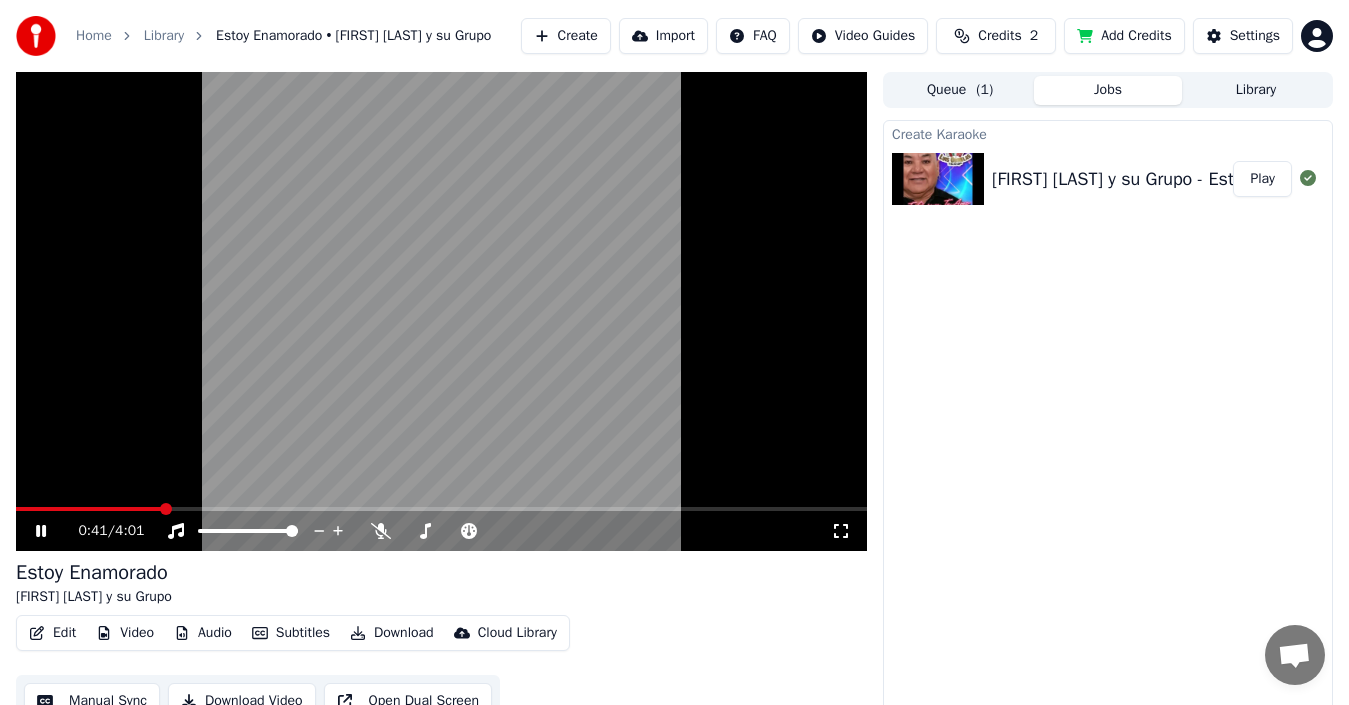 click 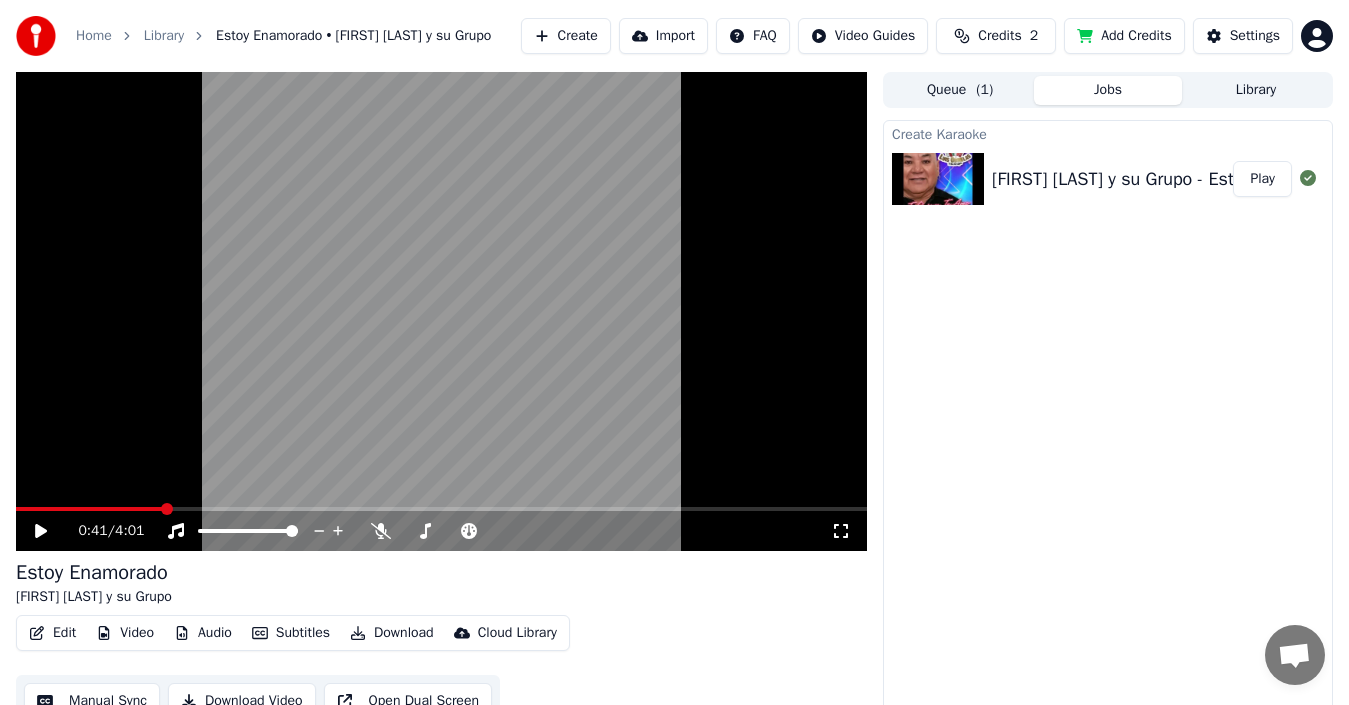 scroll, scrollTop: 32, scrollLeft: 0, axis: vertical 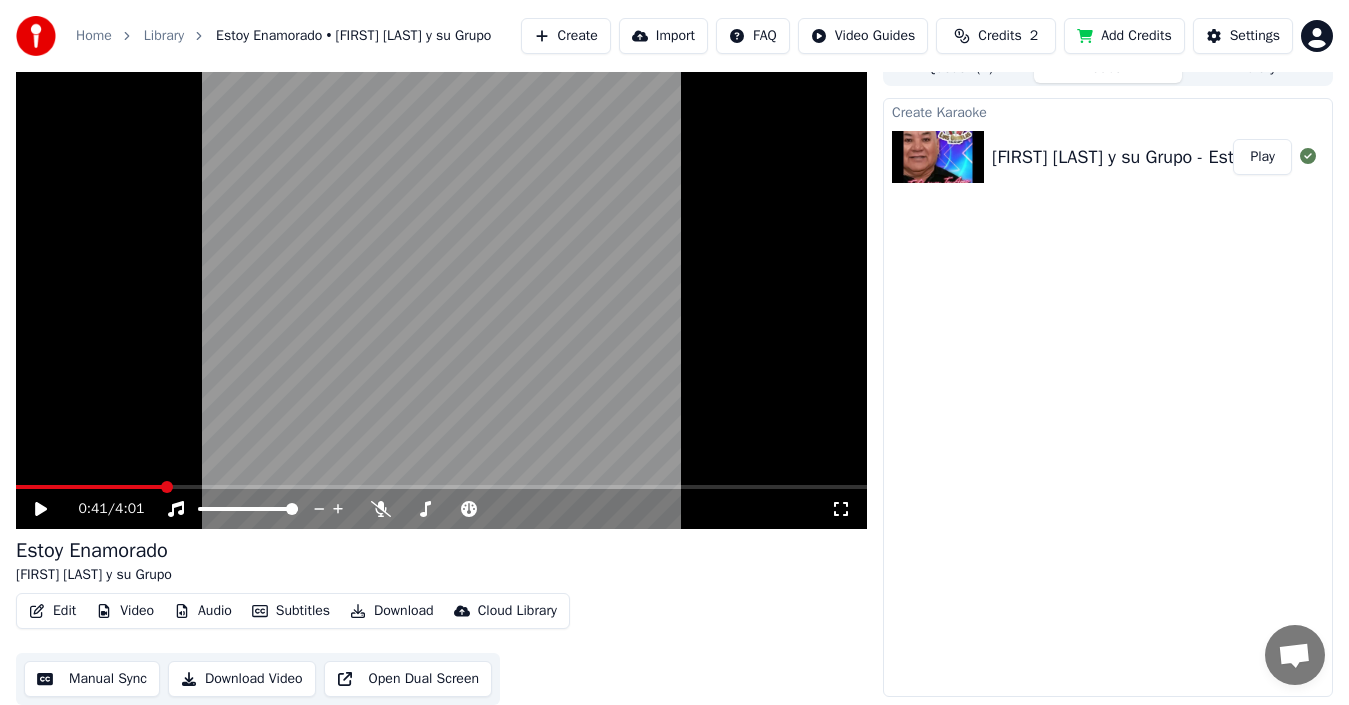 click on "Edit" at bounding box center (52, 611) 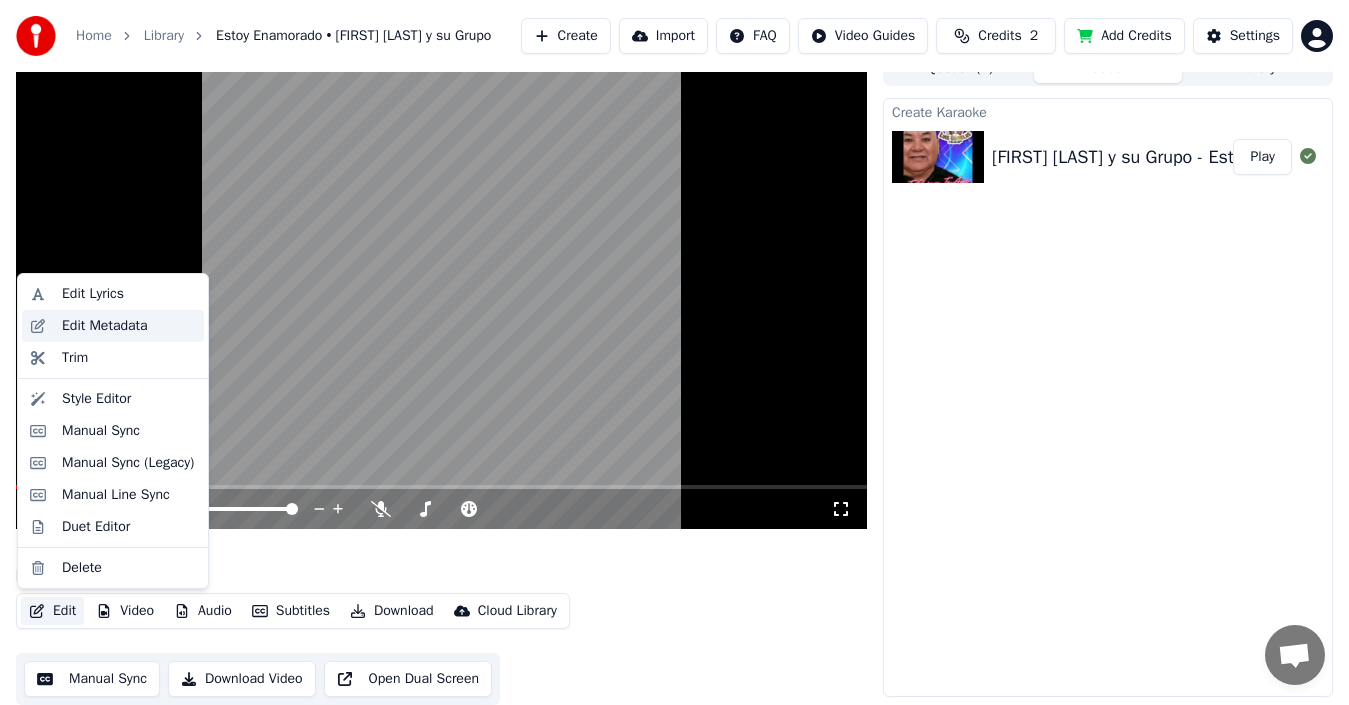 click on "Edit Metadata" at bounding box center [105, 326] 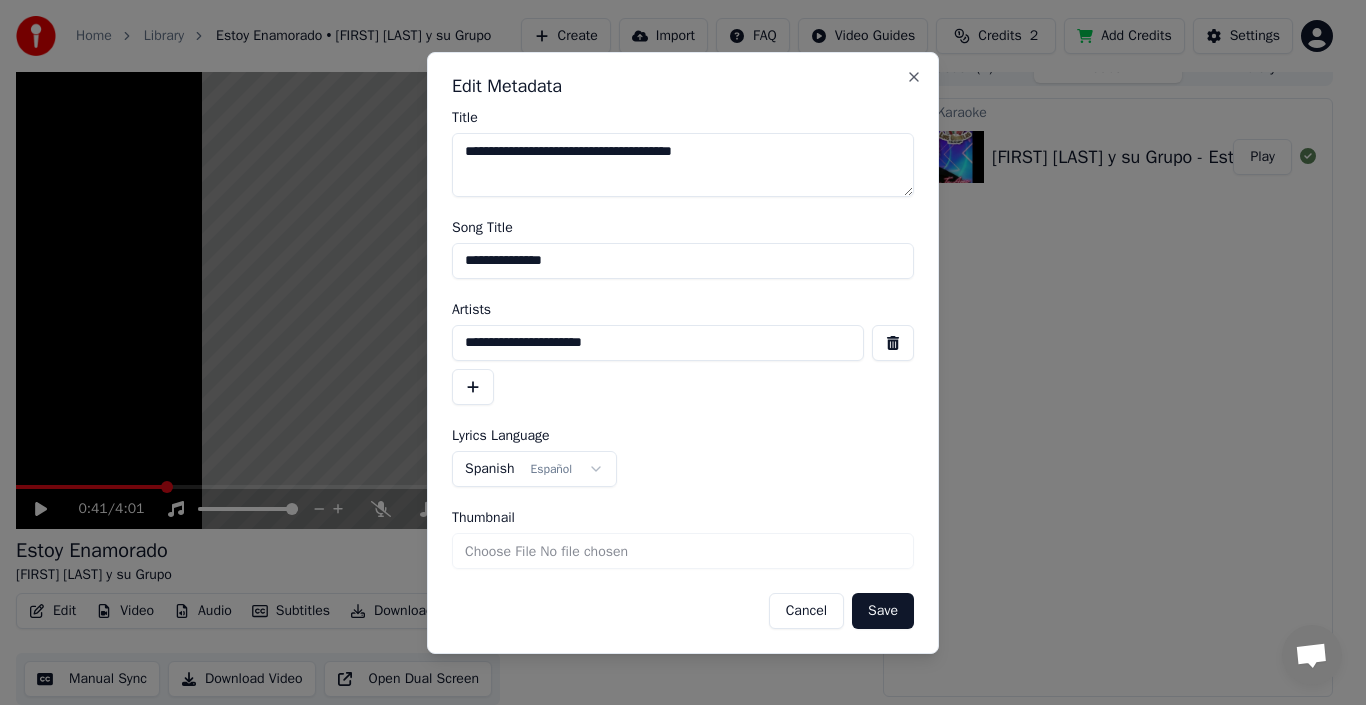 click on "Cancel" at bounding box center (806, 611) 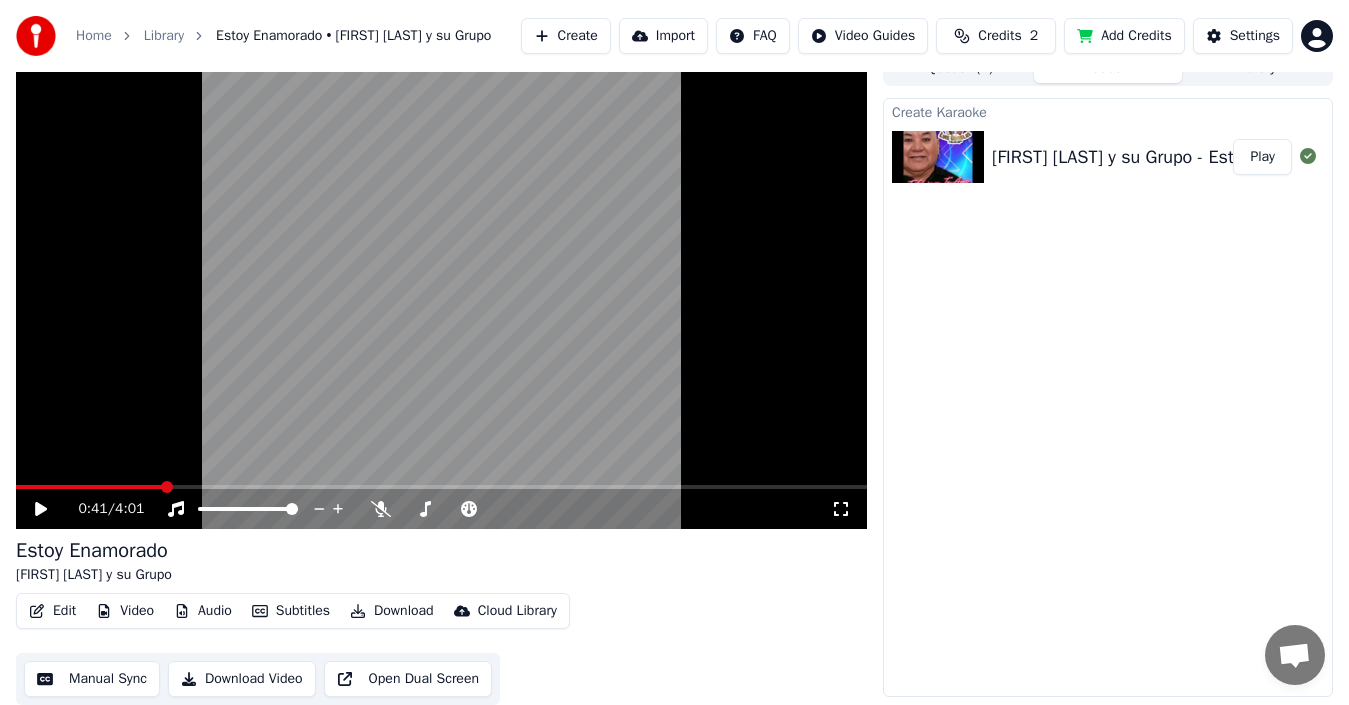 click at bounding box center [441, 289] 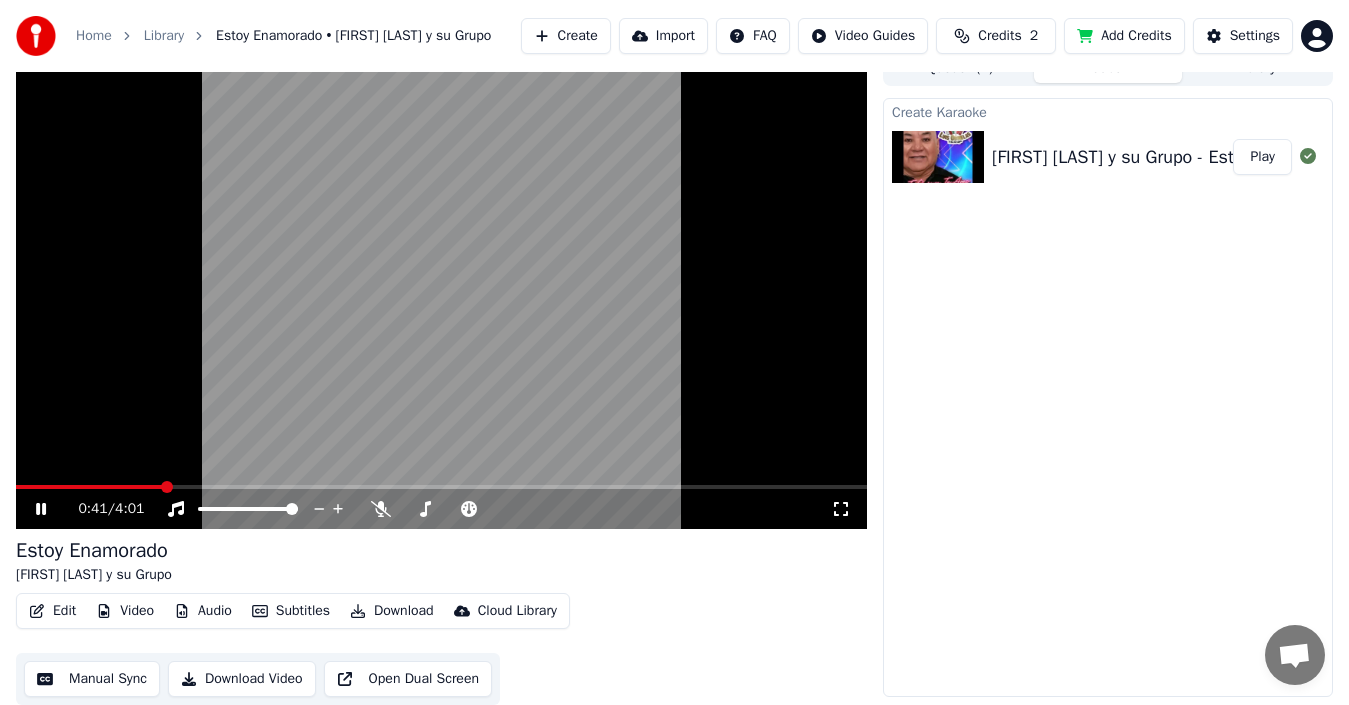 click at bounding box center [441, 289] 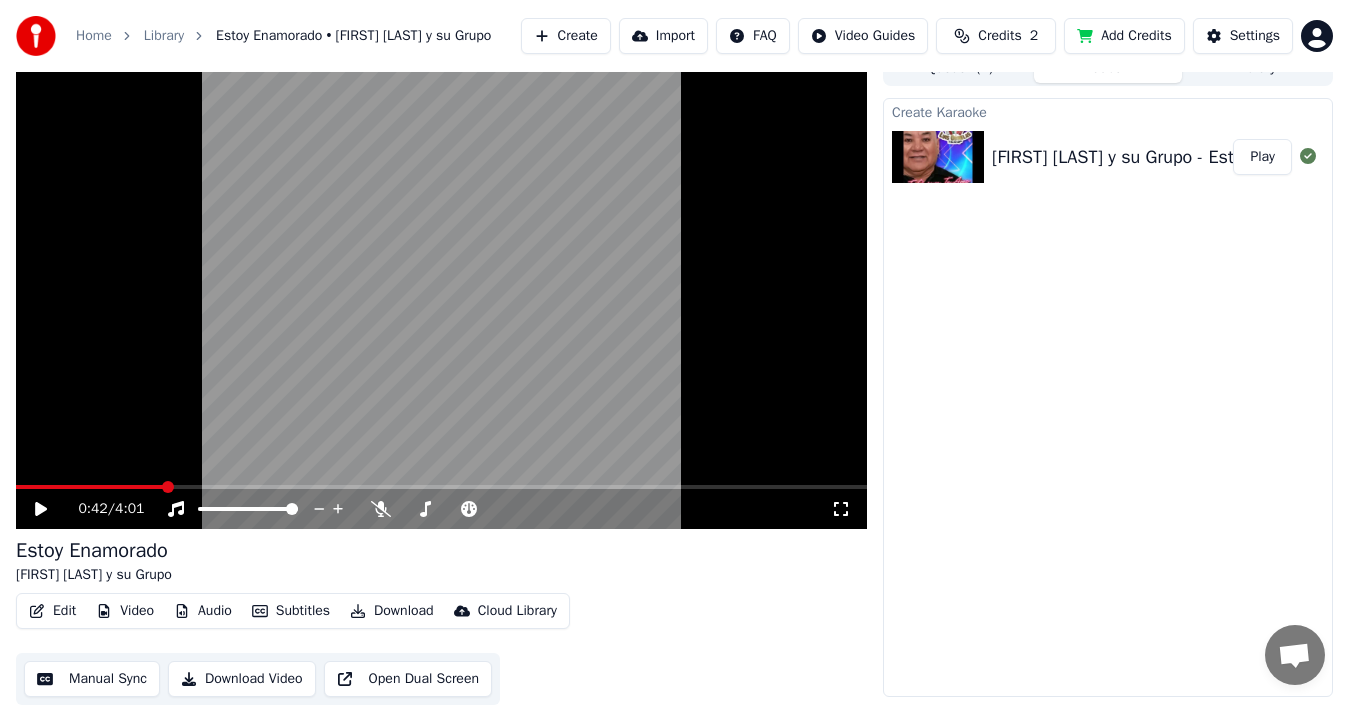click on "0:42  /  4:01" at bounding box center (441, 289) 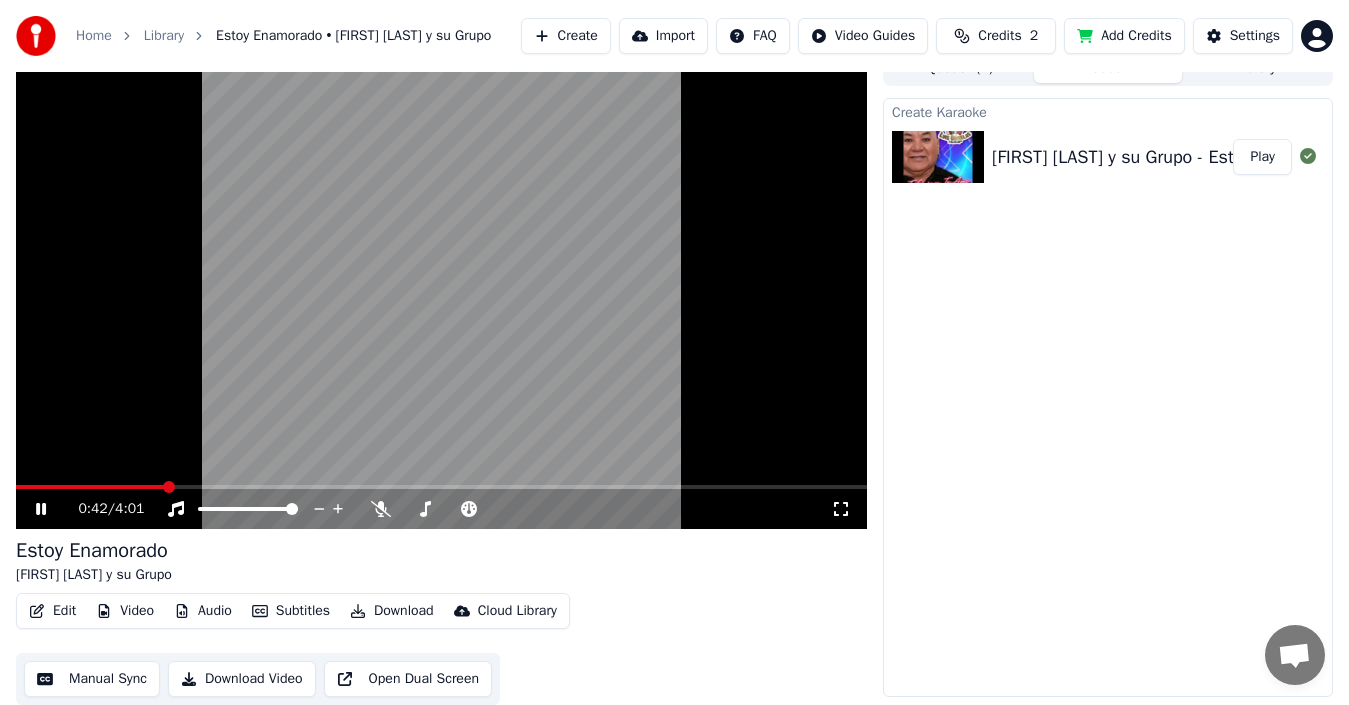 click at bounding box center [90, 487] 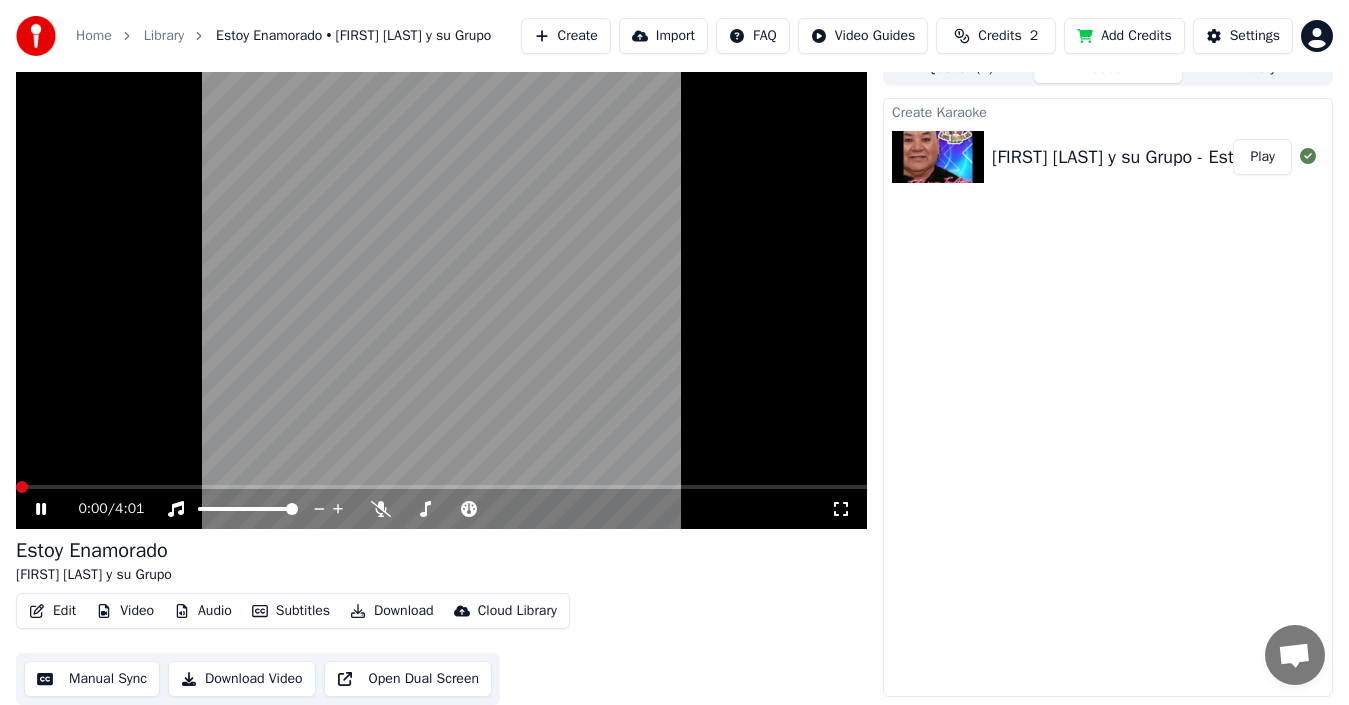 click at bounding box center [16, 487] 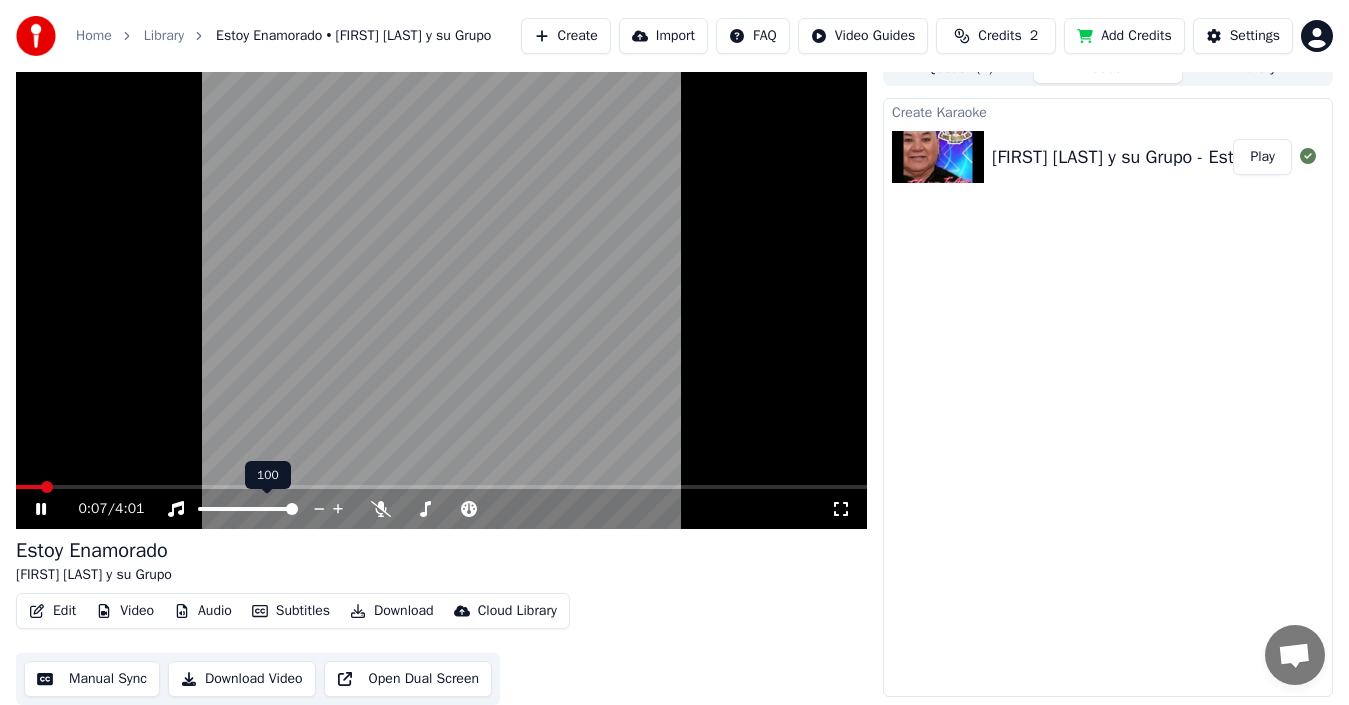 click 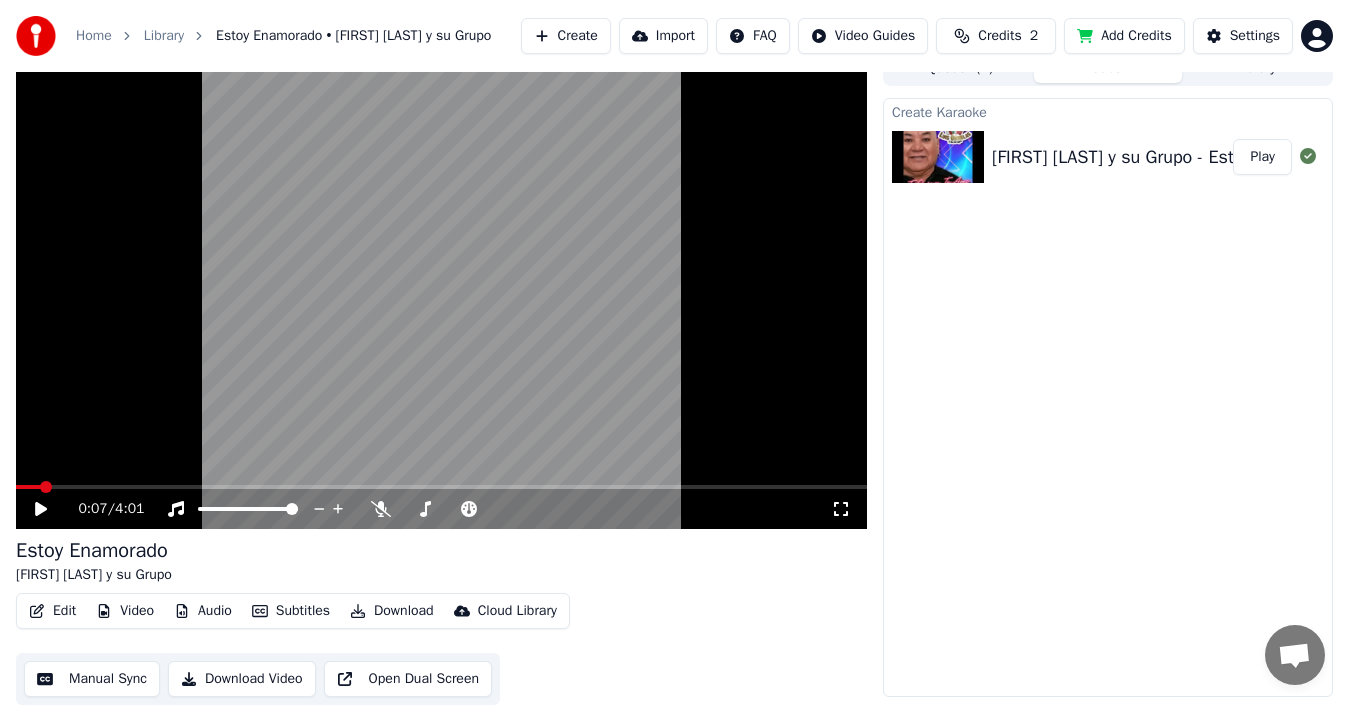 click at bounding box center (28, 487) 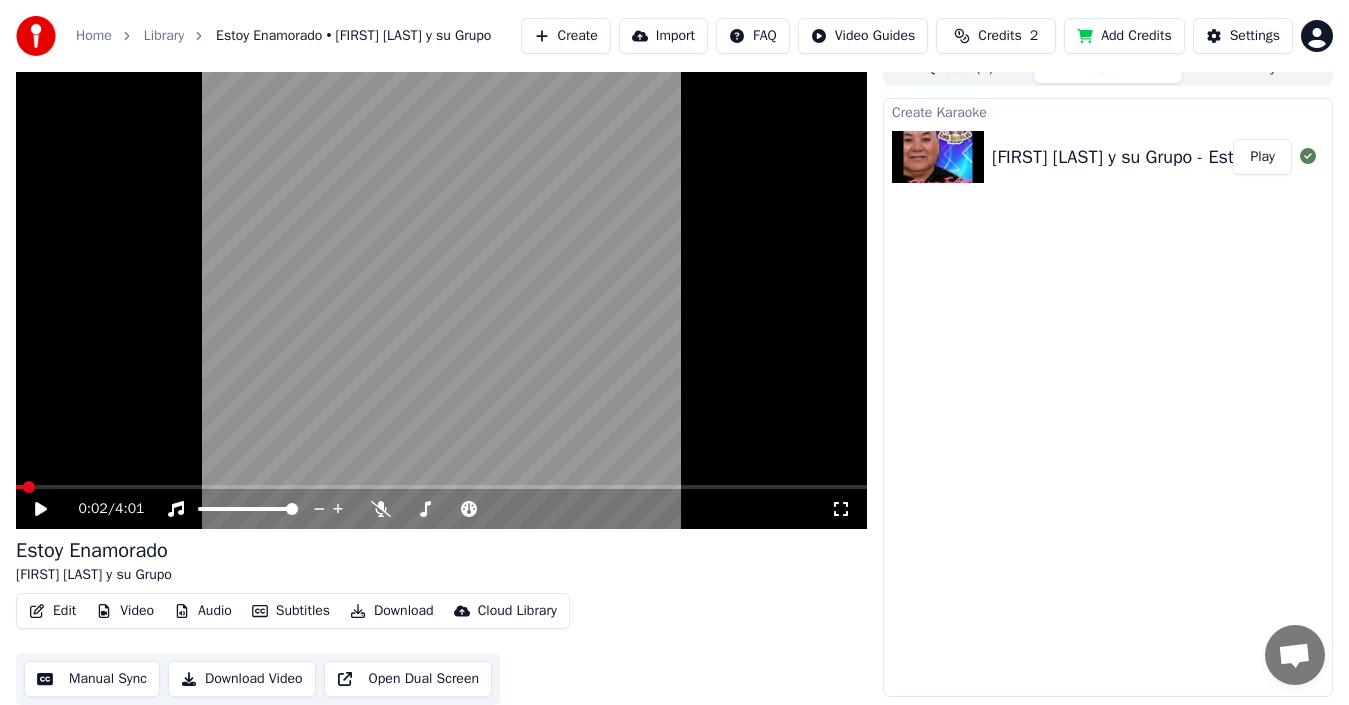 click at bounding box center [441, 289] 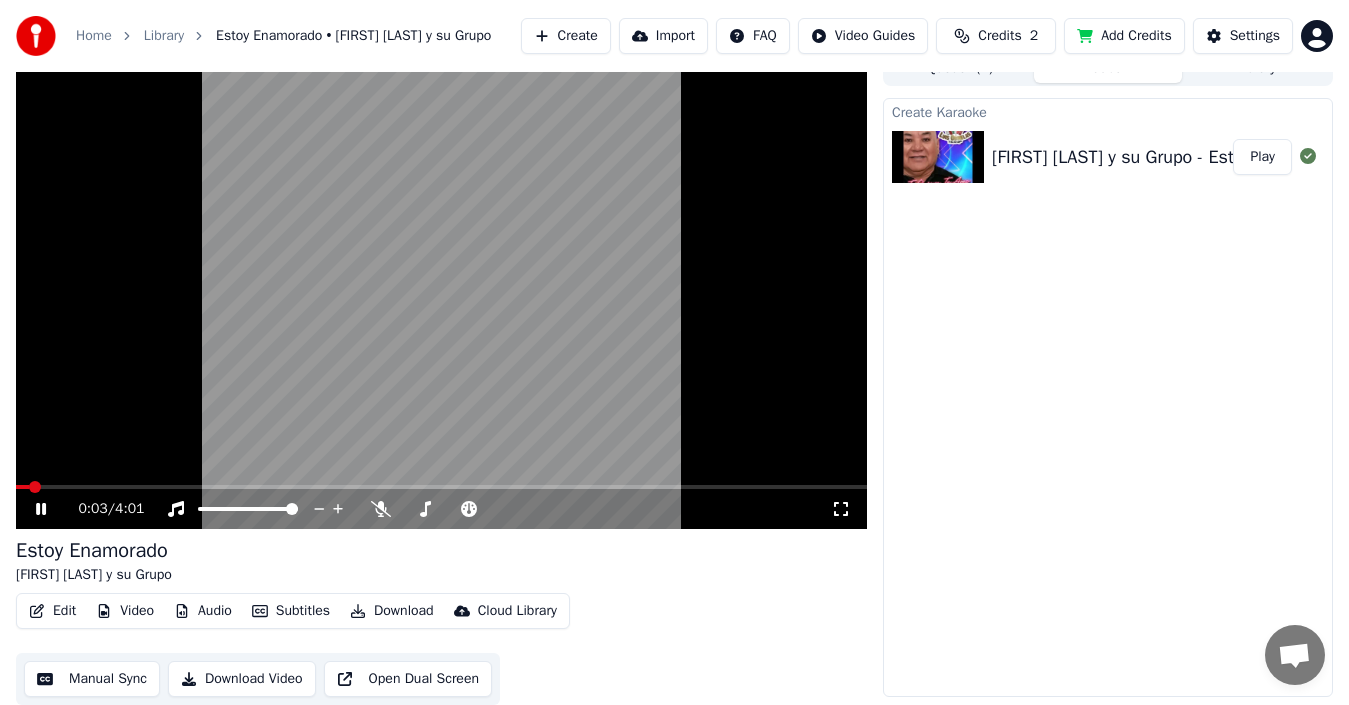 click at bounding box center (441, 289) 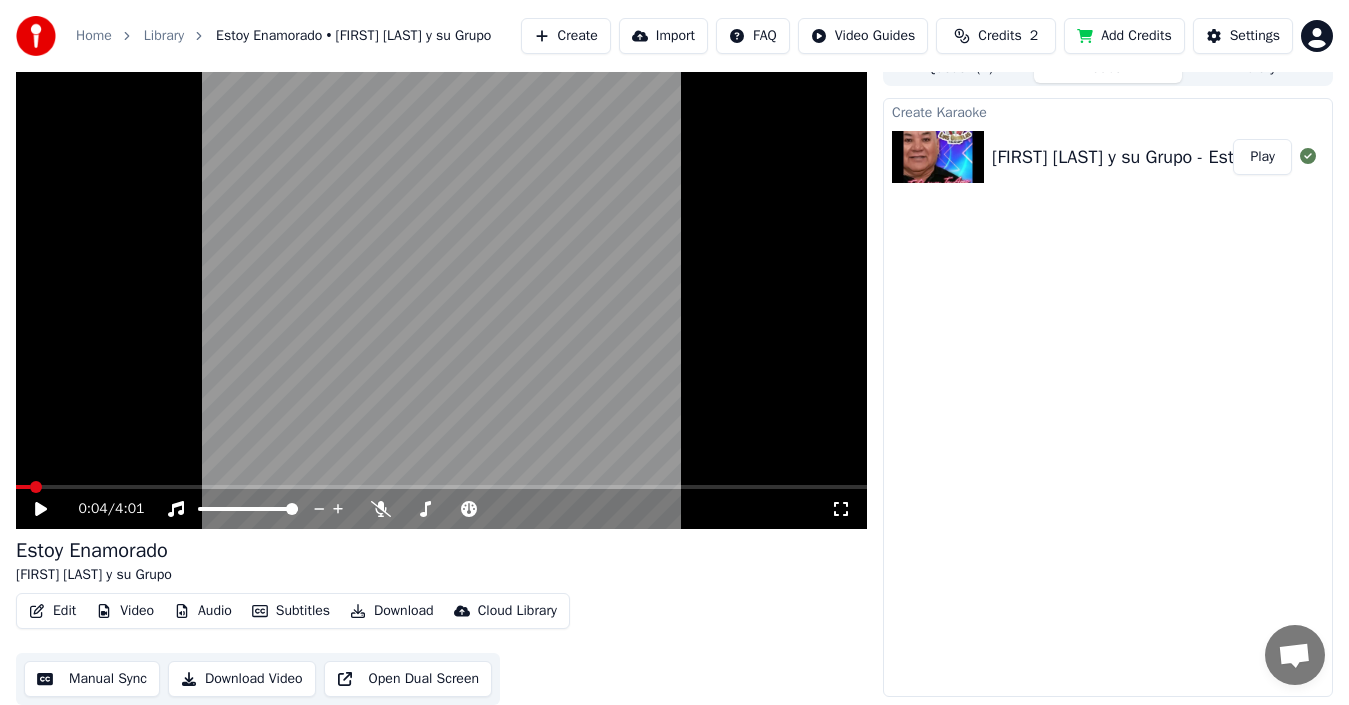 click on "Edit" at bounding box center (52, 611) 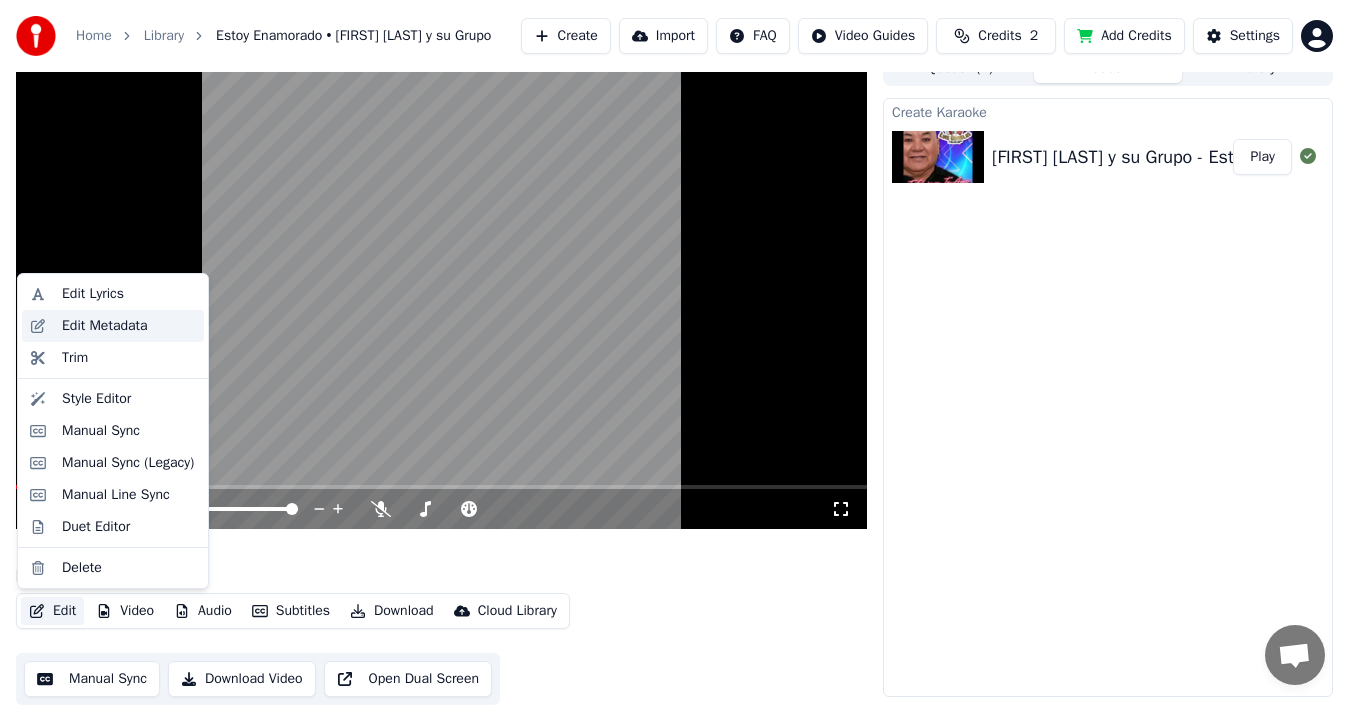 click on "Edit Metadata" at bounding box center (105, 326) 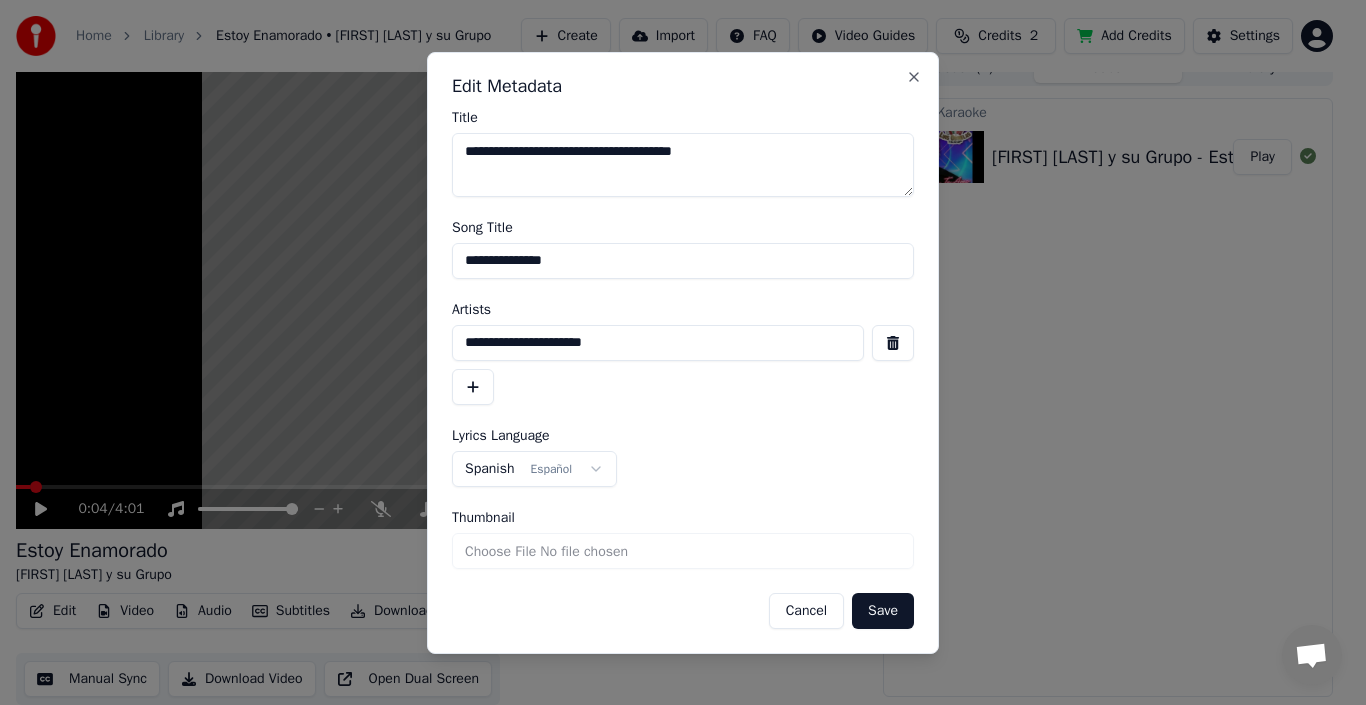 drag, startPoint x: 586, startPoint y: 273, endPoint x: 452, endPoint y: 250, distance: 135.95955 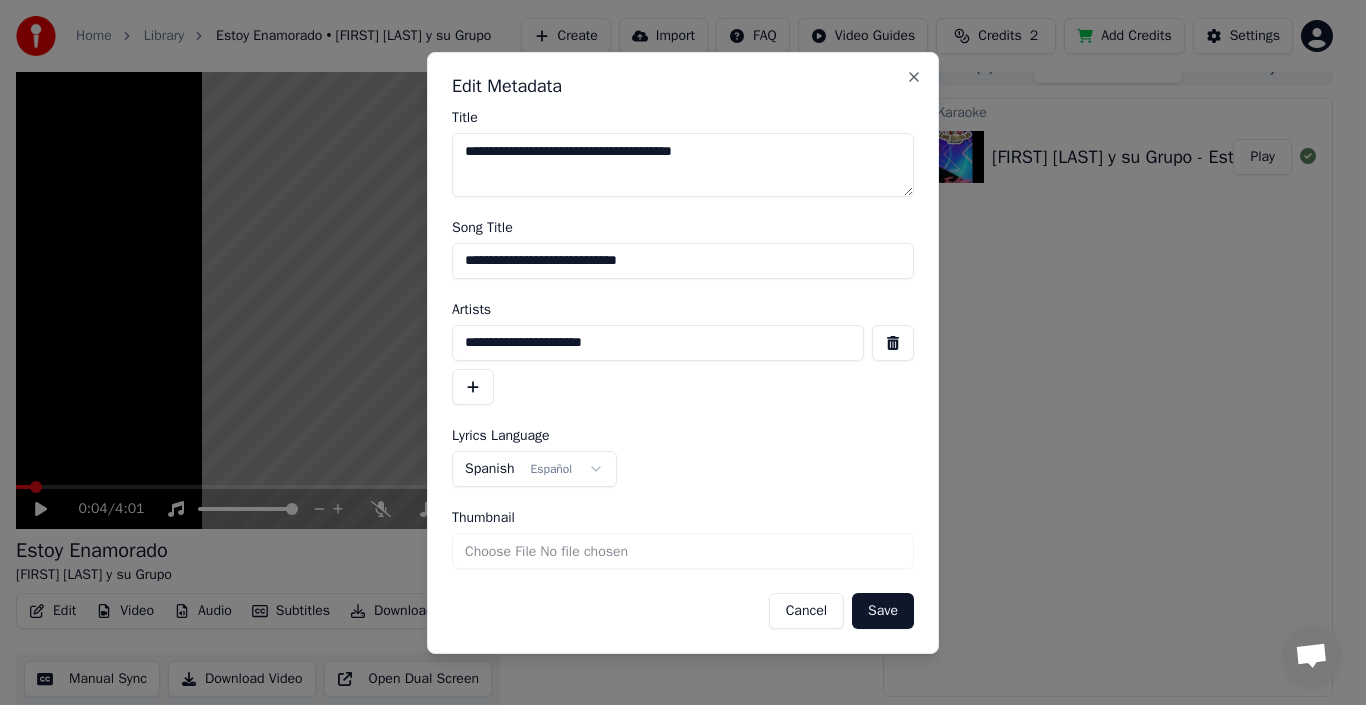 type on "**********" 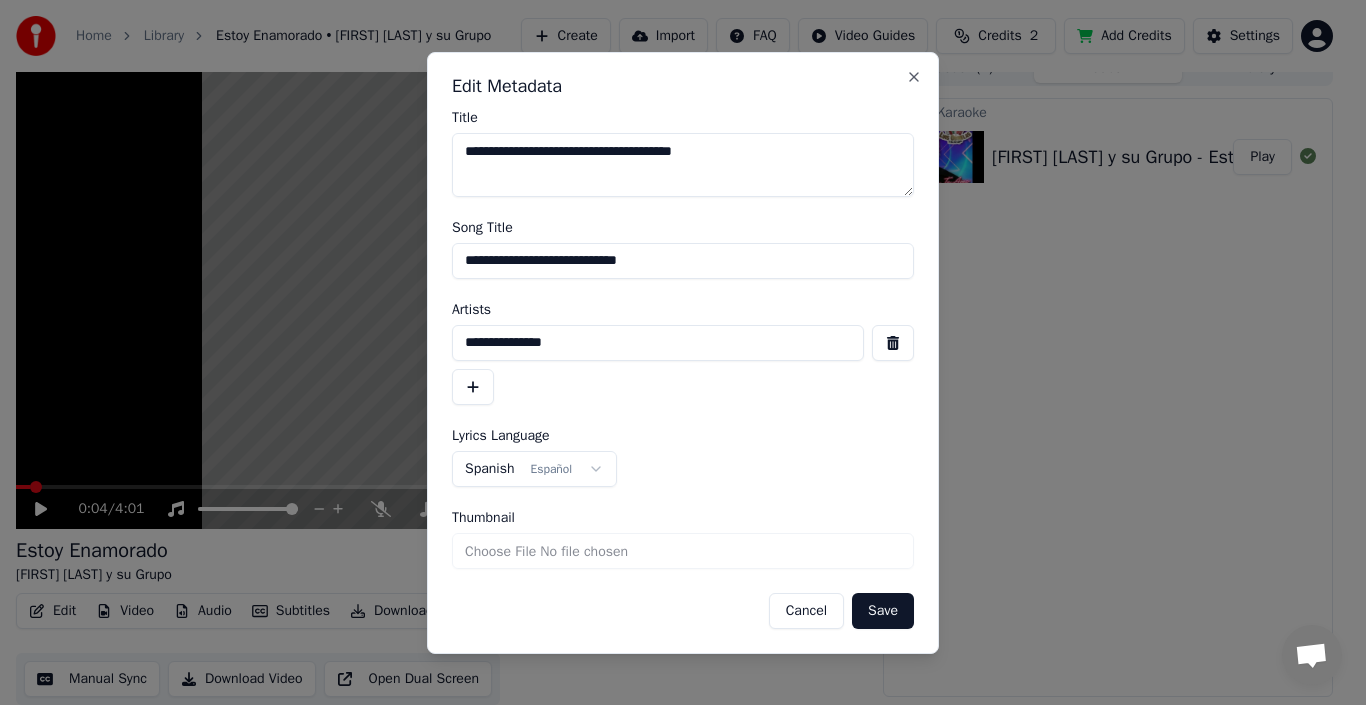 type on "**********" 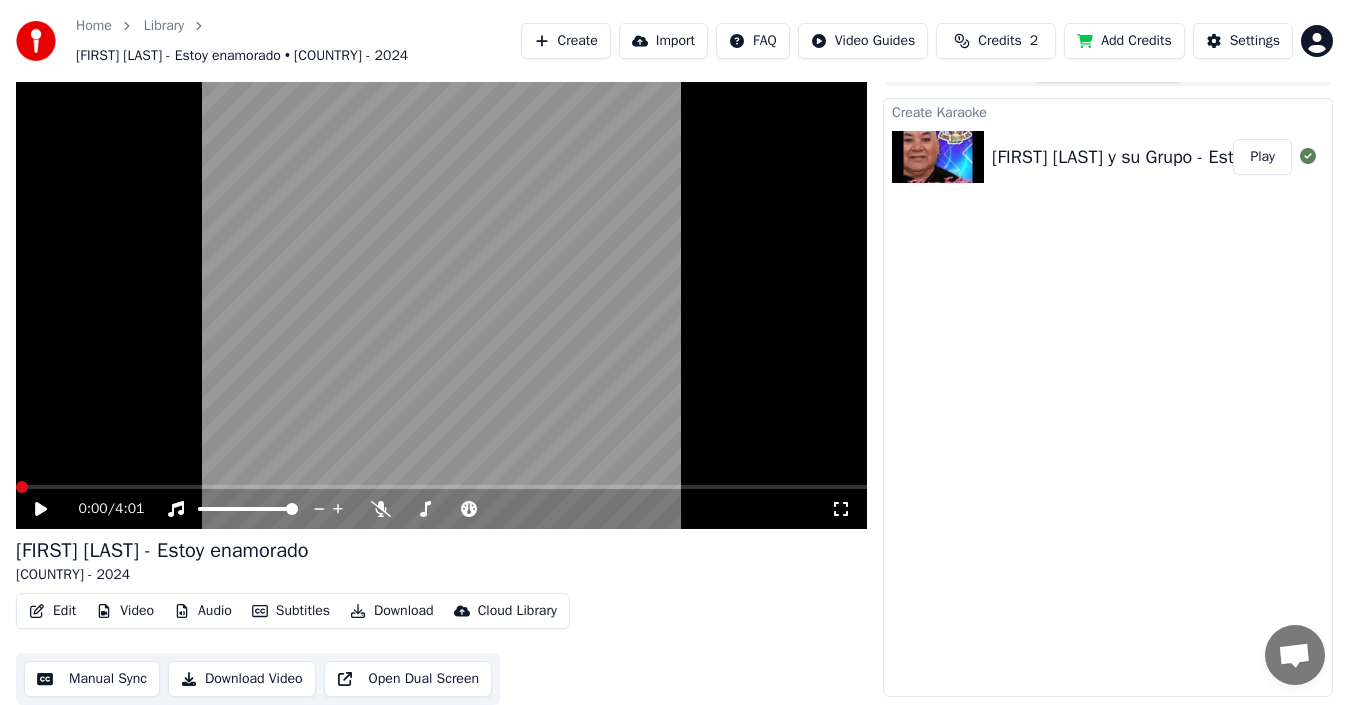 click on "Edit" at bounding box center [52, 611] 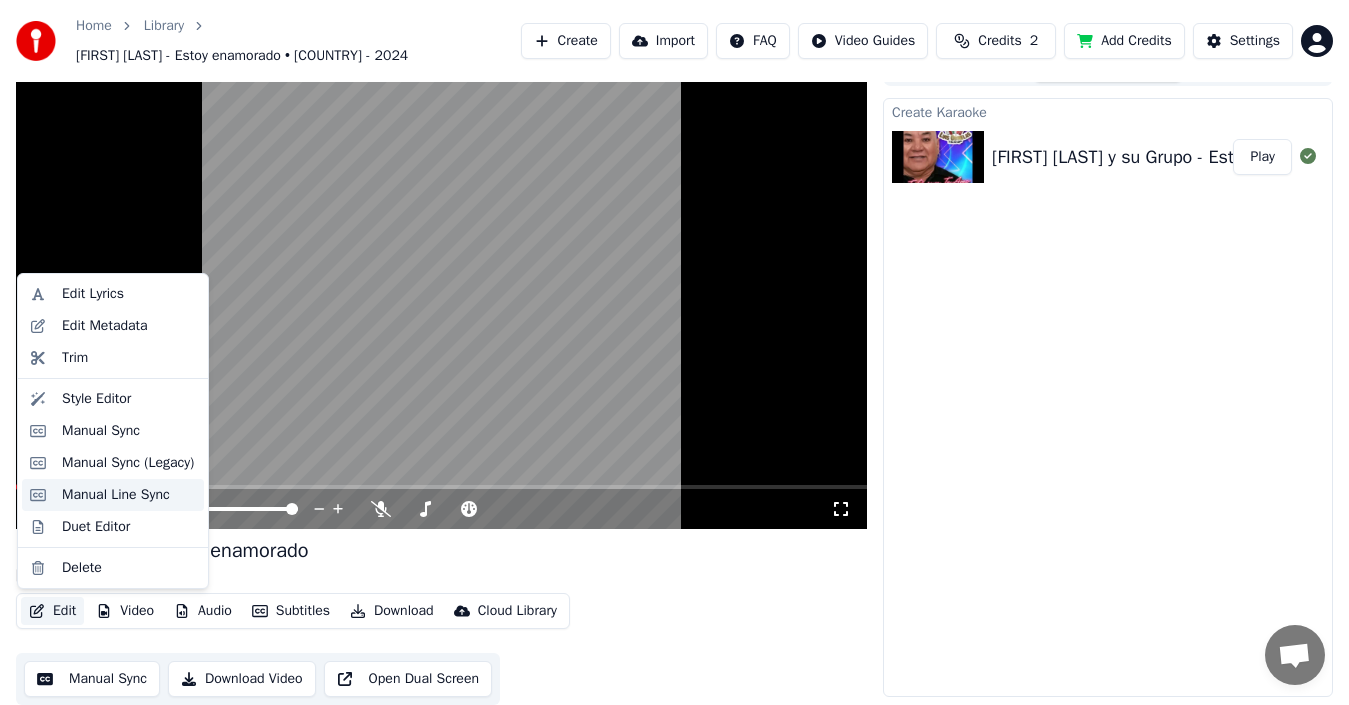 click on "Manual Line Sync" at bounding box center (116, 495) 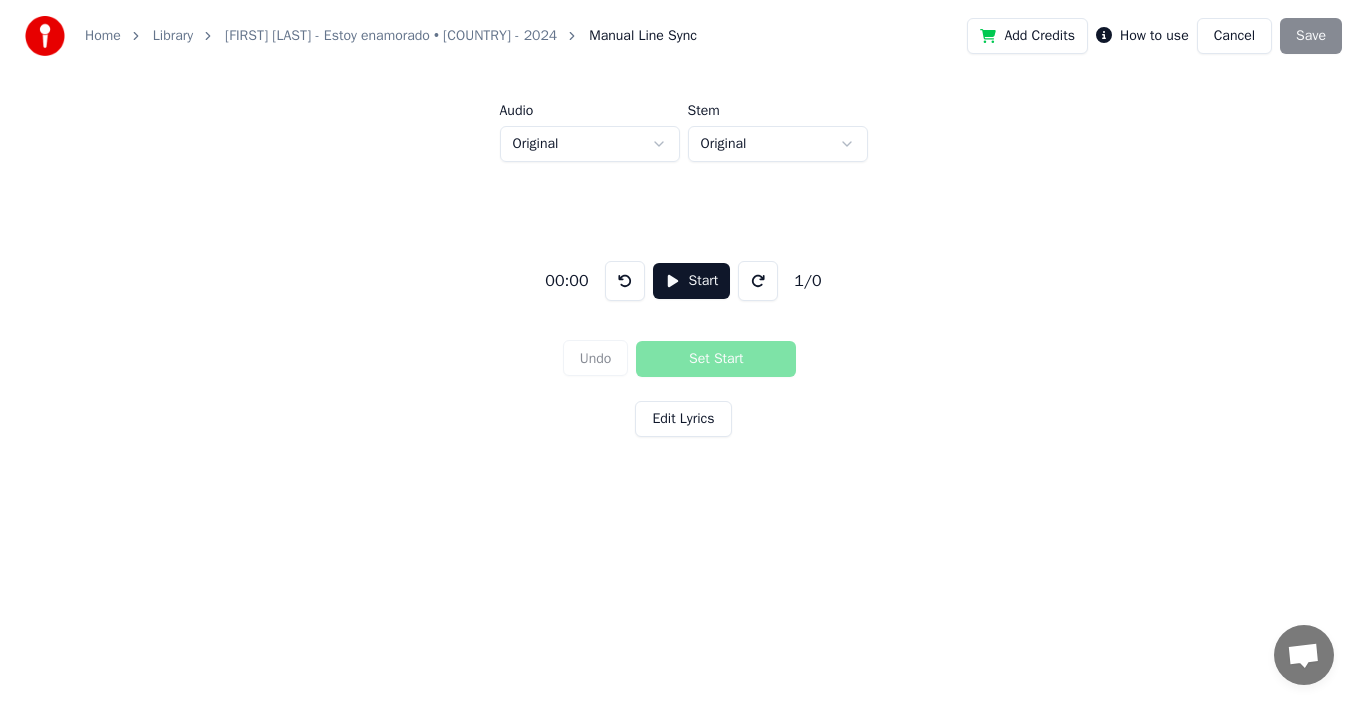 scroll, scrollTop: 0, scrollLeft: 0, axis: both 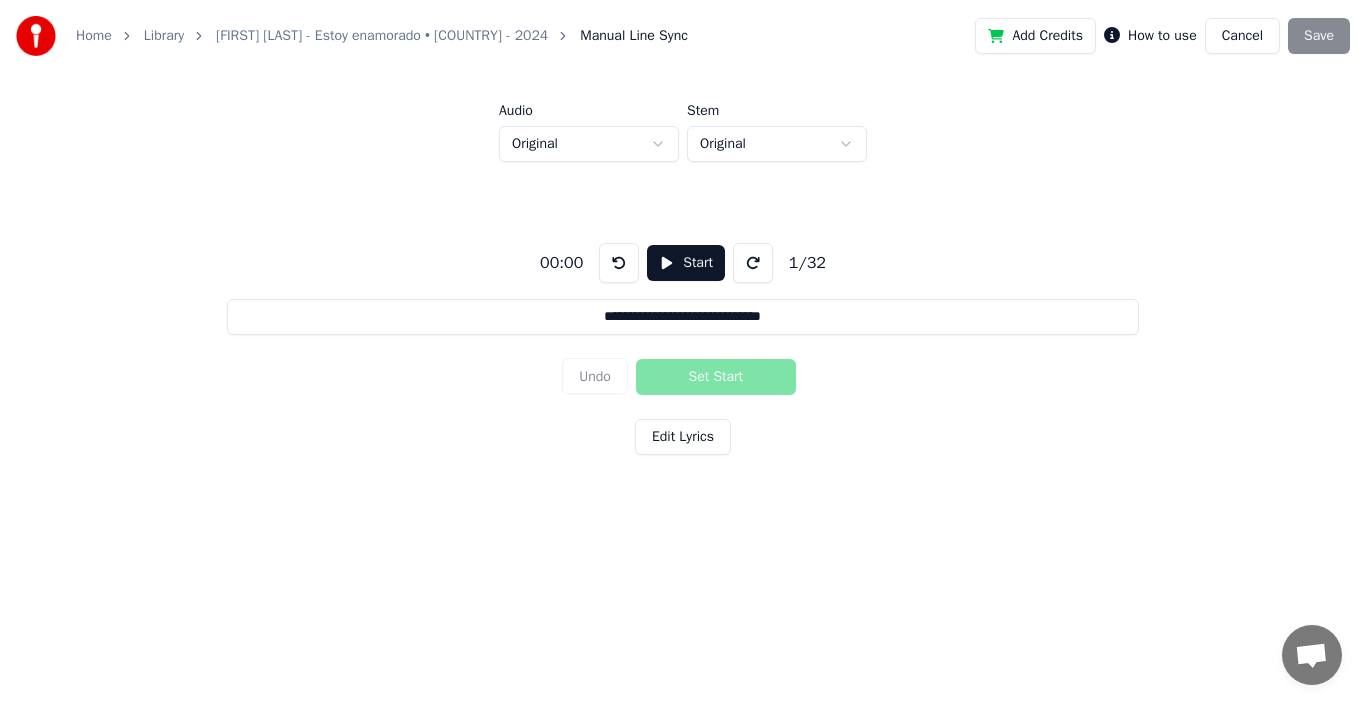 click on "Cancel" at bounding box center [1242, 36] 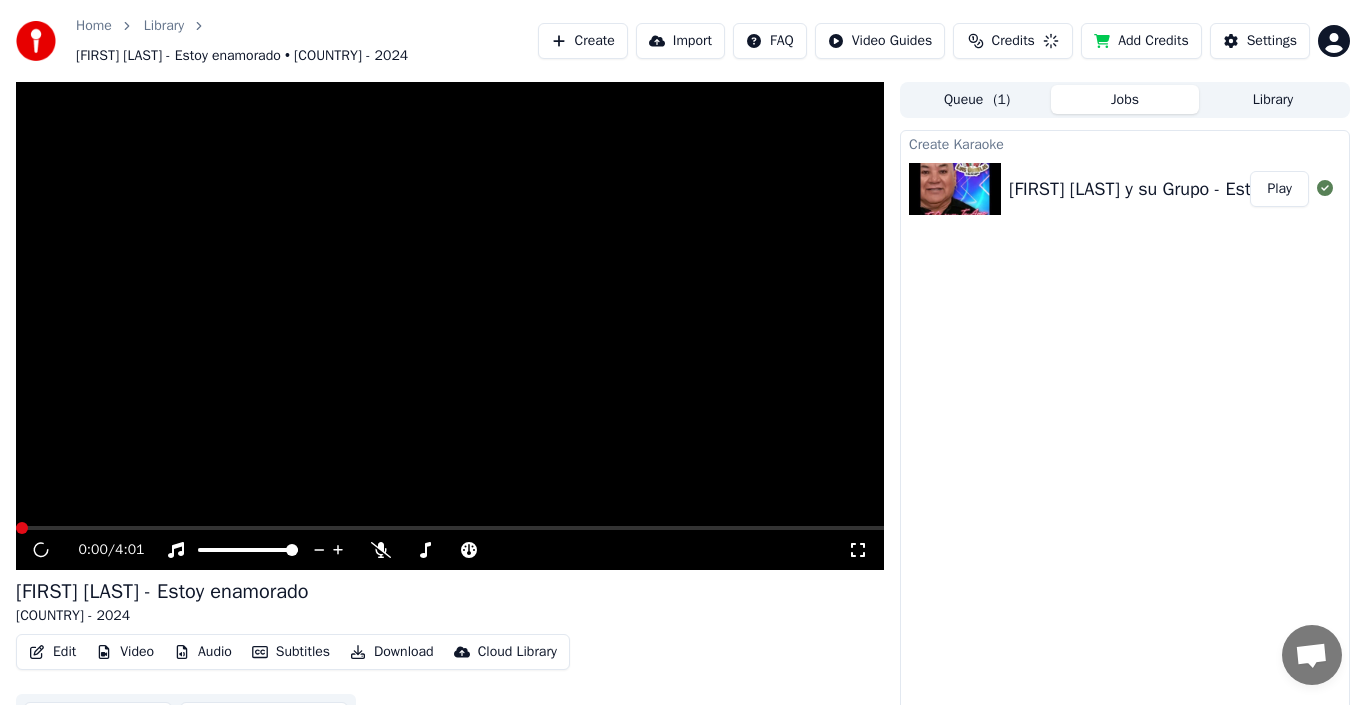 scroll, scrollTop: 24, scrollLeft: 0, axis: vertical 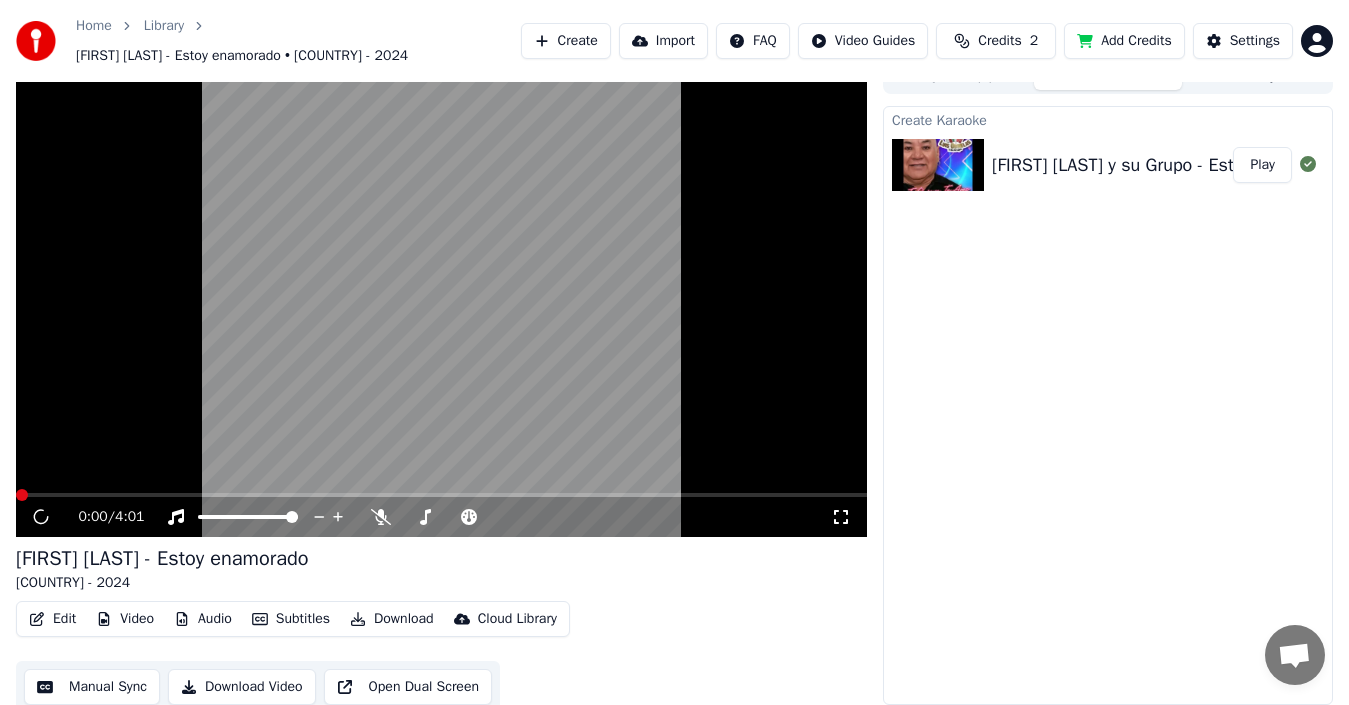 click at bounding box center [441, 297] 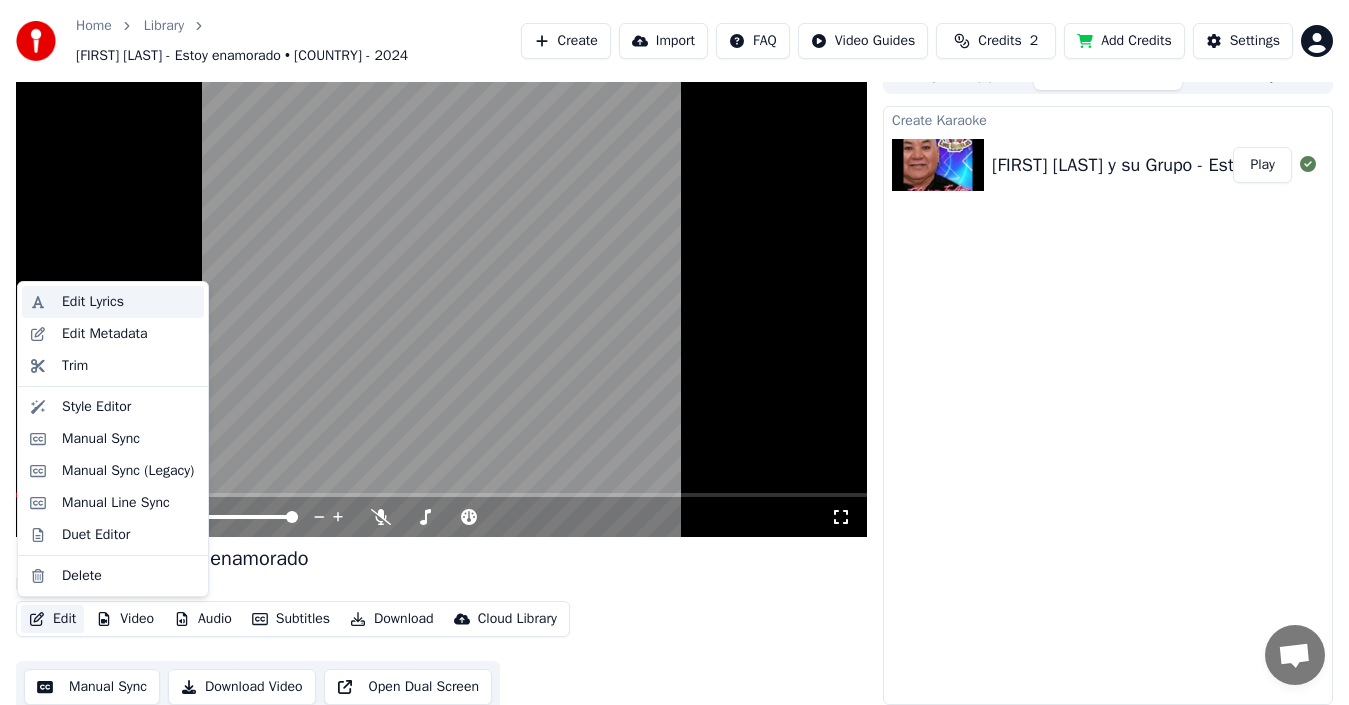 click on "Edit Lyrics" at bounding box center [93, 302] 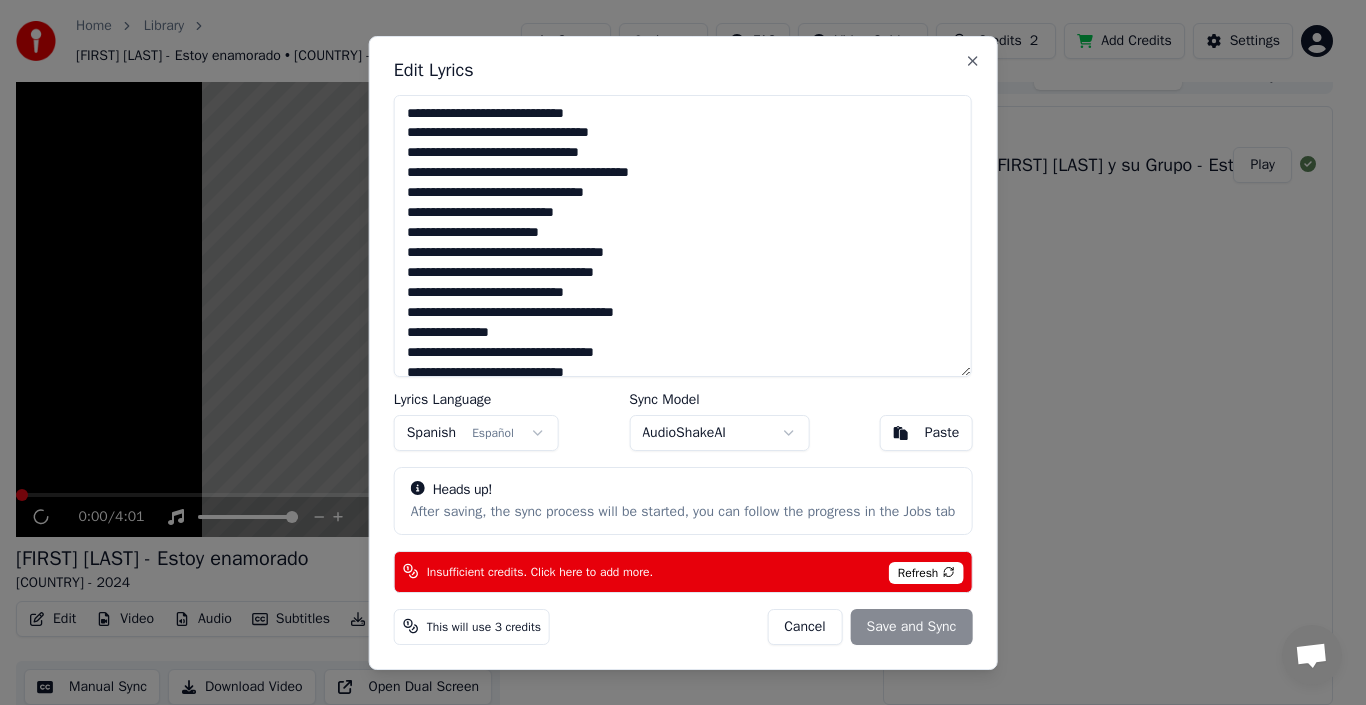 click at bounding box center (683, 236) 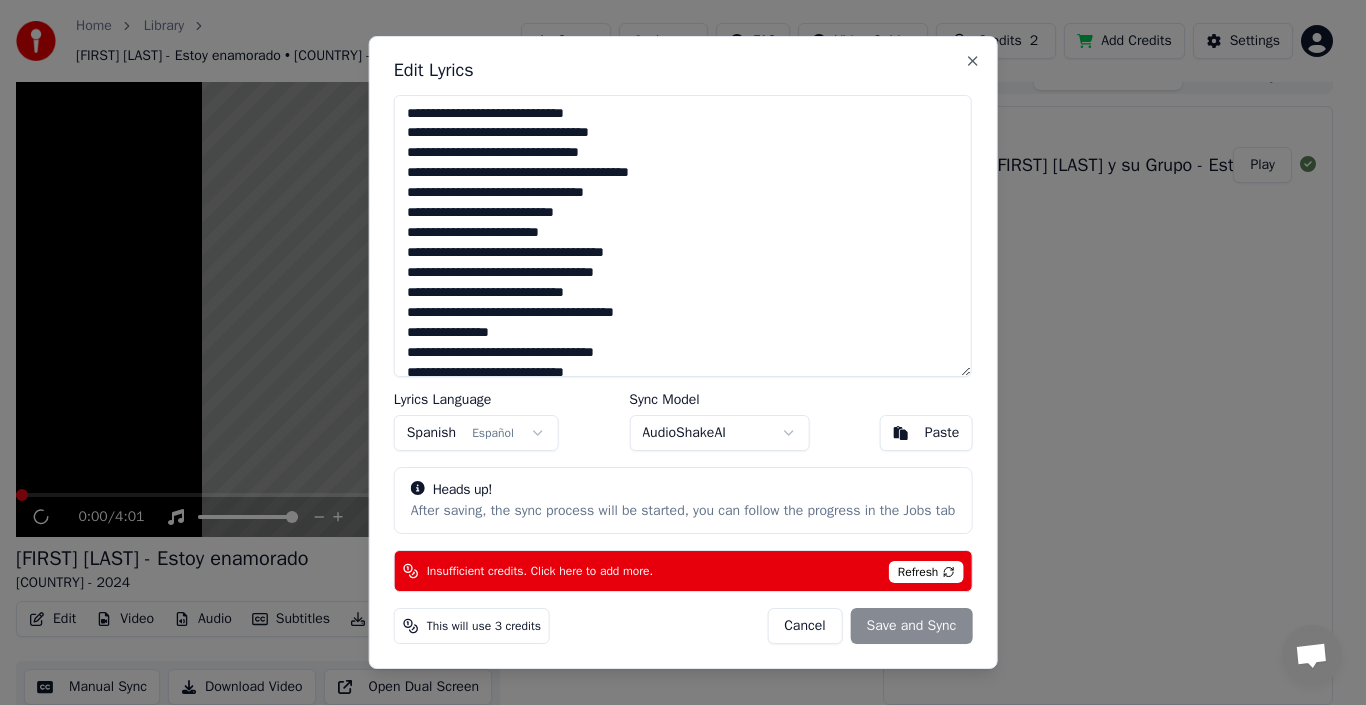 click at bounding box center (683, 236) 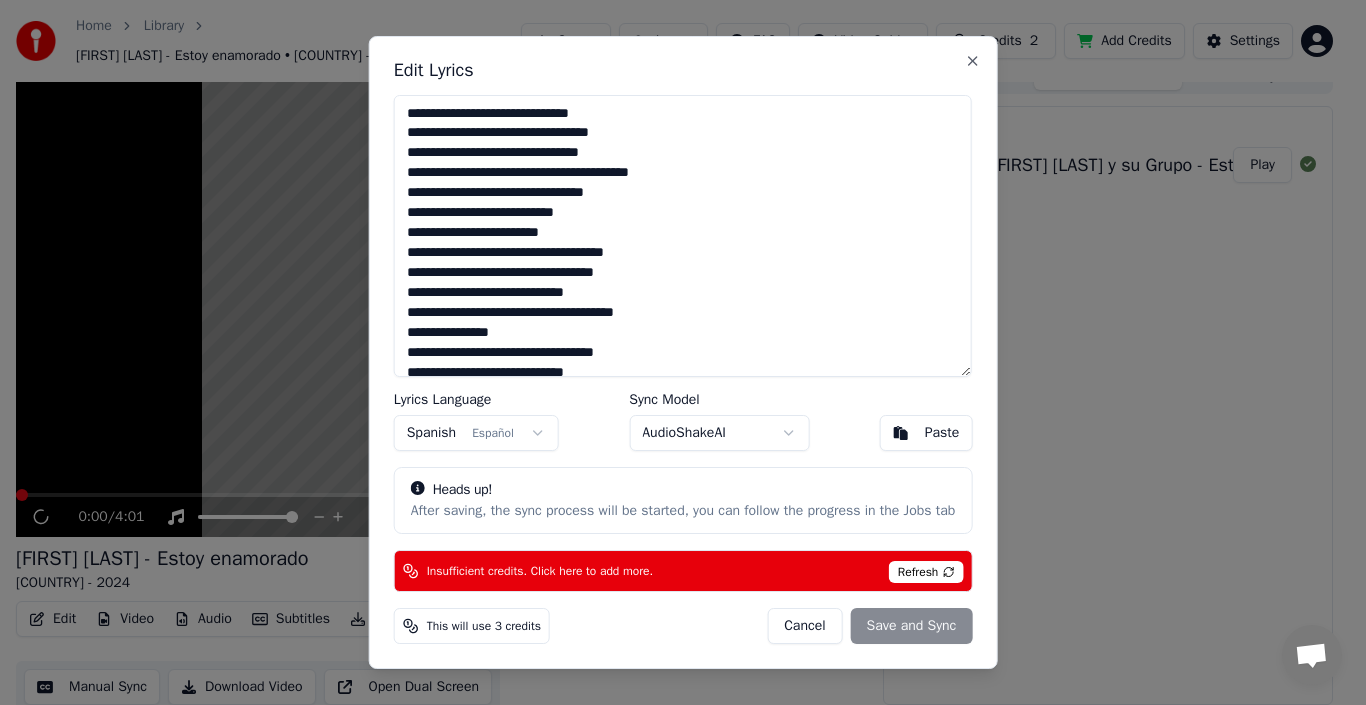 click at bounding box center (683, 236) 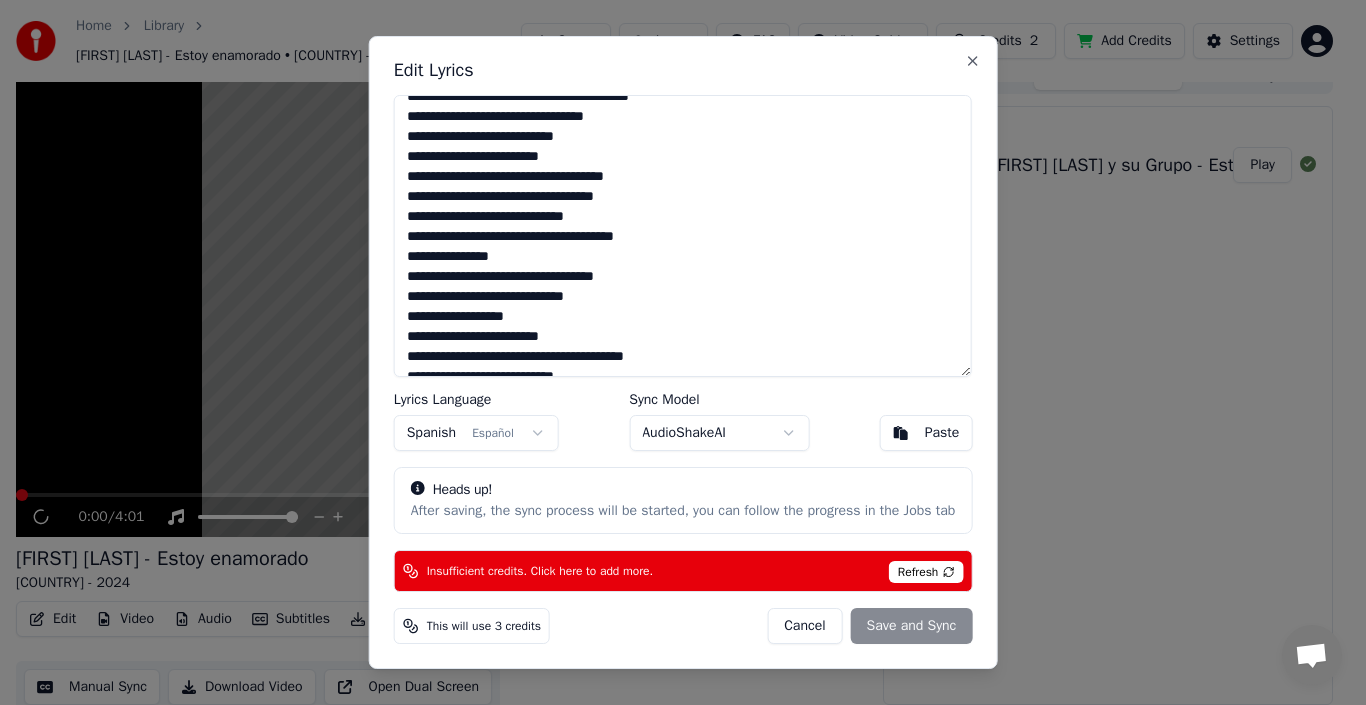 scroll, scrollTop: 0, scrollLeft: 0, axis: both 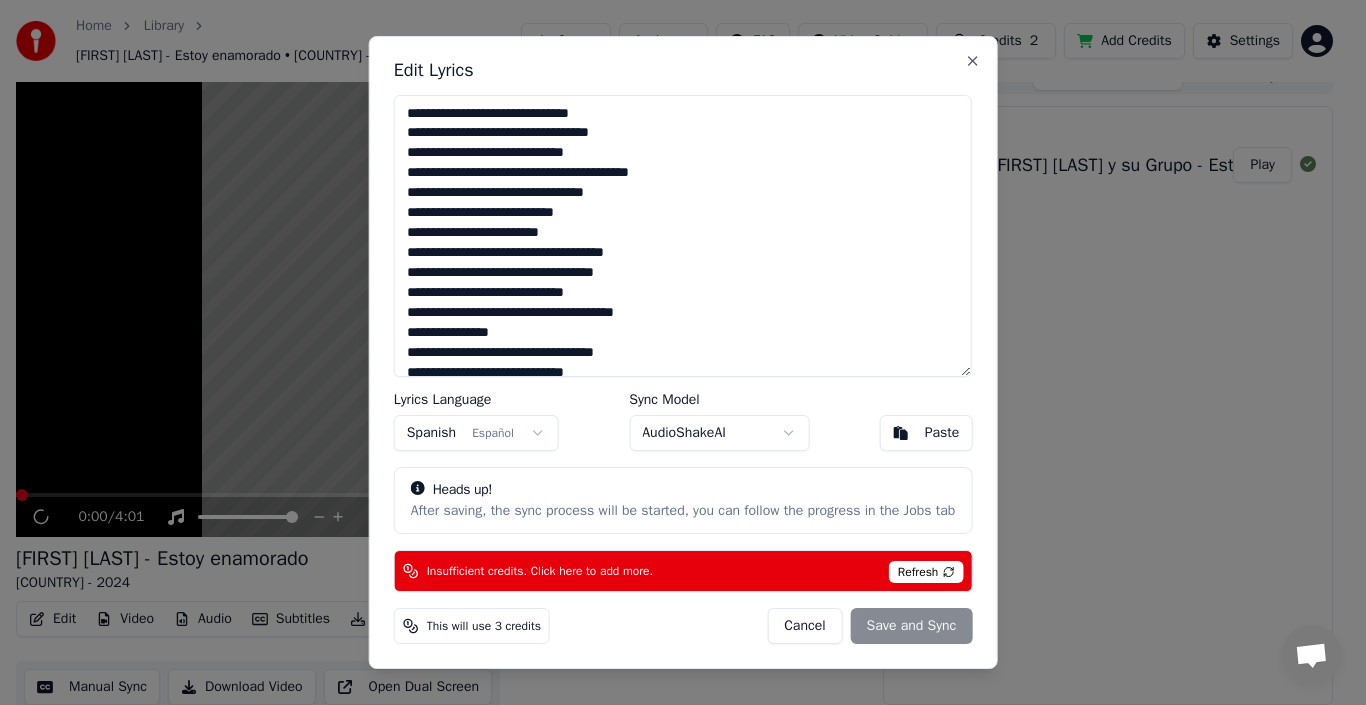 click at bounding box center [683, 236] 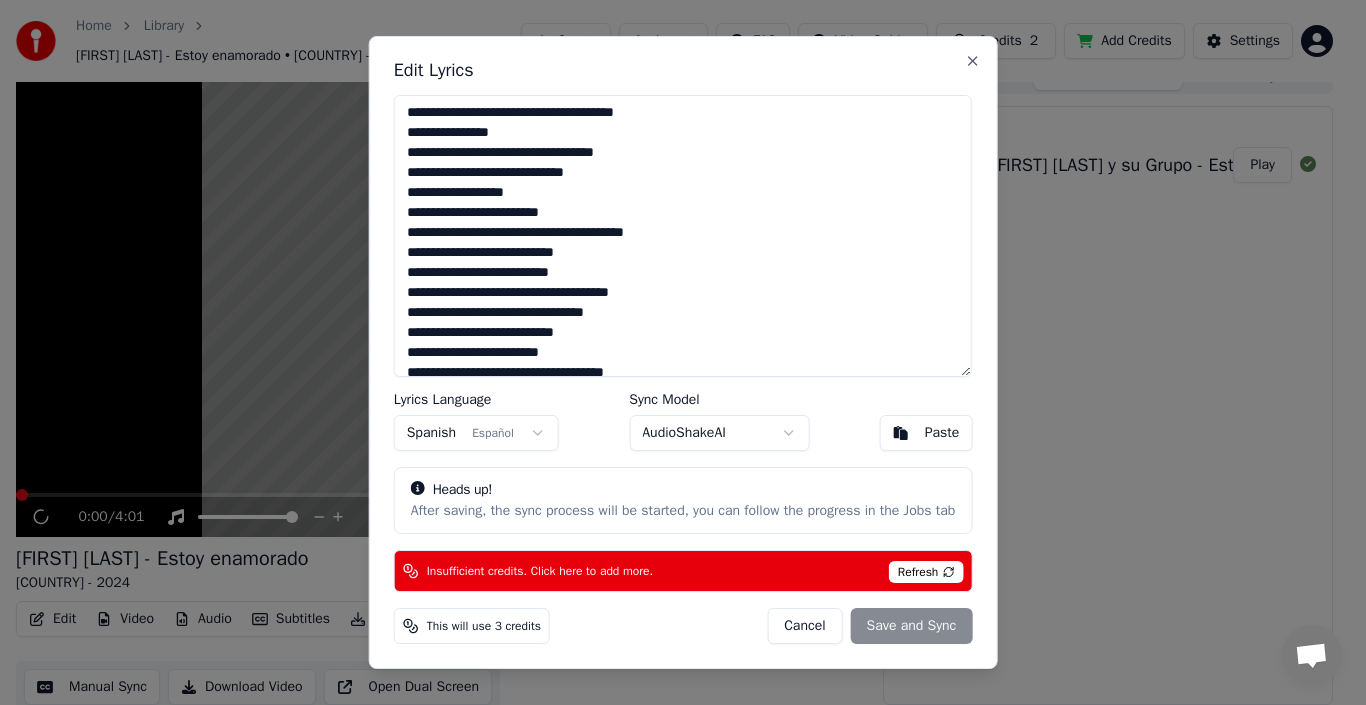 scroll, scrollTop: 376, scrollLeft: 0, axis: vertical 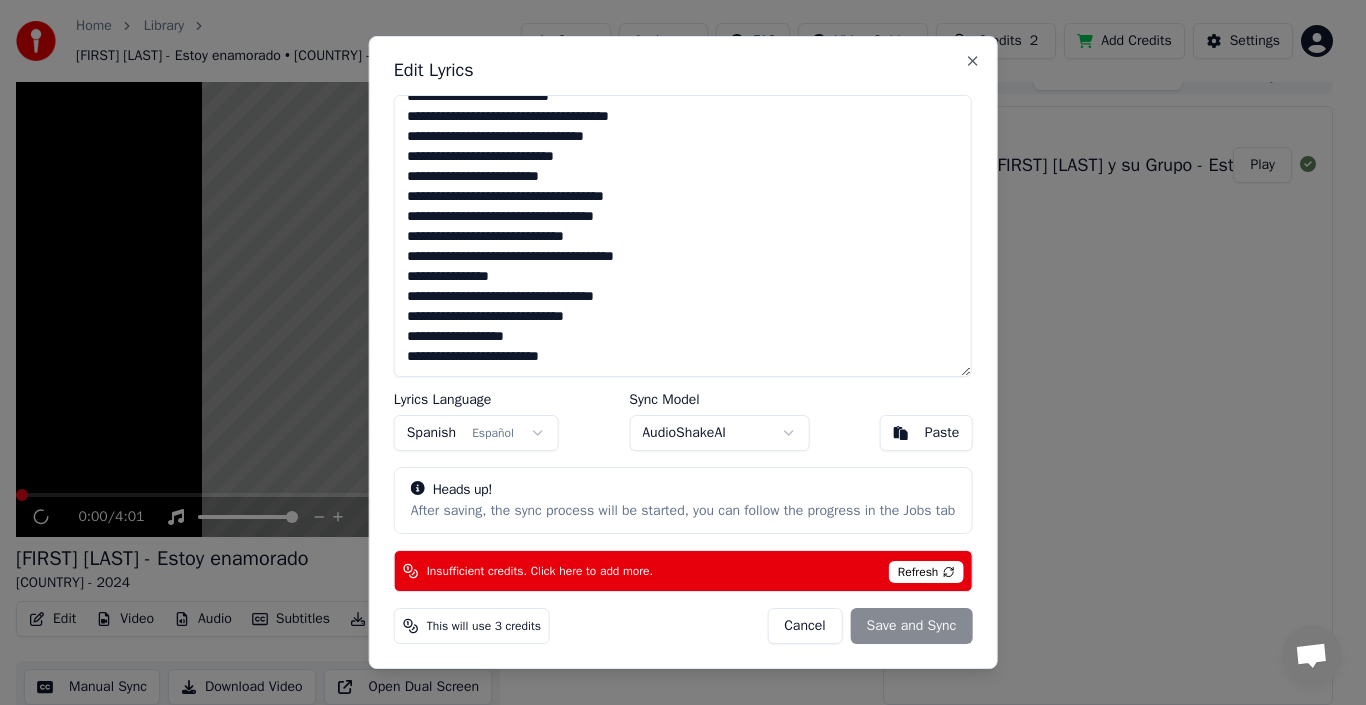 click at bounding box center [683, 236] 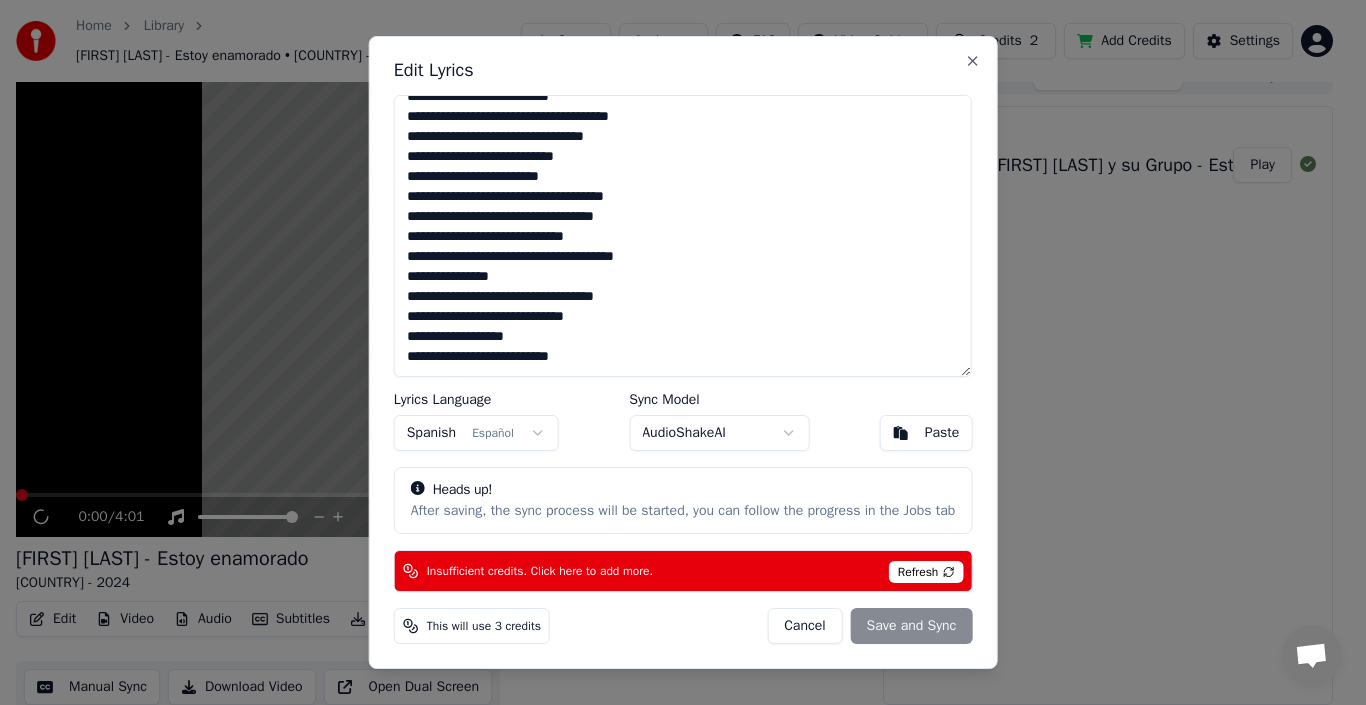 scroll, scrollTop: 406, scrollLeft: 0, axis: vertical 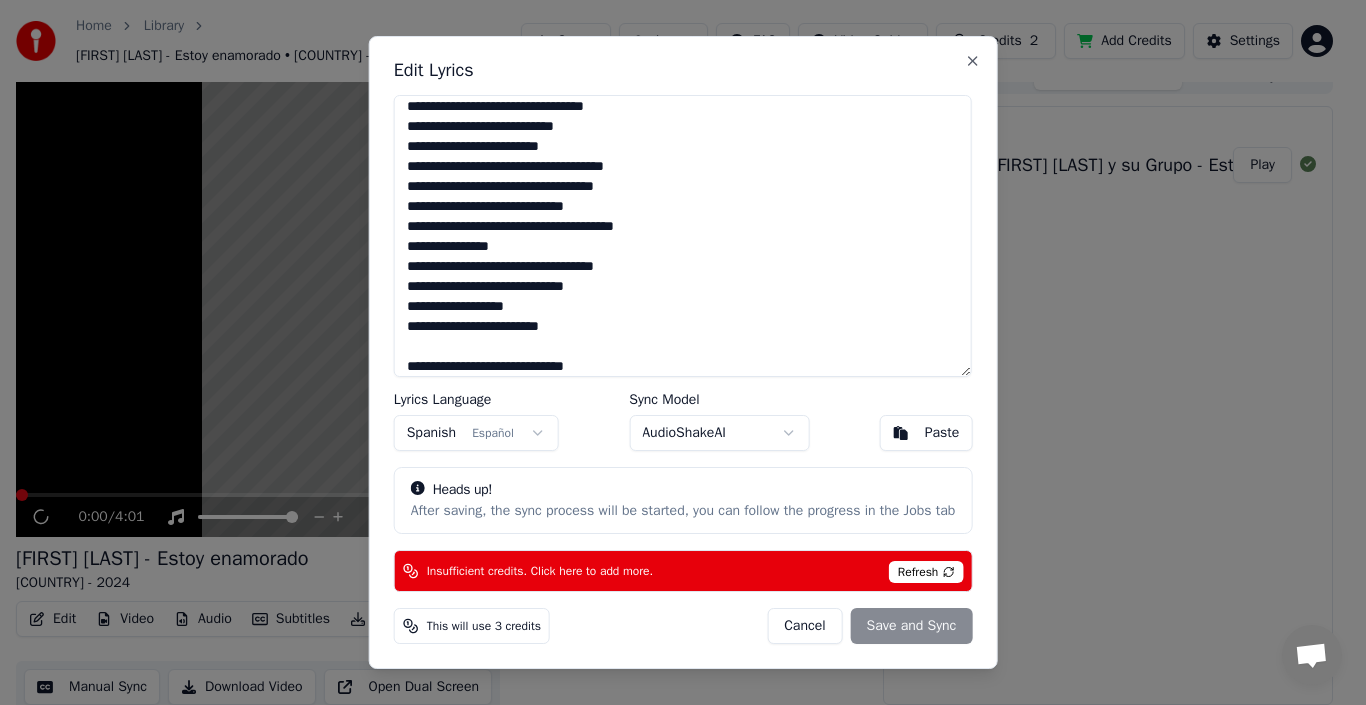 click on "Cancel Save and Sync" at bounding box center (869, 626) 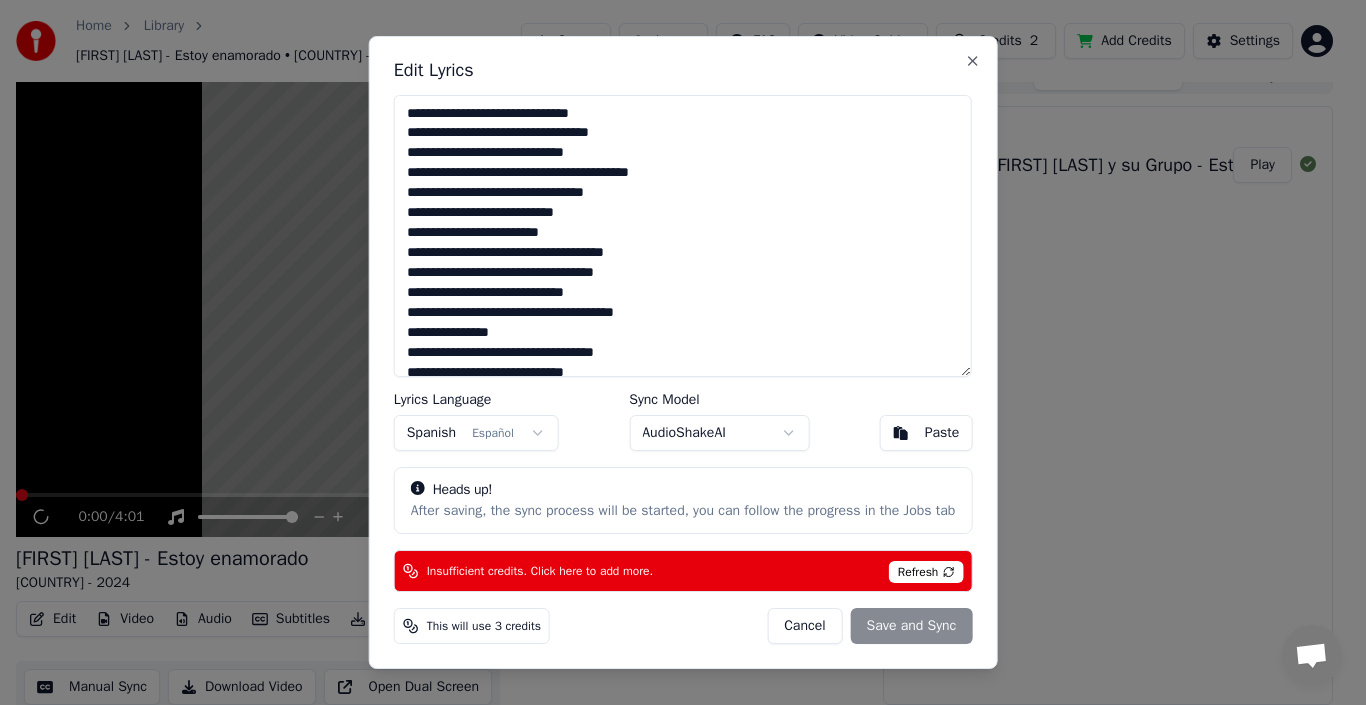 scroll, scrollTop: 400, scrollLeft: 0, axis: vertical 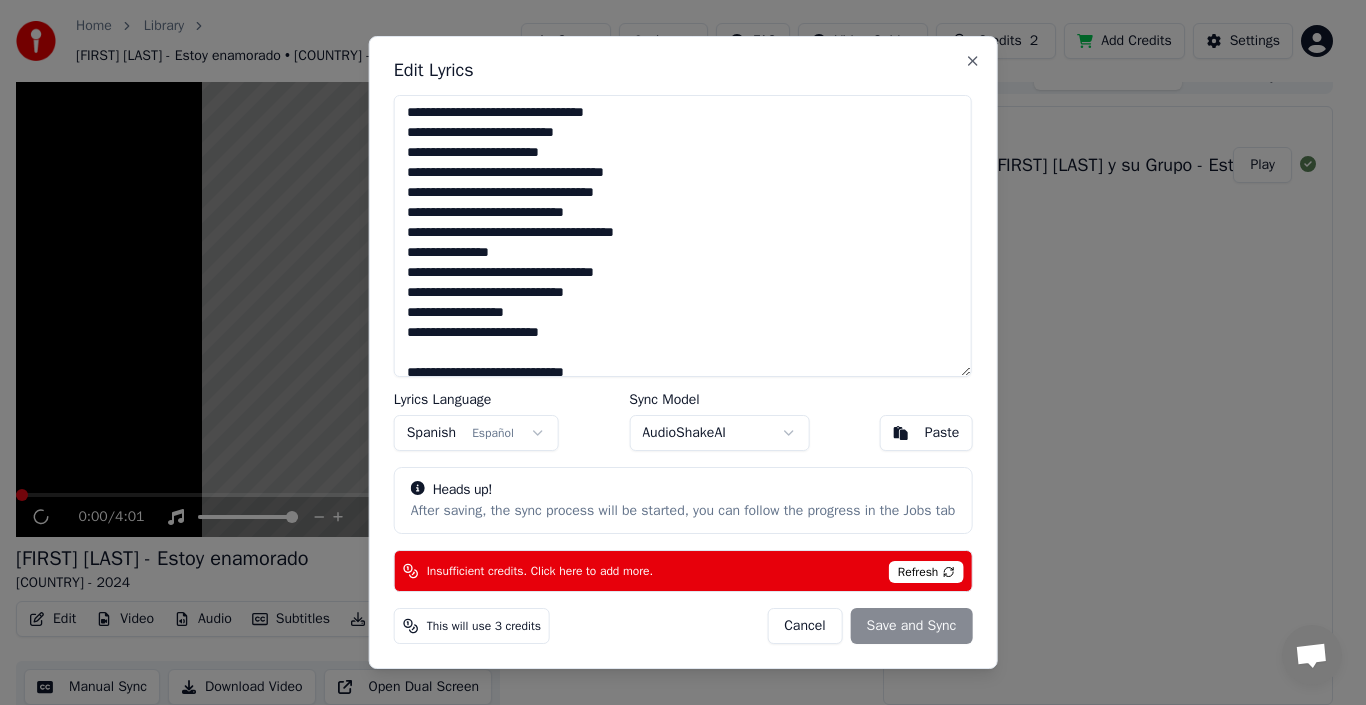 click on "Cancel Save and Sync" at bounding box center [869, 626] 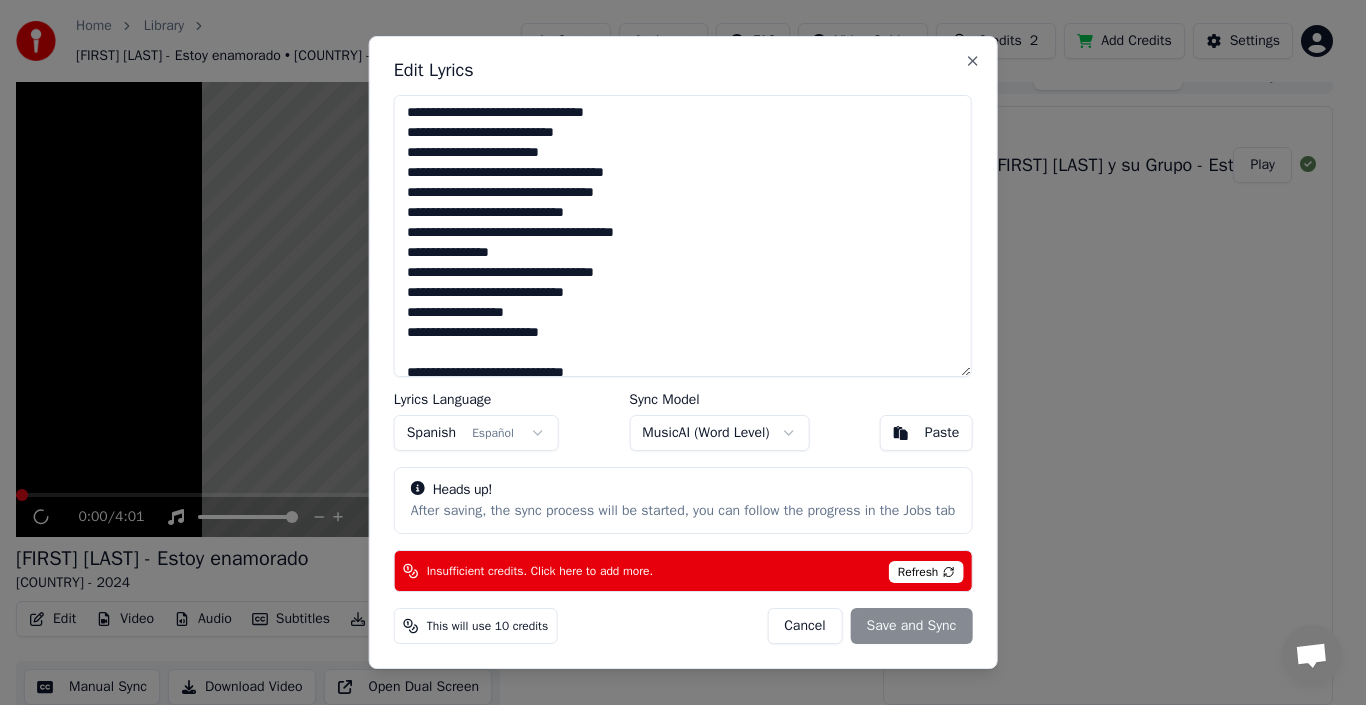 click on "Cancel Save and Sync" at bounding box center [869, 626] 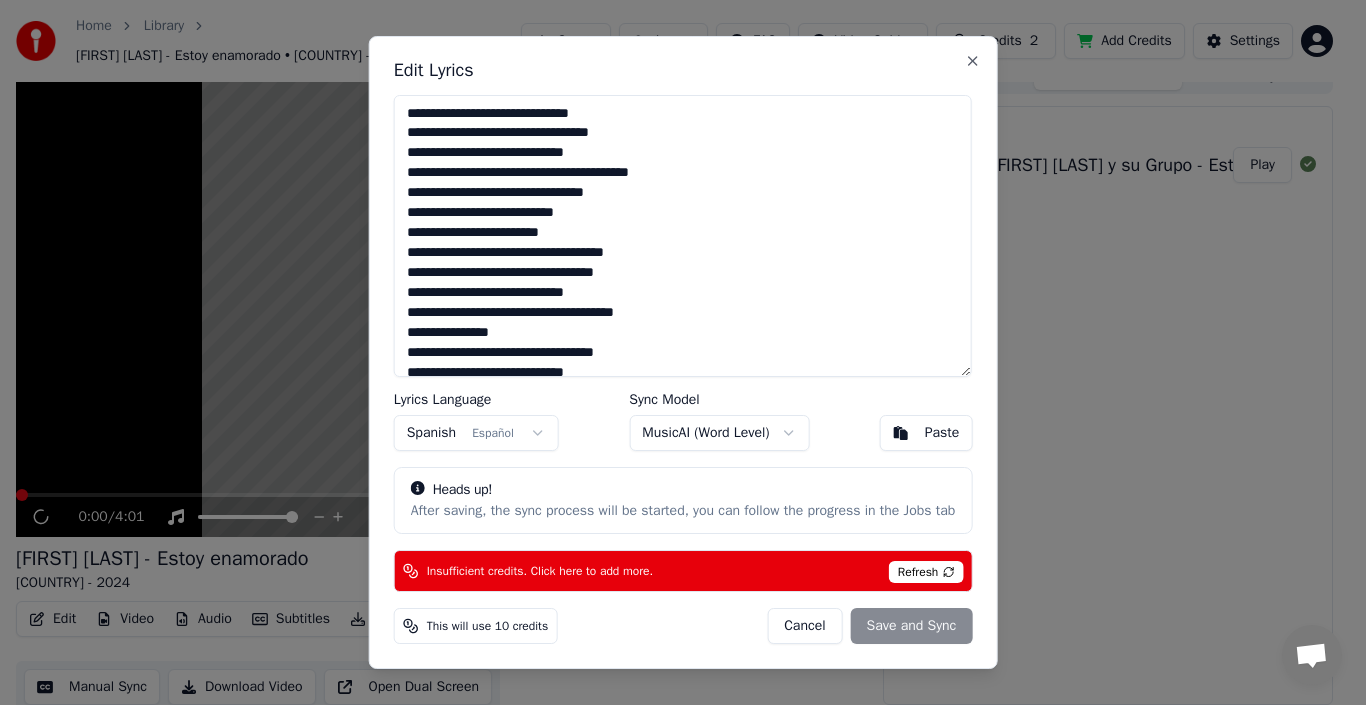 click on "Edit Lyrics Lyrics Language Spanish Español Sync Model MusicAI ( Word Level ) Paste Heads up! After saving, the sync process will be started, you can follow the progress in the Jobs tab Insufficient credits. Click here to add more. Refresh This will use 10 credits Cancel Save and Sync Close" at bounding box center [683, 353] 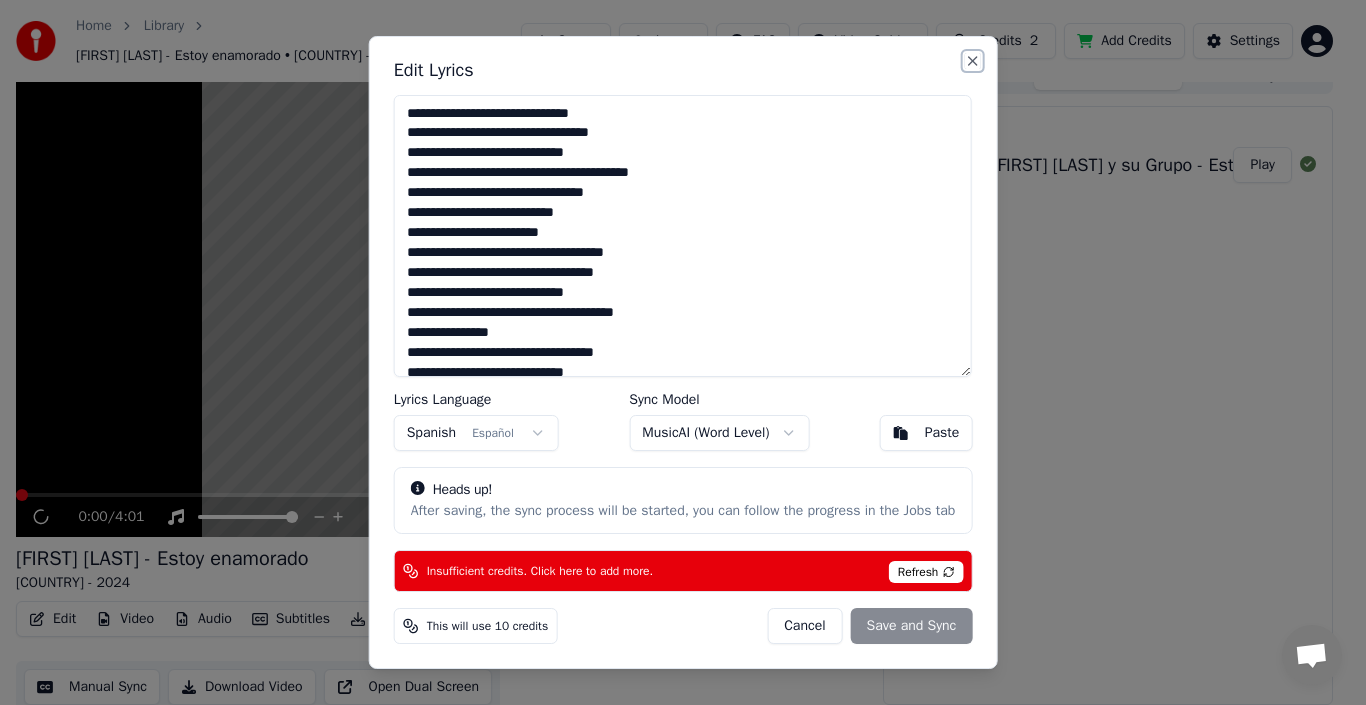 click on "Close" at bounding box center [972, 61] 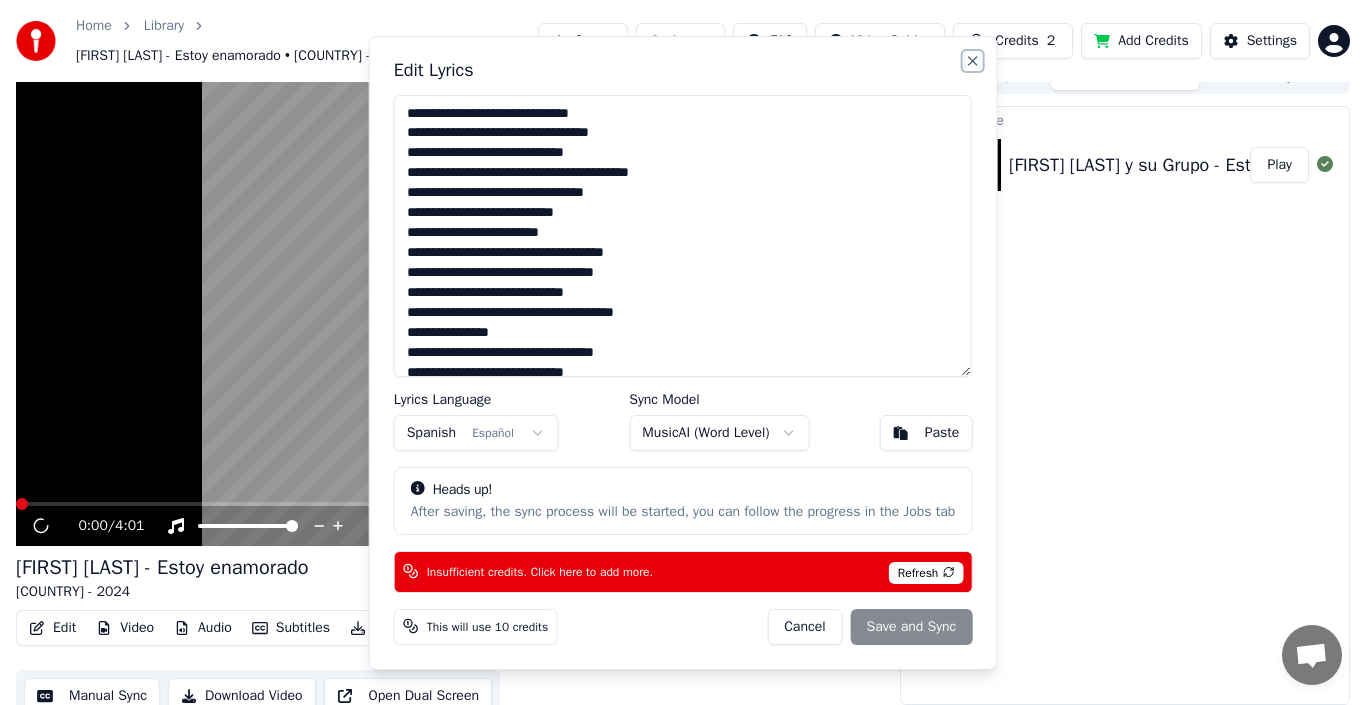 type on "**********" 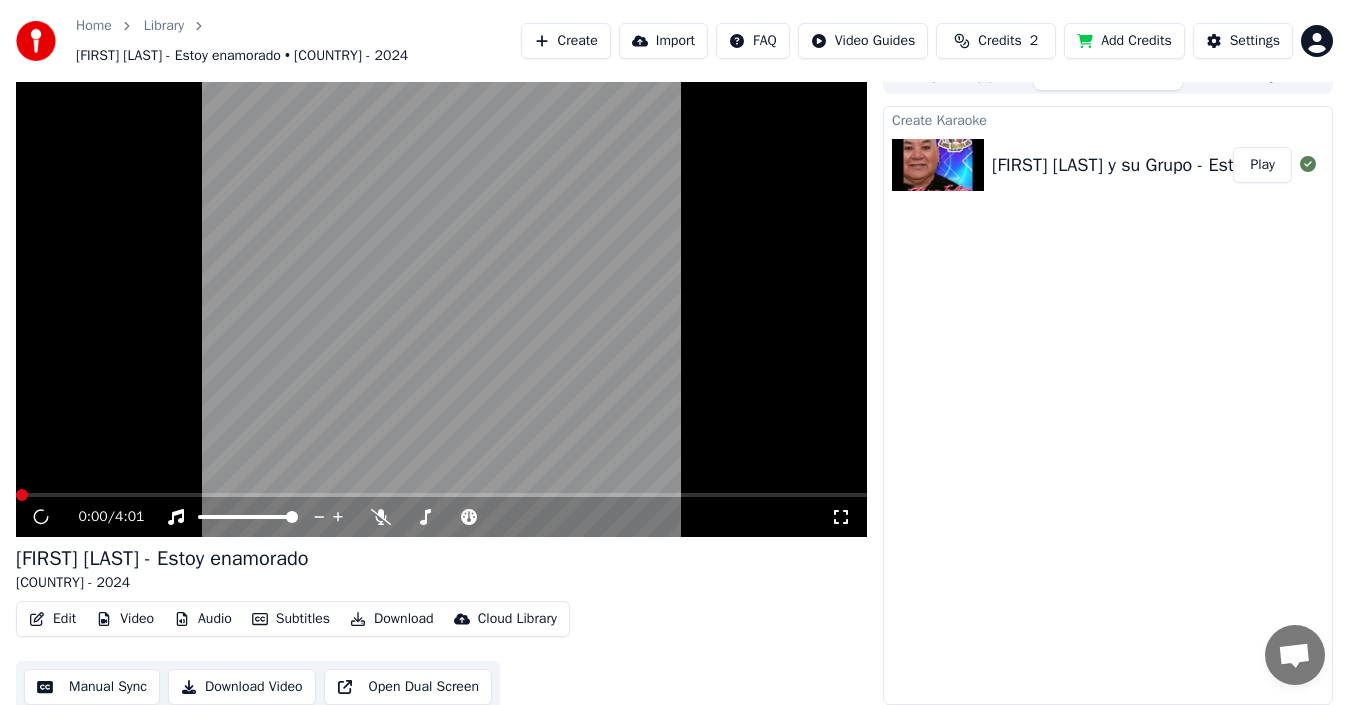 click on "Edit" at bounding box center [52, 619] 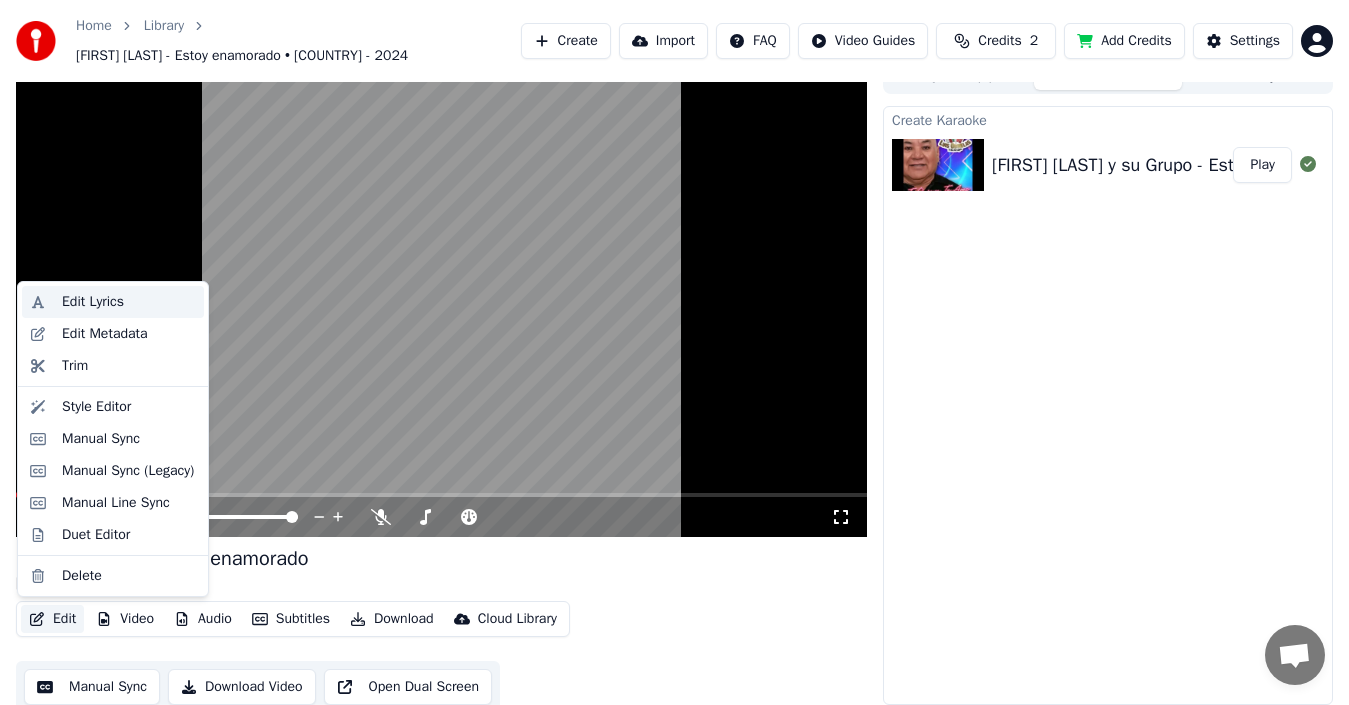 click on "Edit Lyrics" at bounding box center [129, 302] 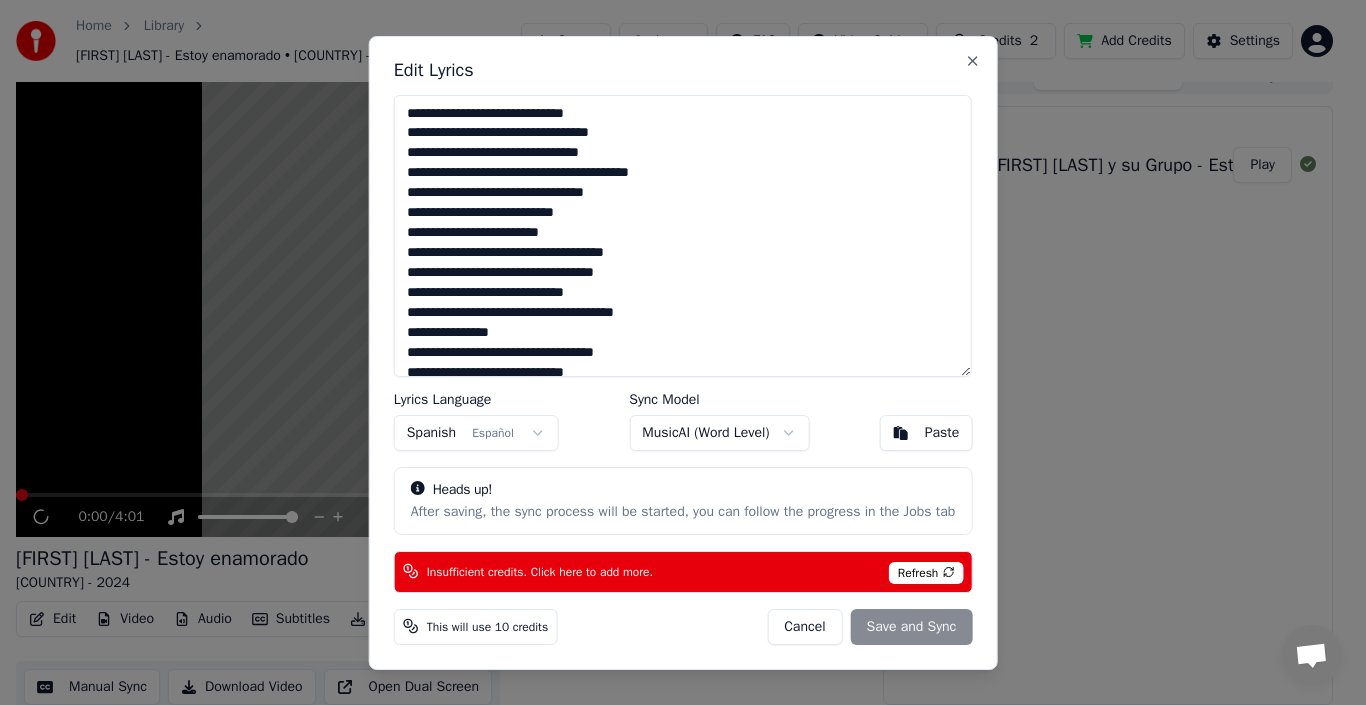 click on "Cancel Save and Sync" at bounding box center (869, 626) 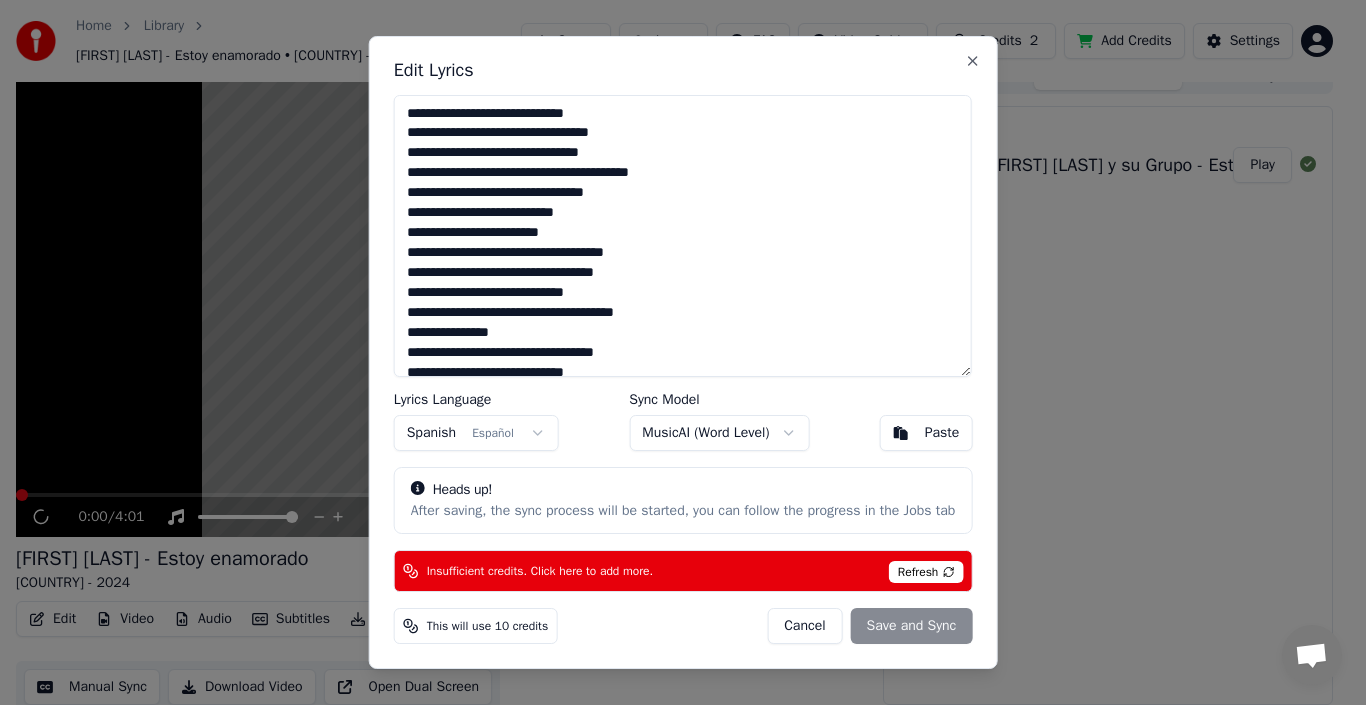 scroll, scrollTop: 376, scrollLeft: 0, axis: vertical 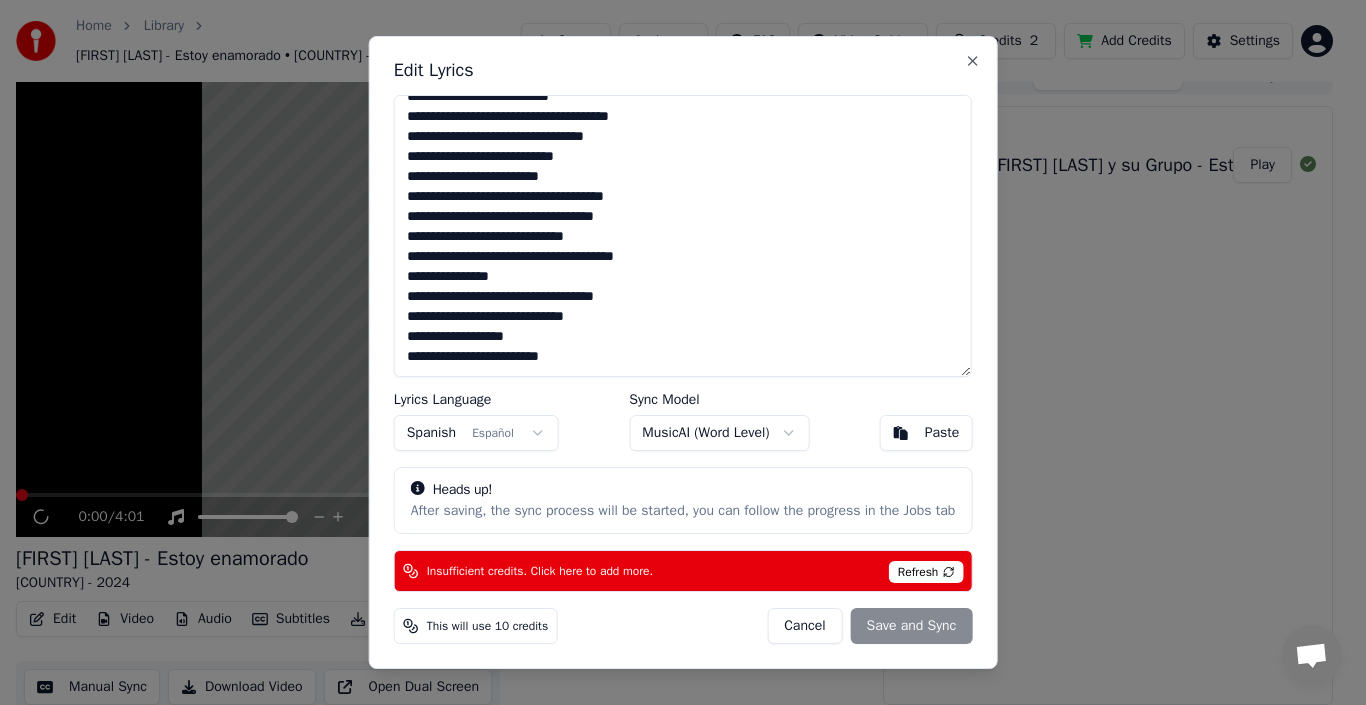 click at bounding box center [683, 236] 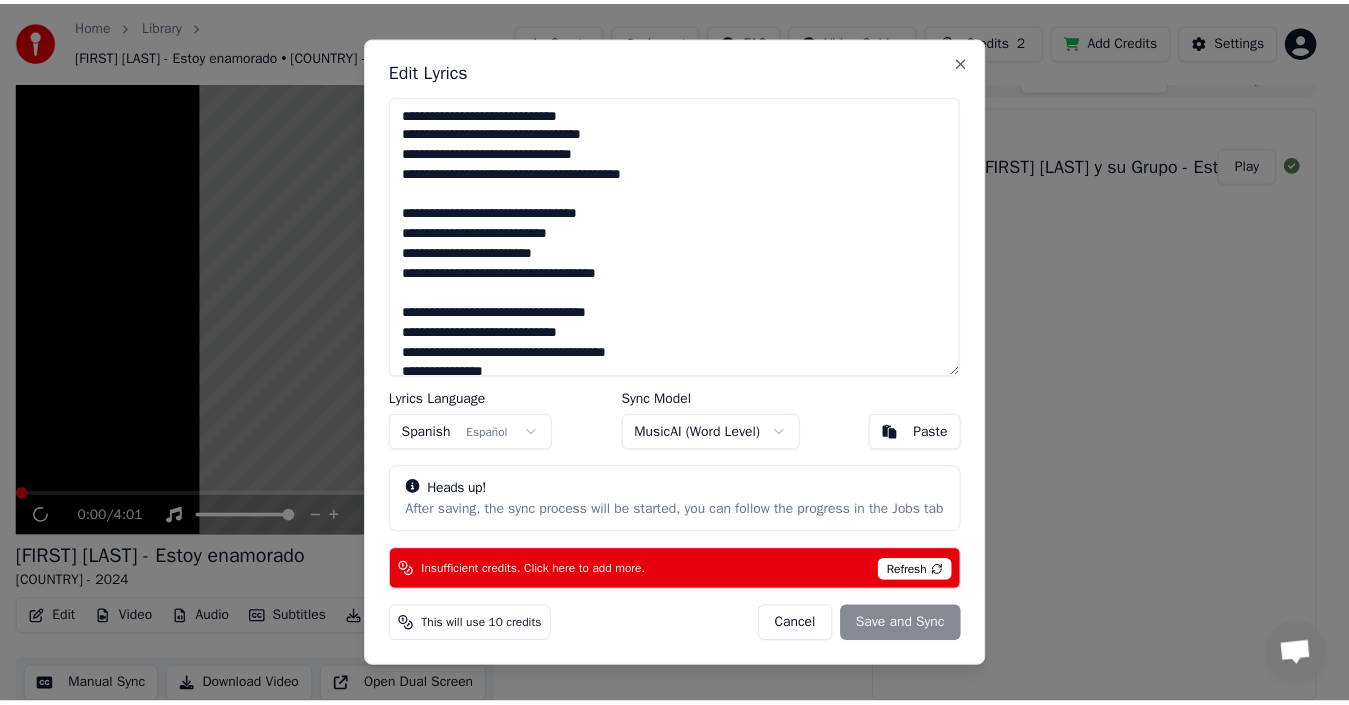 scroll, scrollTop: 500, scrollLeft: 0, axis: vertical 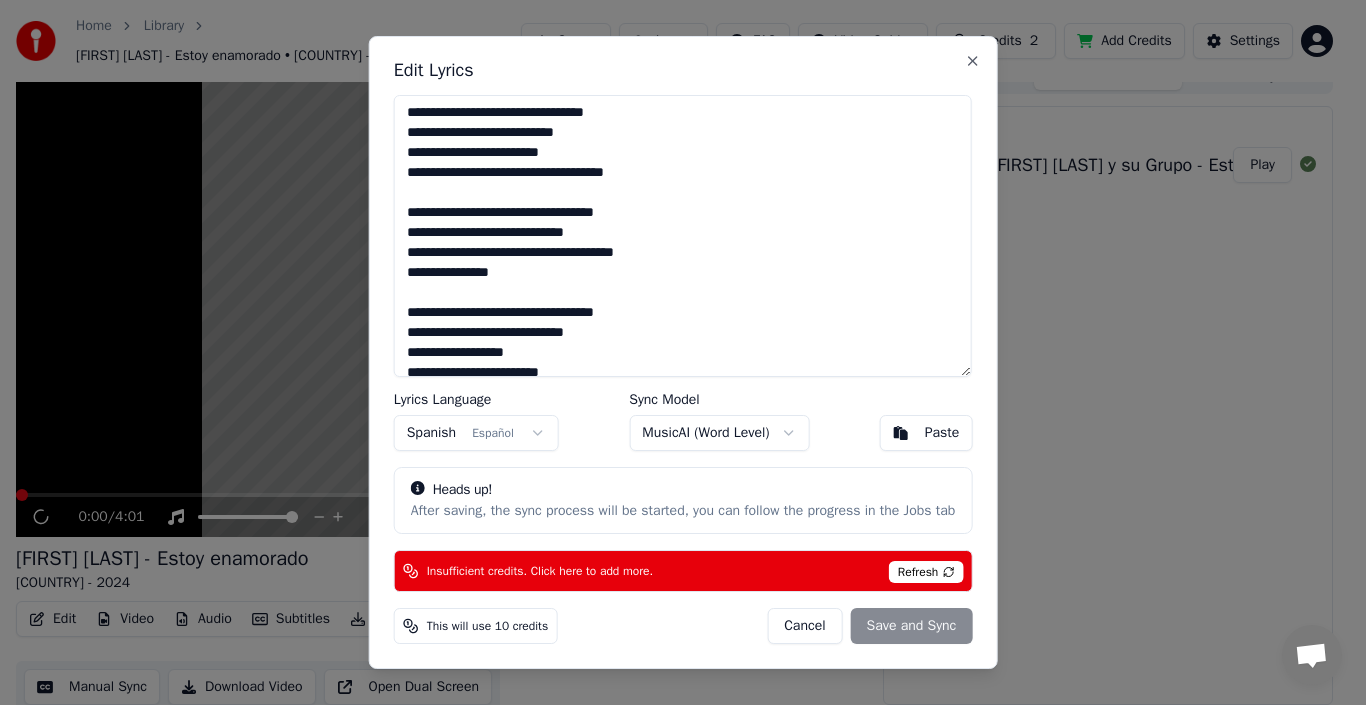 click on "Cancel Save and Sync" at bounding box center (869, 626) 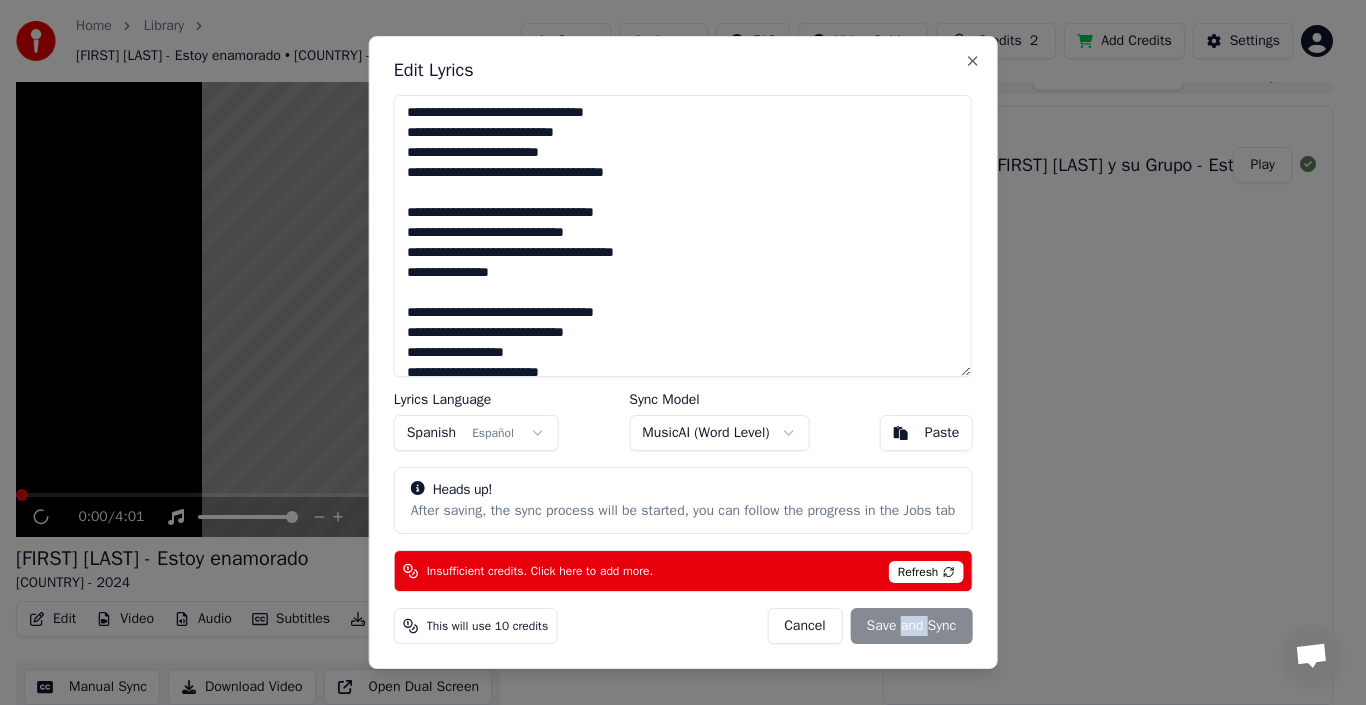 click on "Cancel Save and Sync" at bounding box center [869, 626] 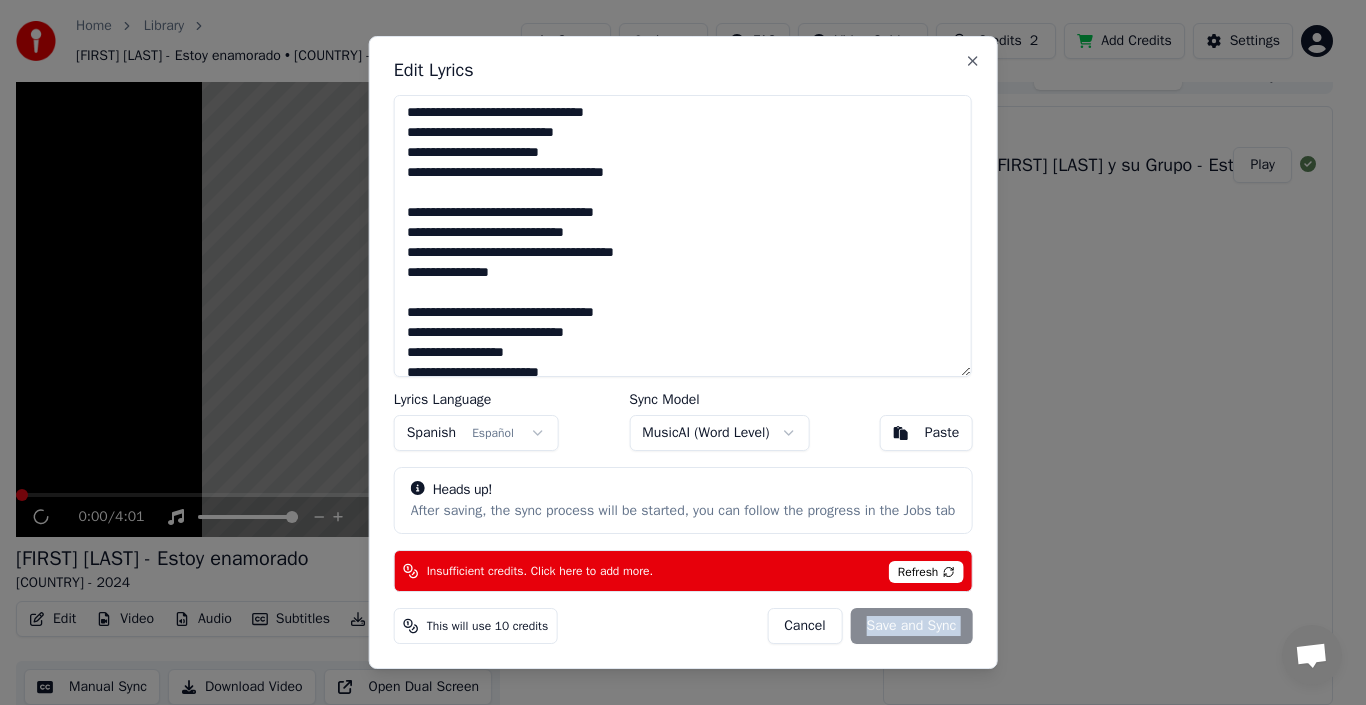 click on "Cancel Save and Sync" at bounding box center (869, 626) 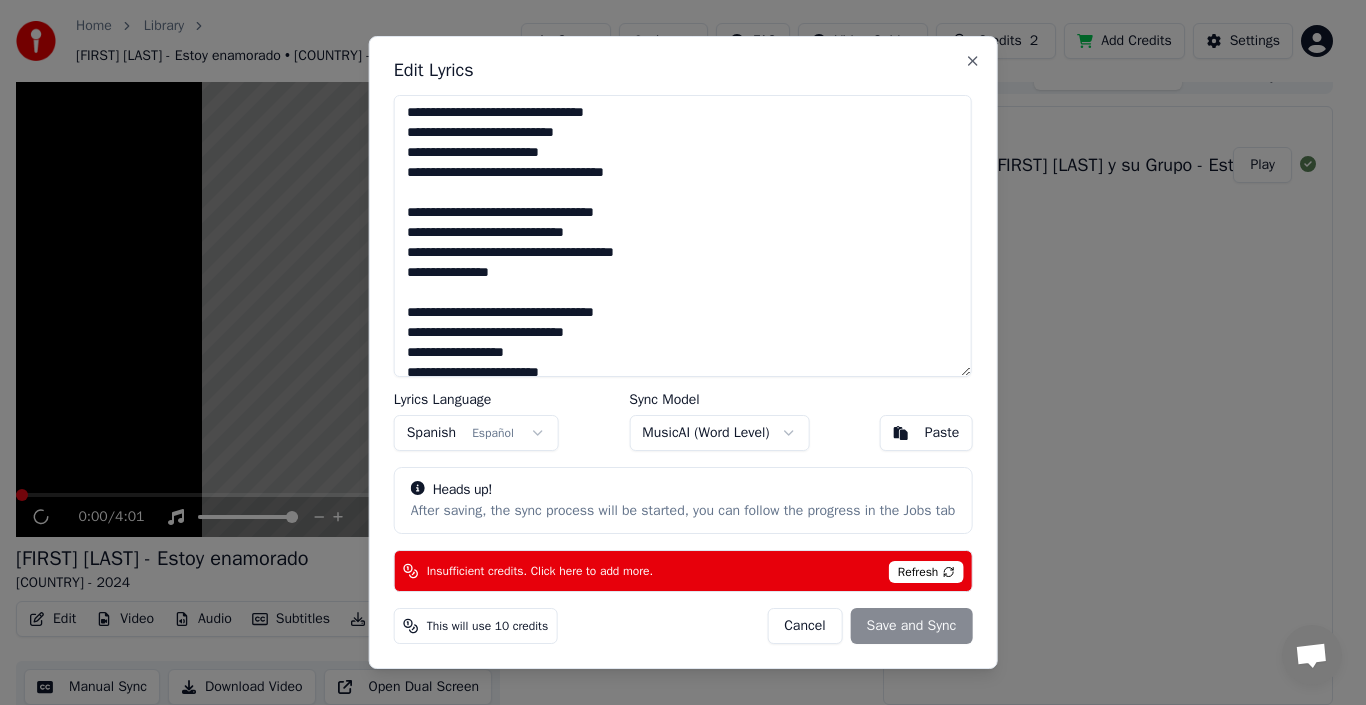 click on "Heads up! After saving, the sync process will be started, you can follow the progress in the Jobs tab" at bounding box center [683, 501] 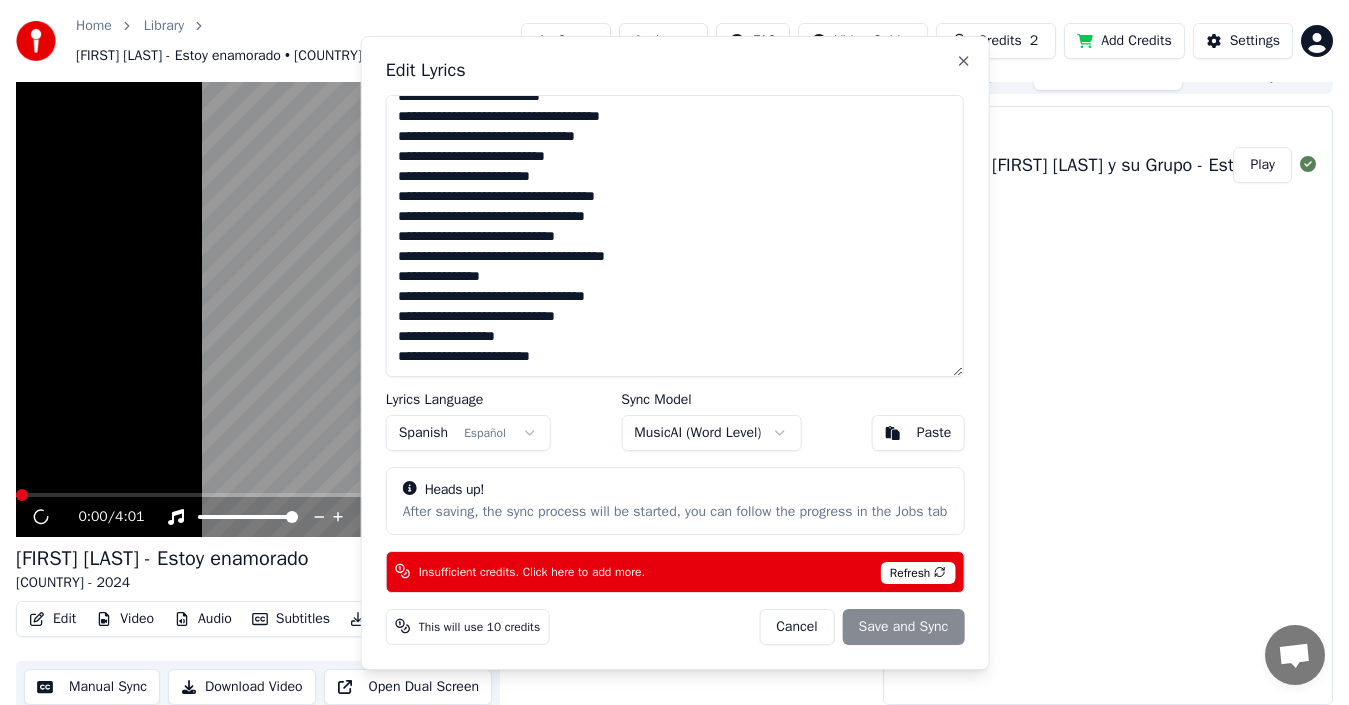 scroll, scrollTop: 376, scrollLeft: 0, axis: vertical 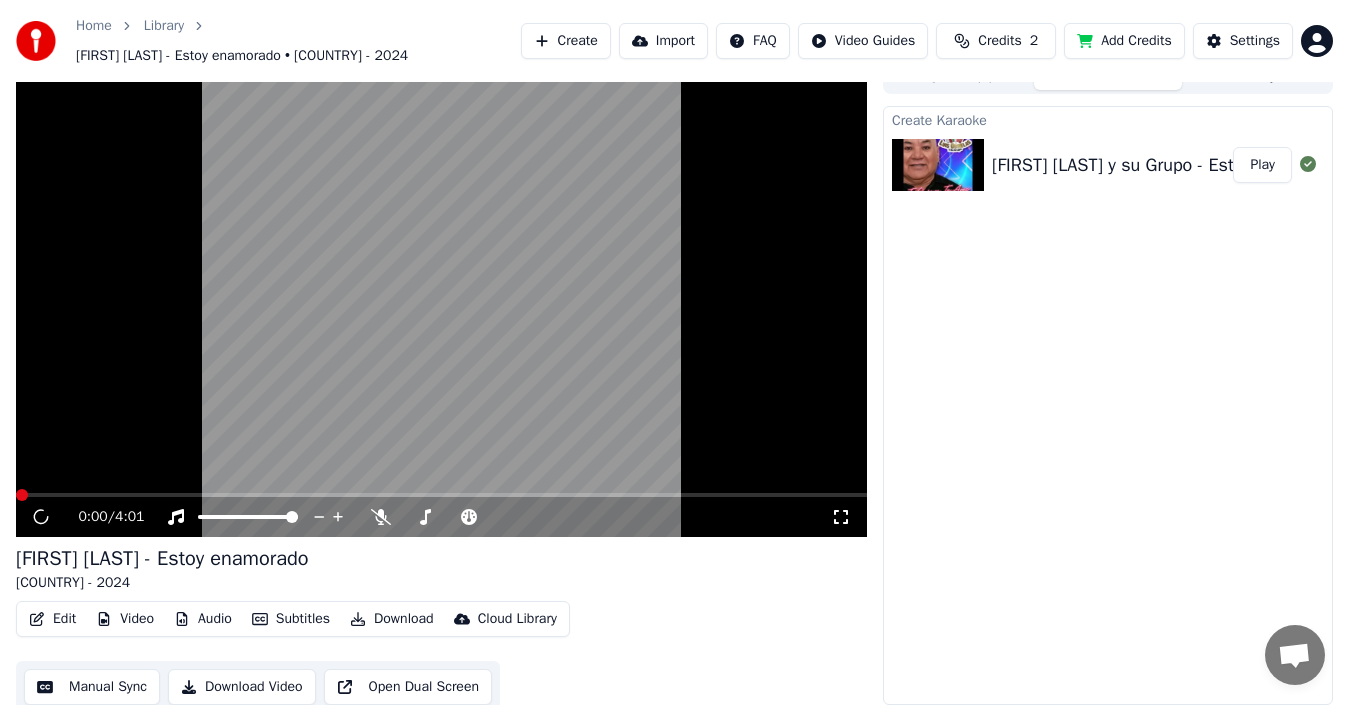 click on "Edit" at bounding box center [52, 619] 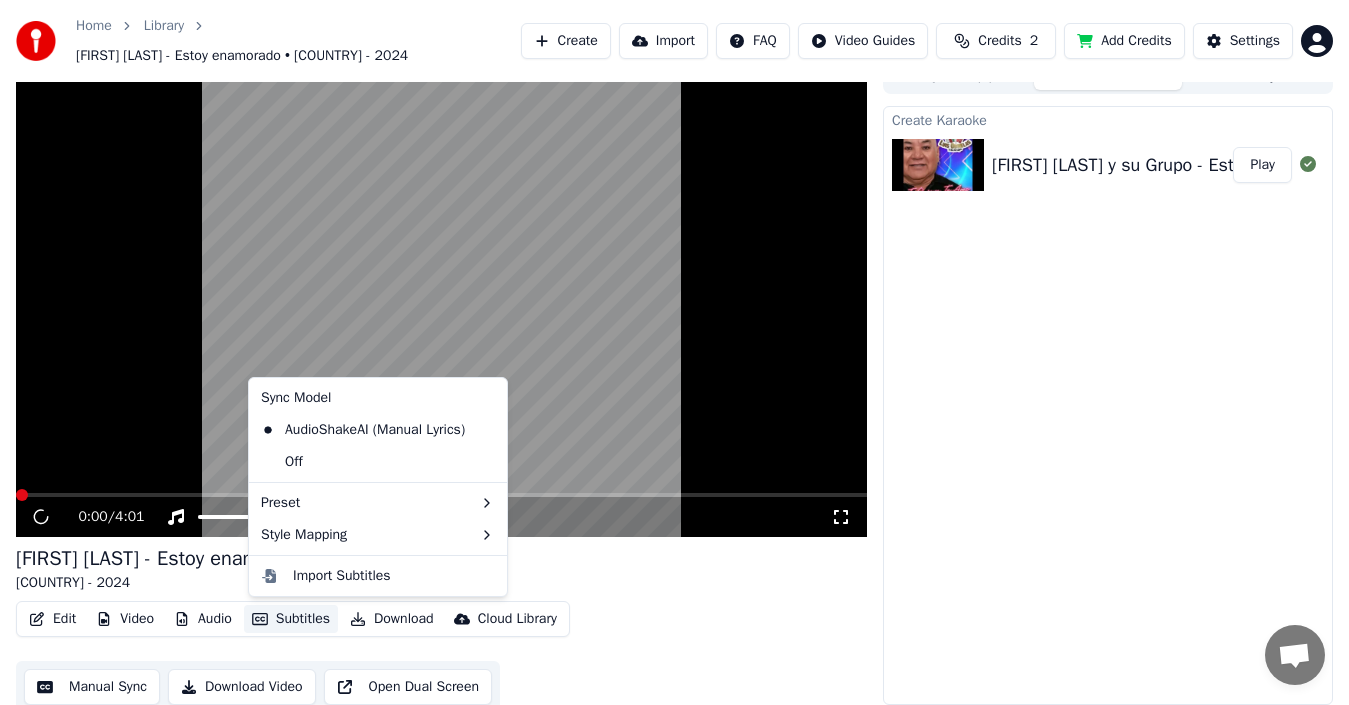 click on "Edit Video Audio Subtitles Download Cloud Library Manual Sync Download Video Open Dual Screen" at bounding box center [441, 657] 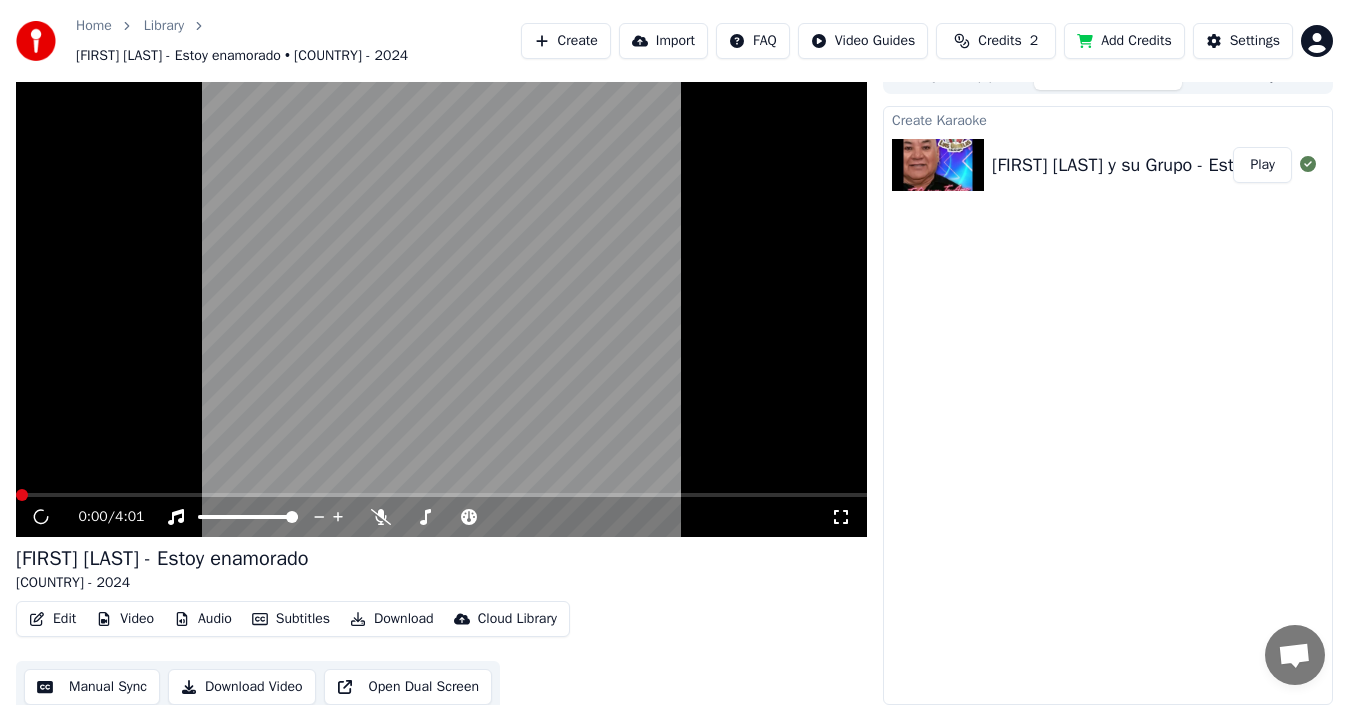 click on "Subtitles" at bounding box center (291, 619) 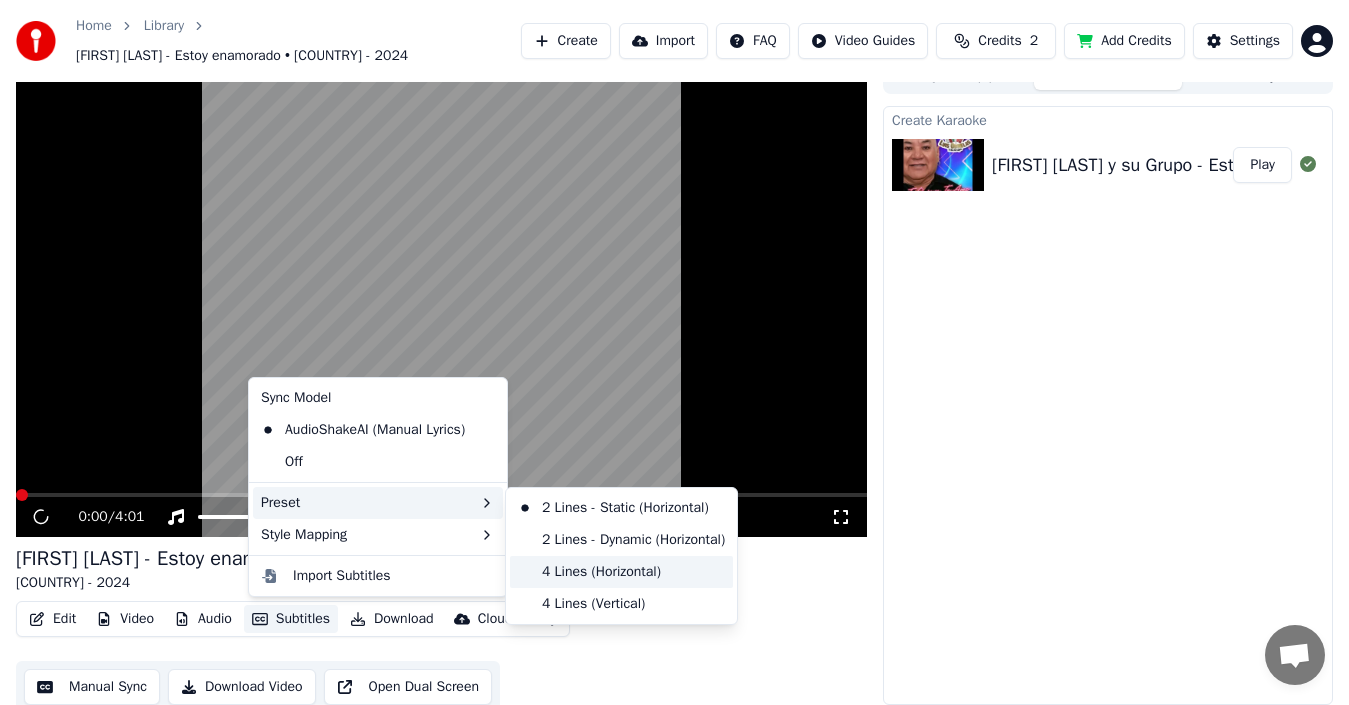 click on "4 Lines (Horizontal)" at bounding box center (621, 572) 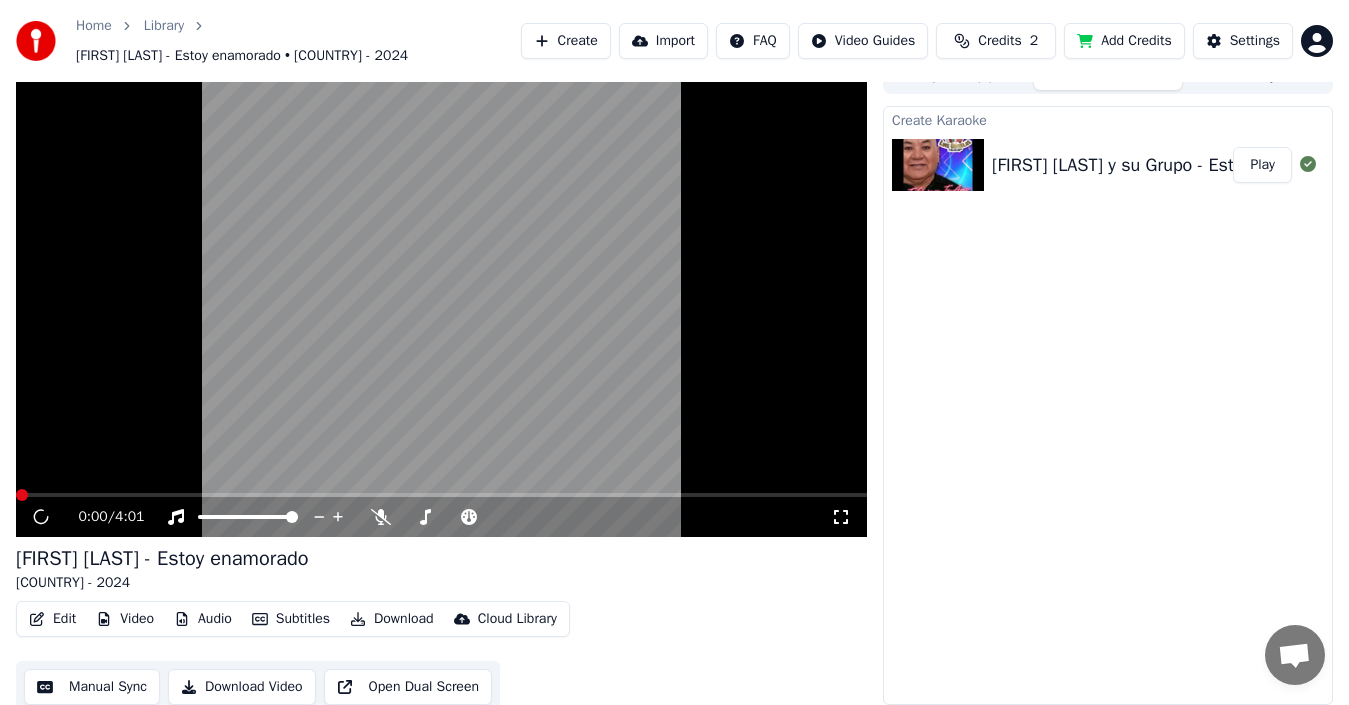 click on "Subtitles" at bounding box center (291, 619) 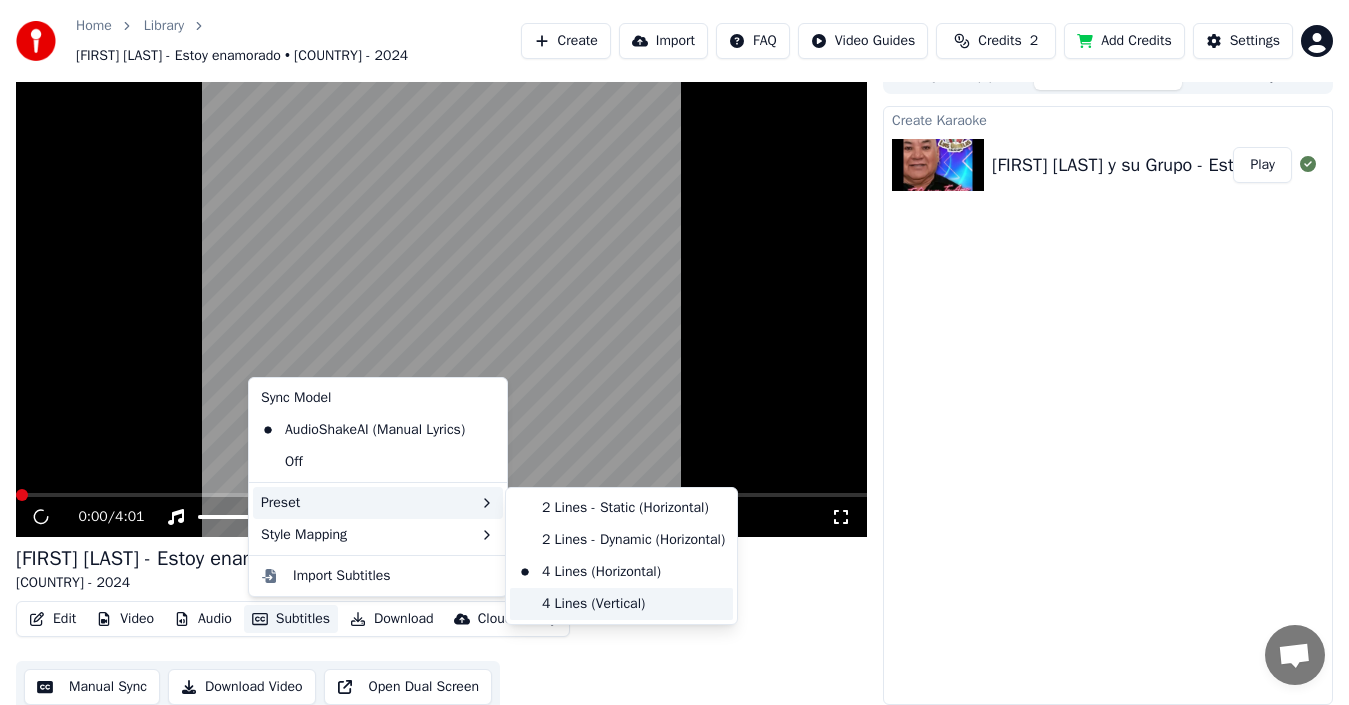 click on "4 Lines (Vertical)" at bounding box center (621, 604) 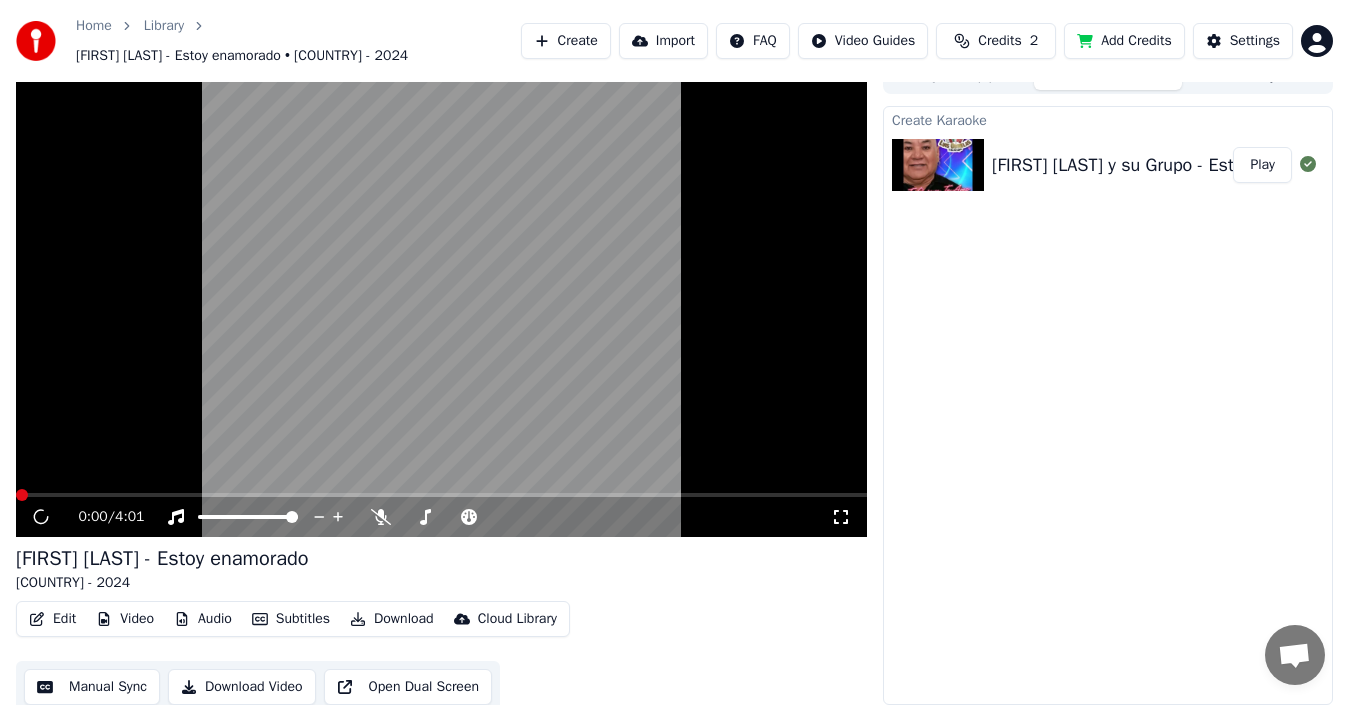 click on "Edit" at bounding box center (52, 619) 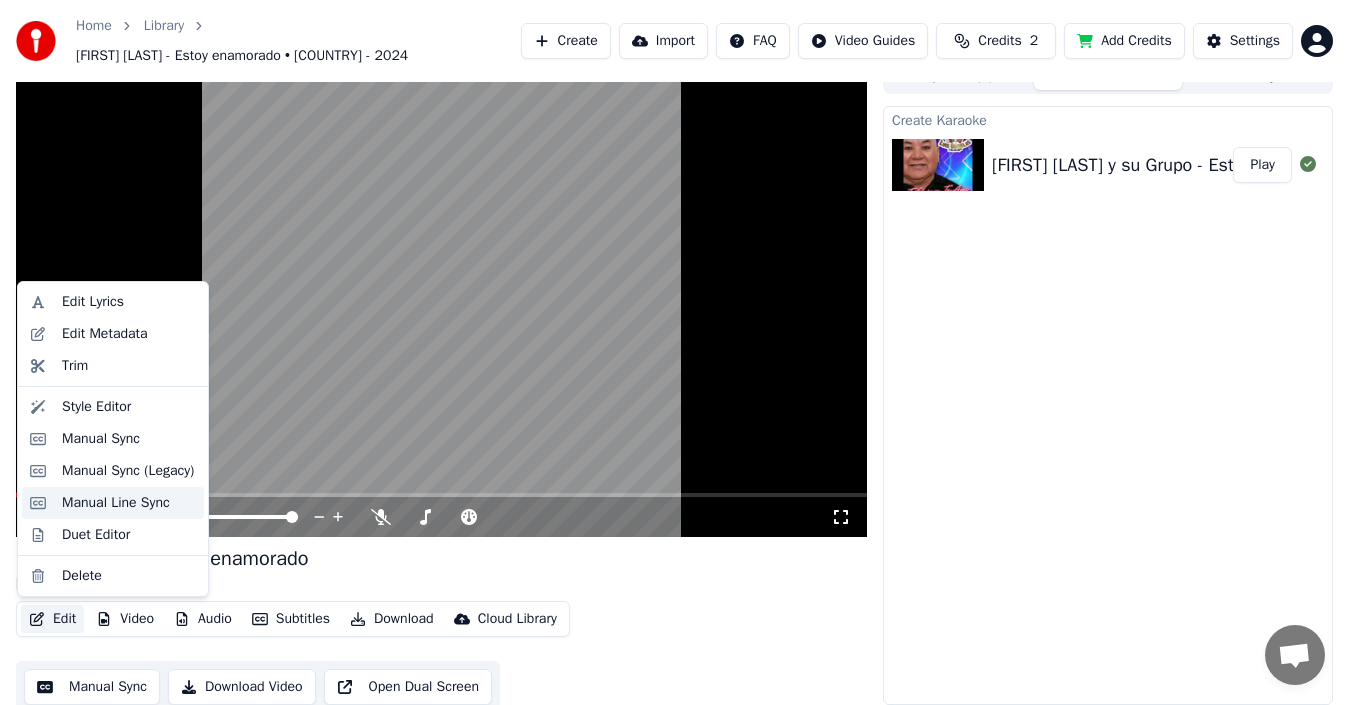 click on "Manual Line Sync" at bounding box center (116, 503) 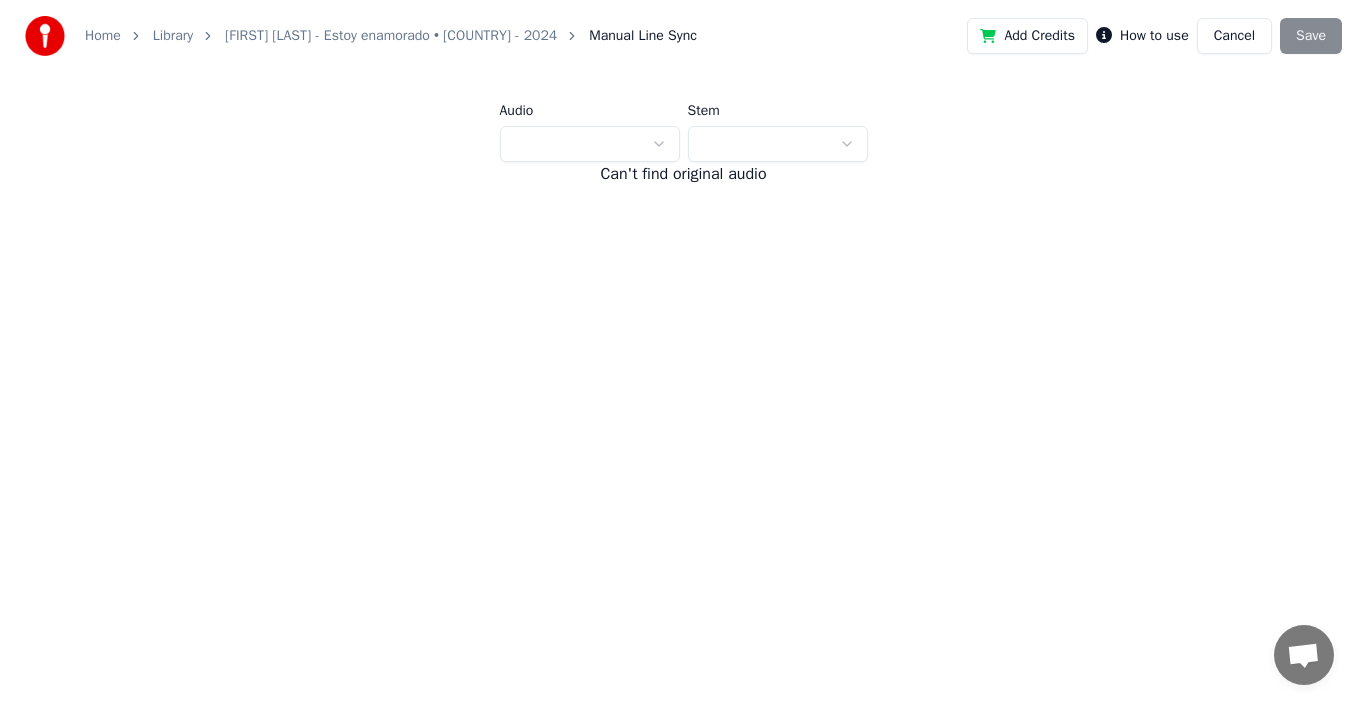 scroll, scrollTop: 0, scrollLeft: 0, axis: both 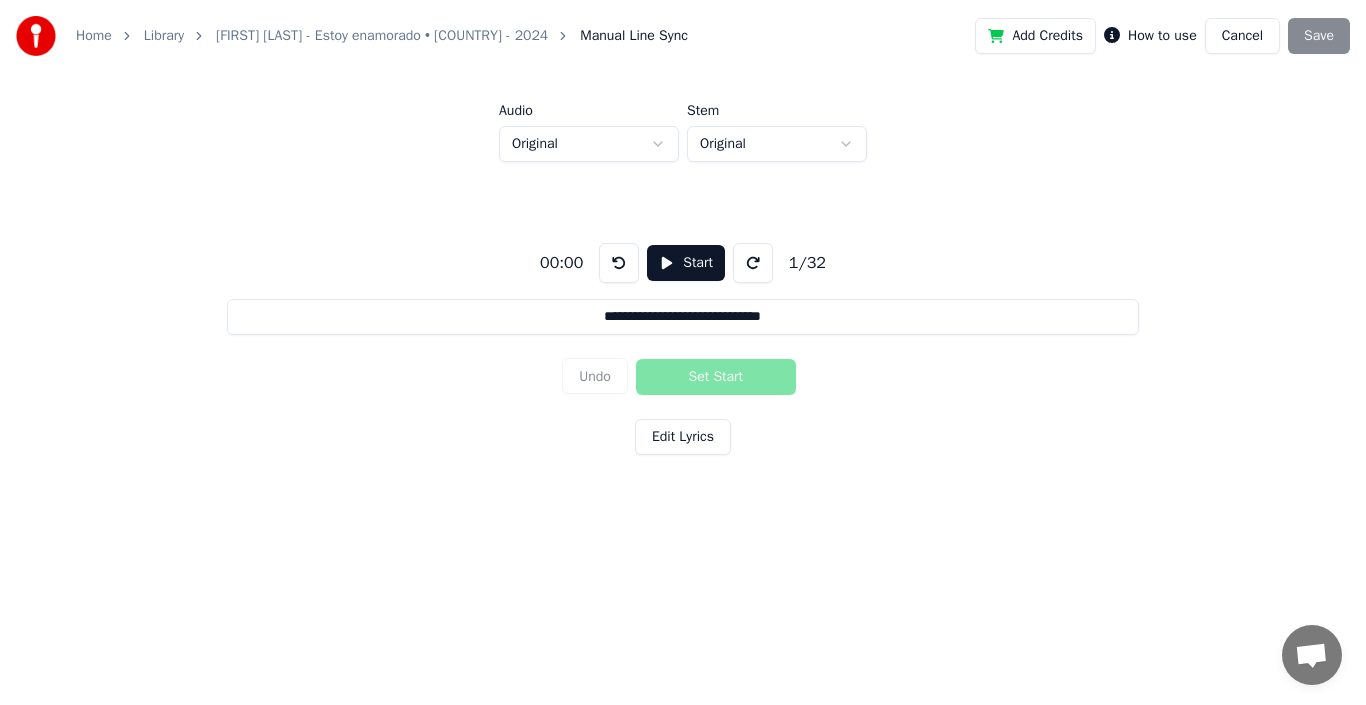 click on "Start" at bounding box center (686, 263) 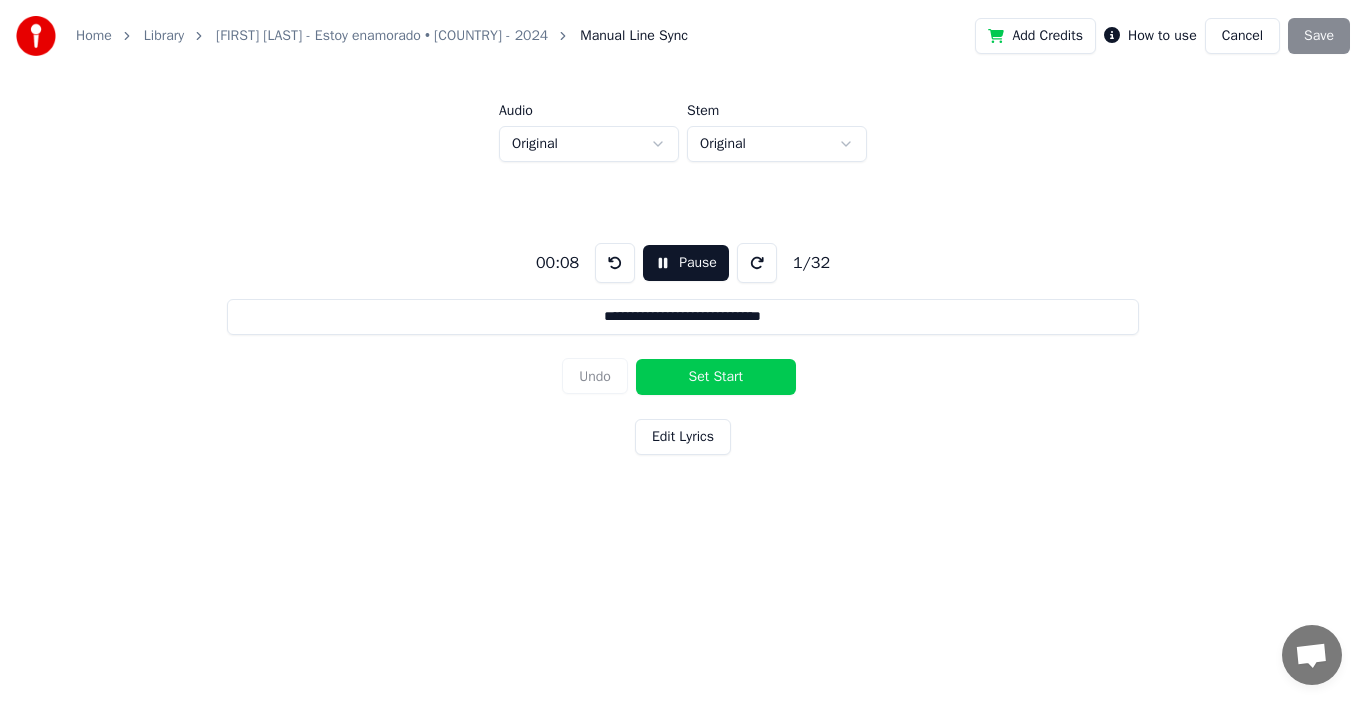 click on "Pause" at bounding box center (686, 263) 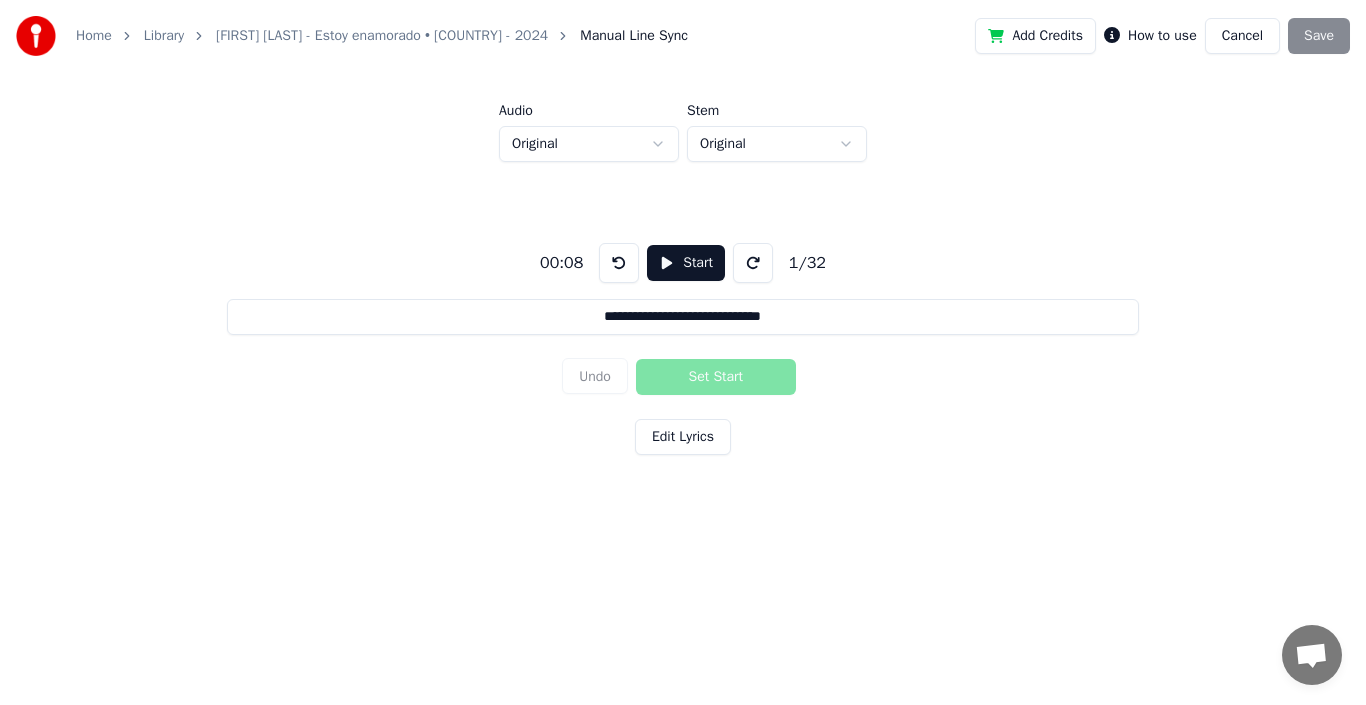 click on "**********" at bounding box center (682, 317) 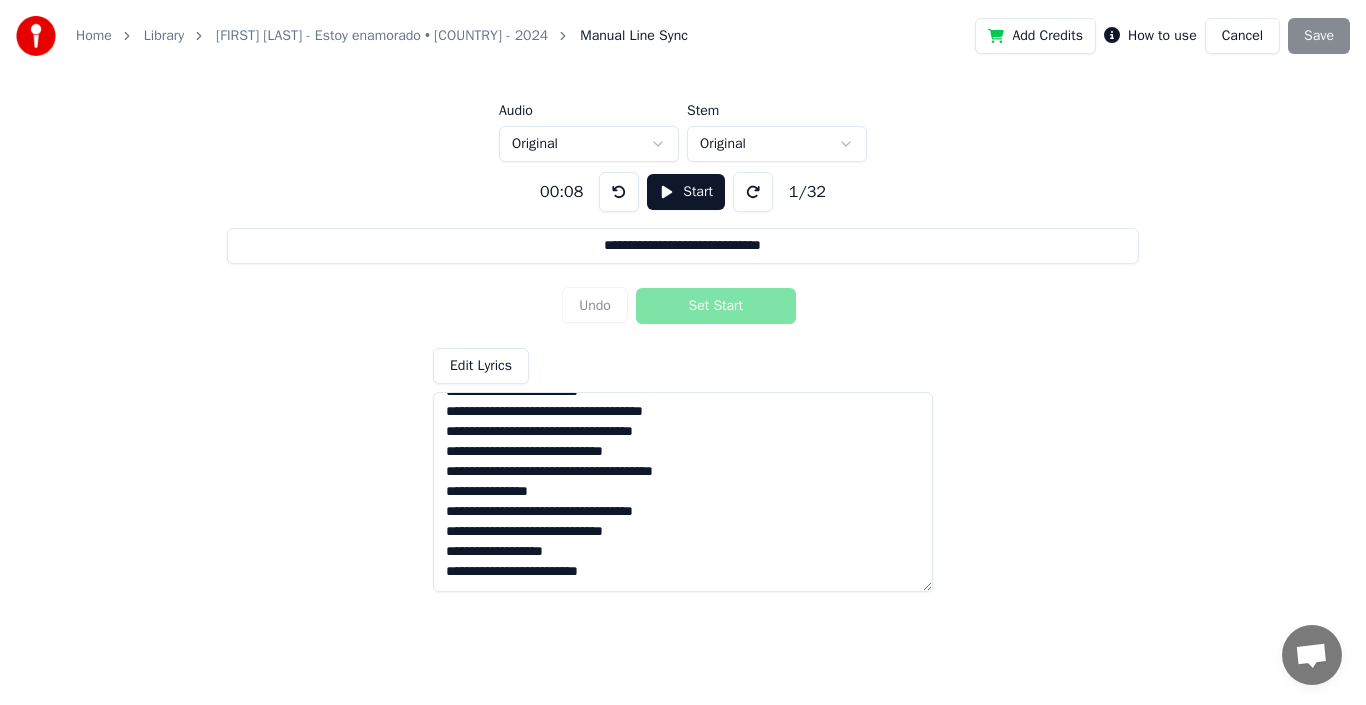 scroll, scrollTop: 0, scrollLeft: 0, axis: both 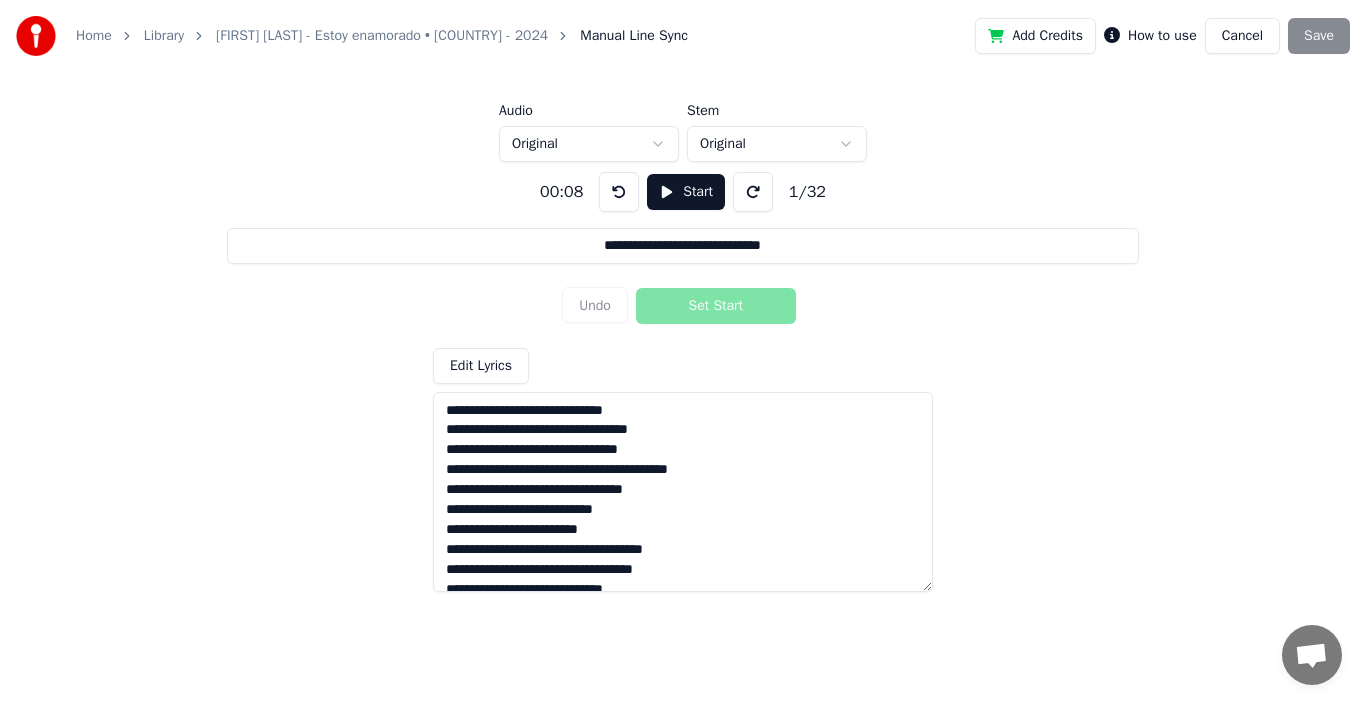 click at bounding box center [683, 492] 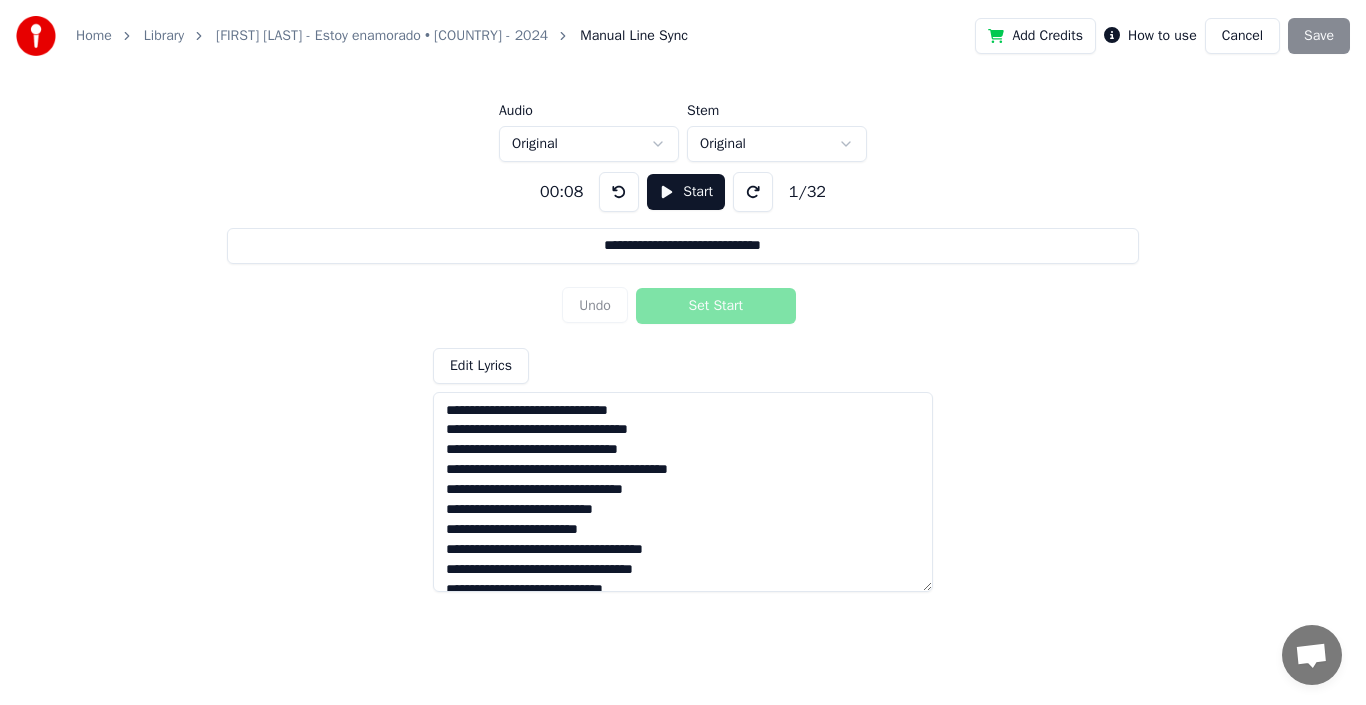 type on "**********" 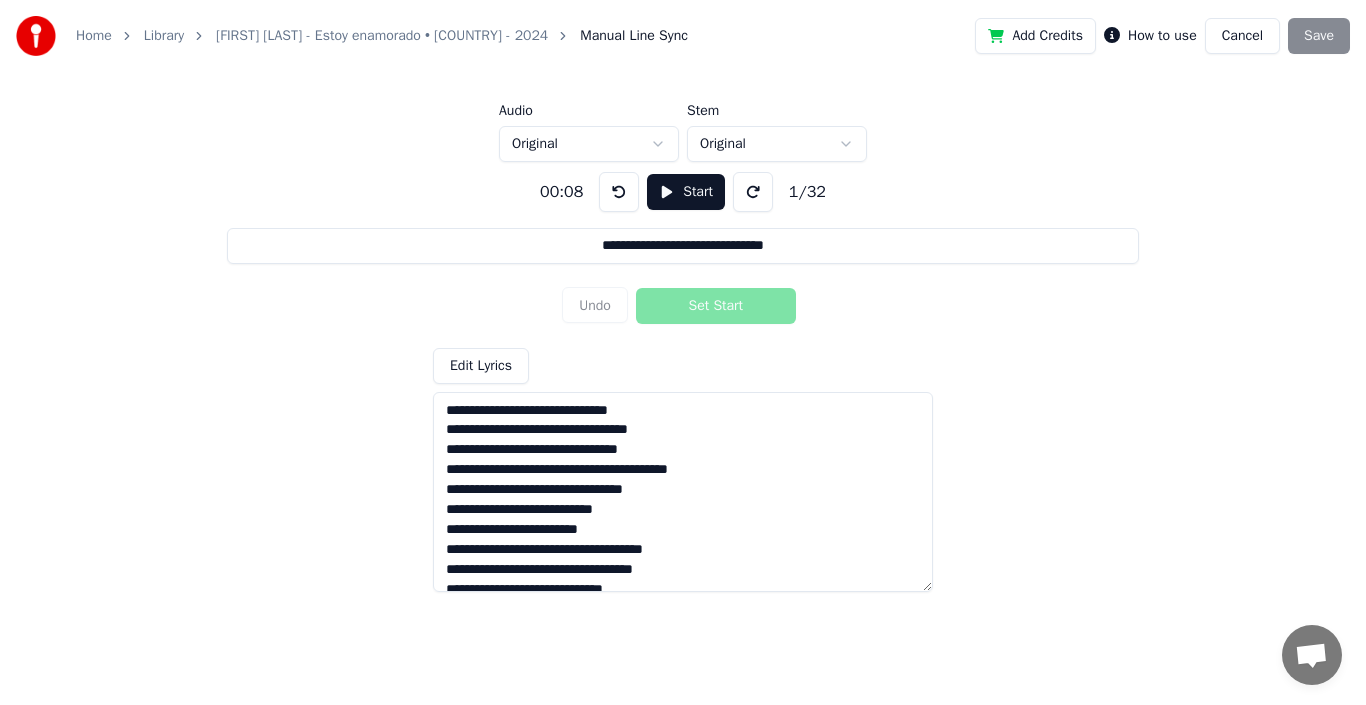 click on "Edit Lyrics" at bounding box center [481, 366] 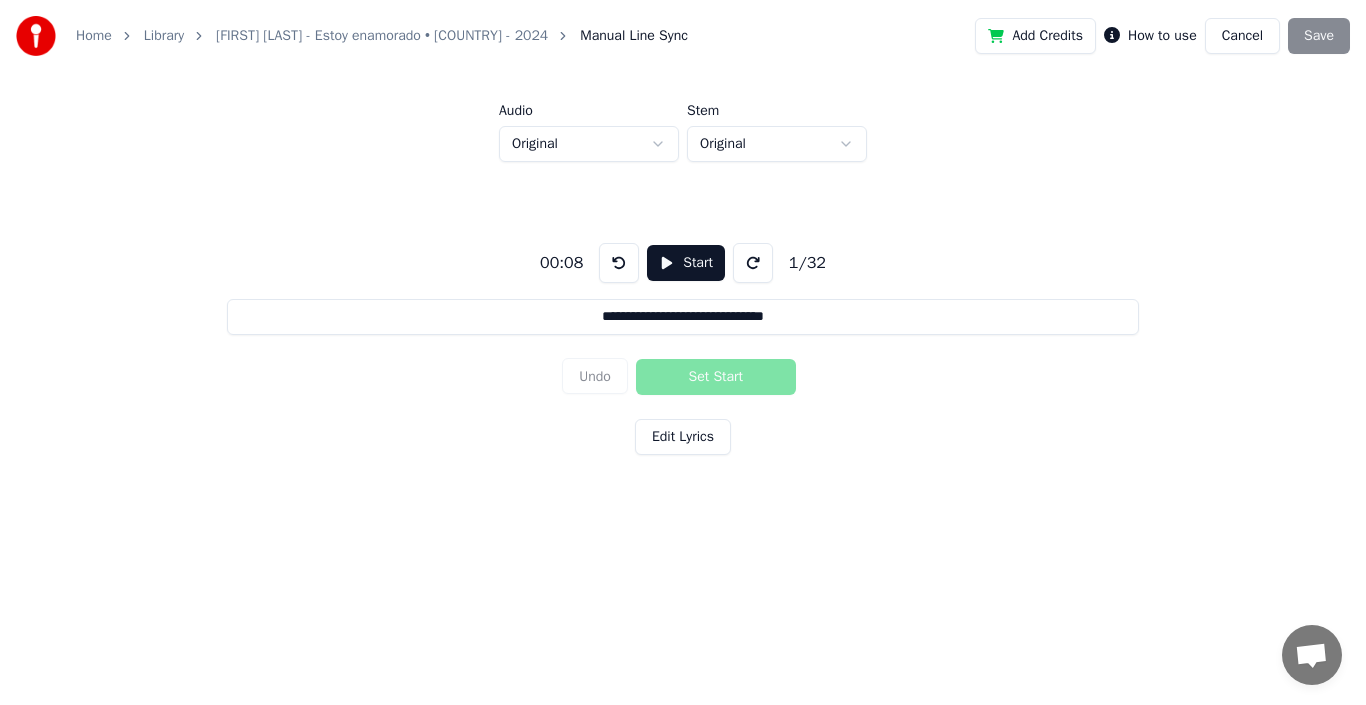 click on "Edit Lyrics" at bounding box center [683, 437] 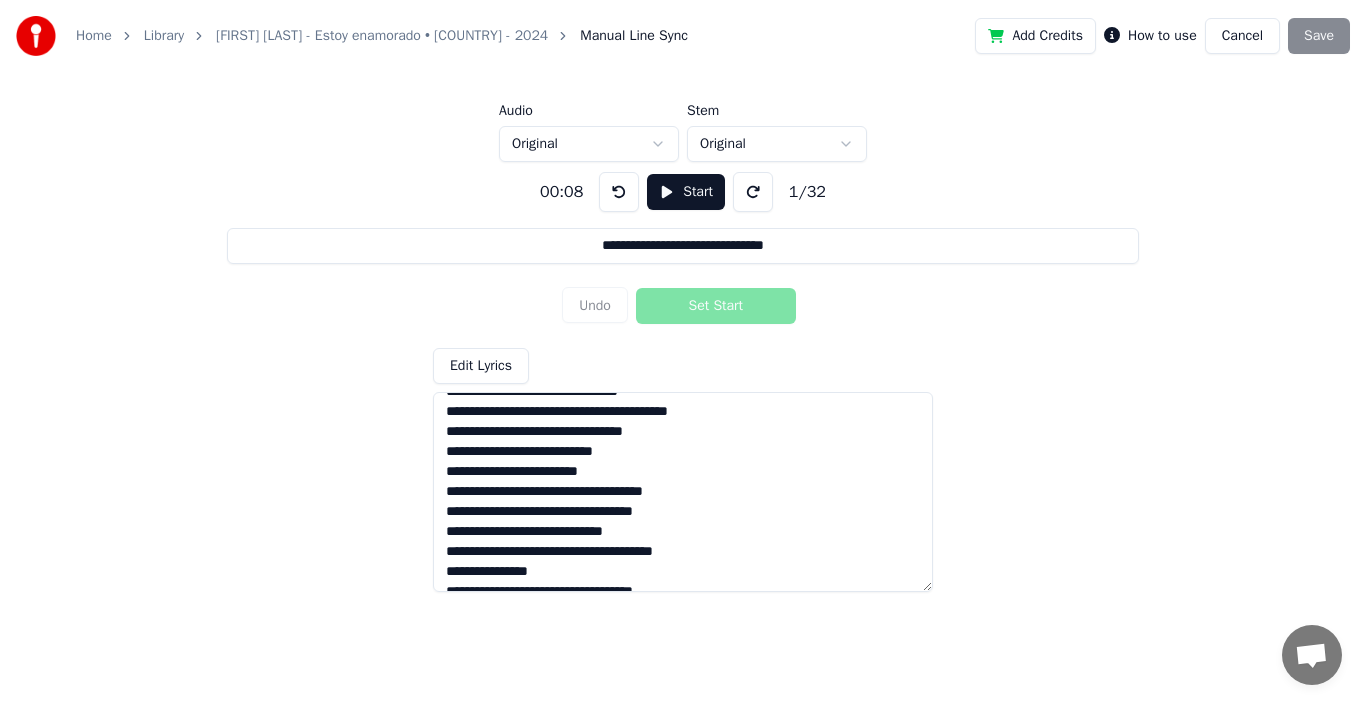 scroll, scrollTop: 0, scrollLeft: 0, axis: both 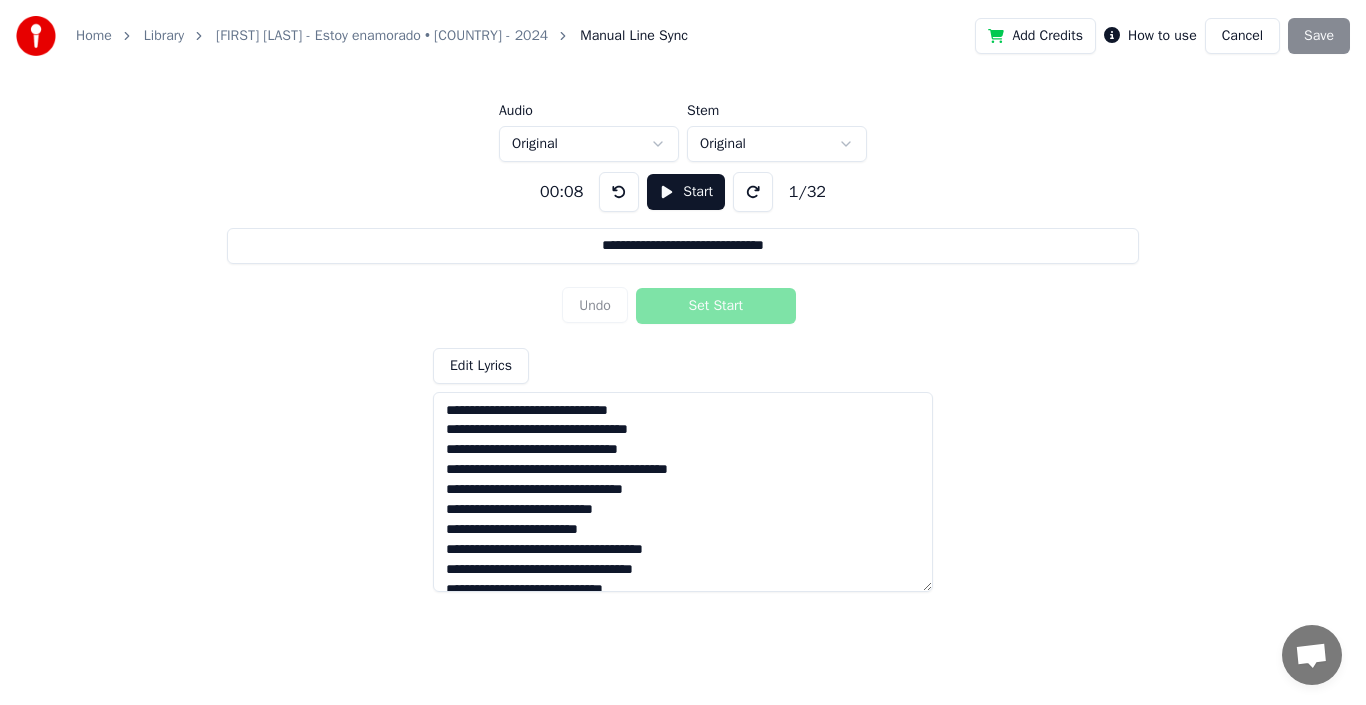 click at bounding box center [683, 492] 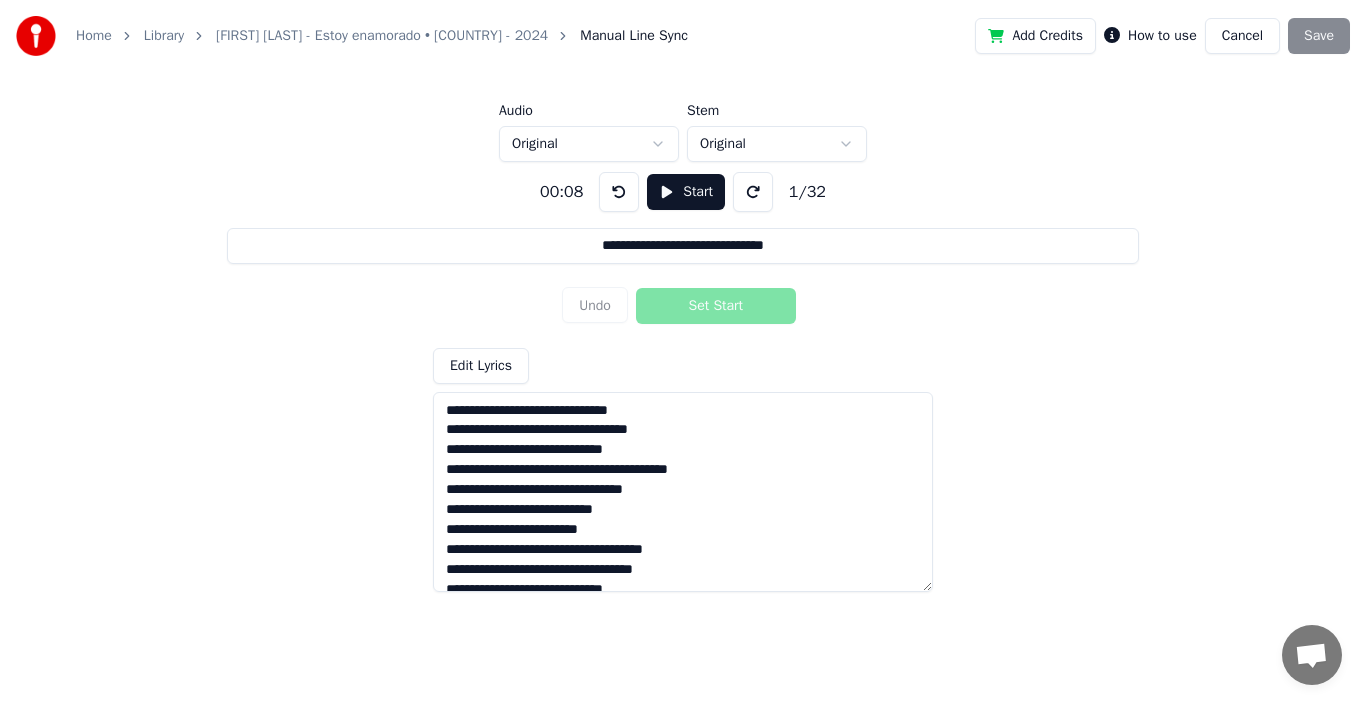 click at bounding box center [683, 492] 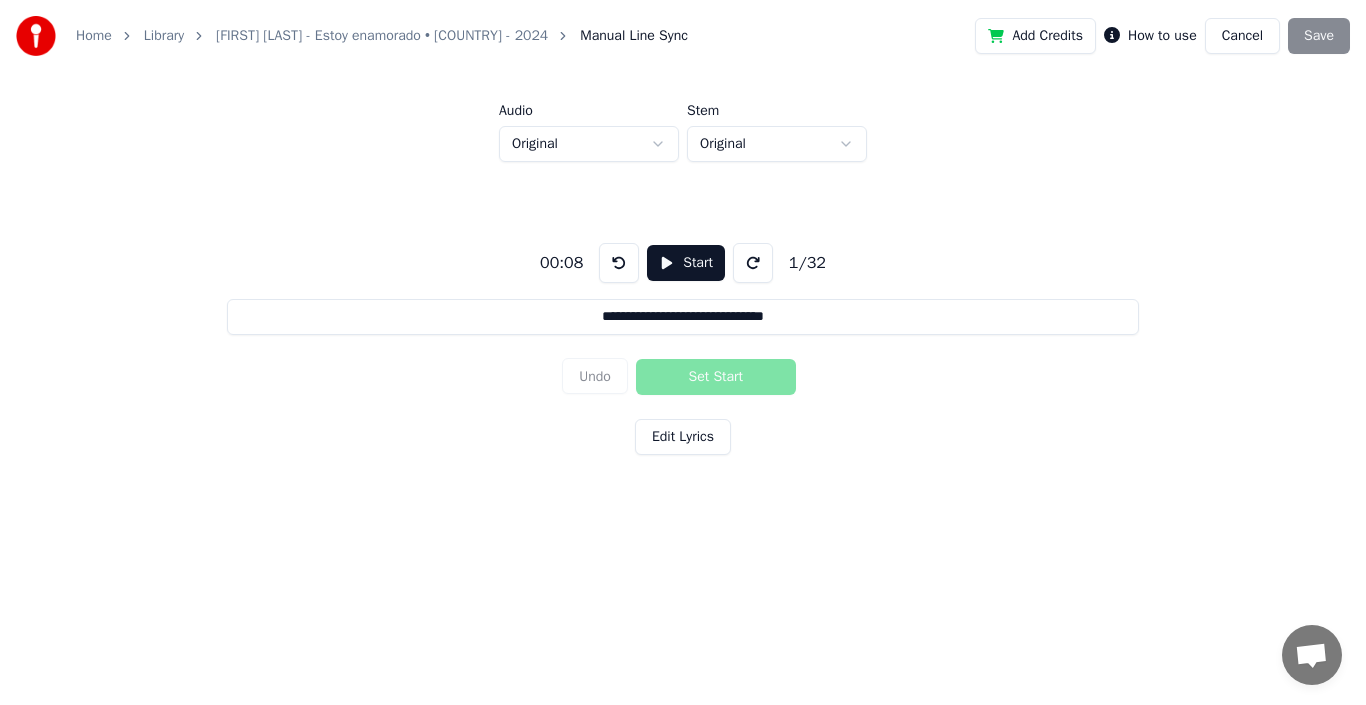 click on "Start" at bounding box center (686, 263) 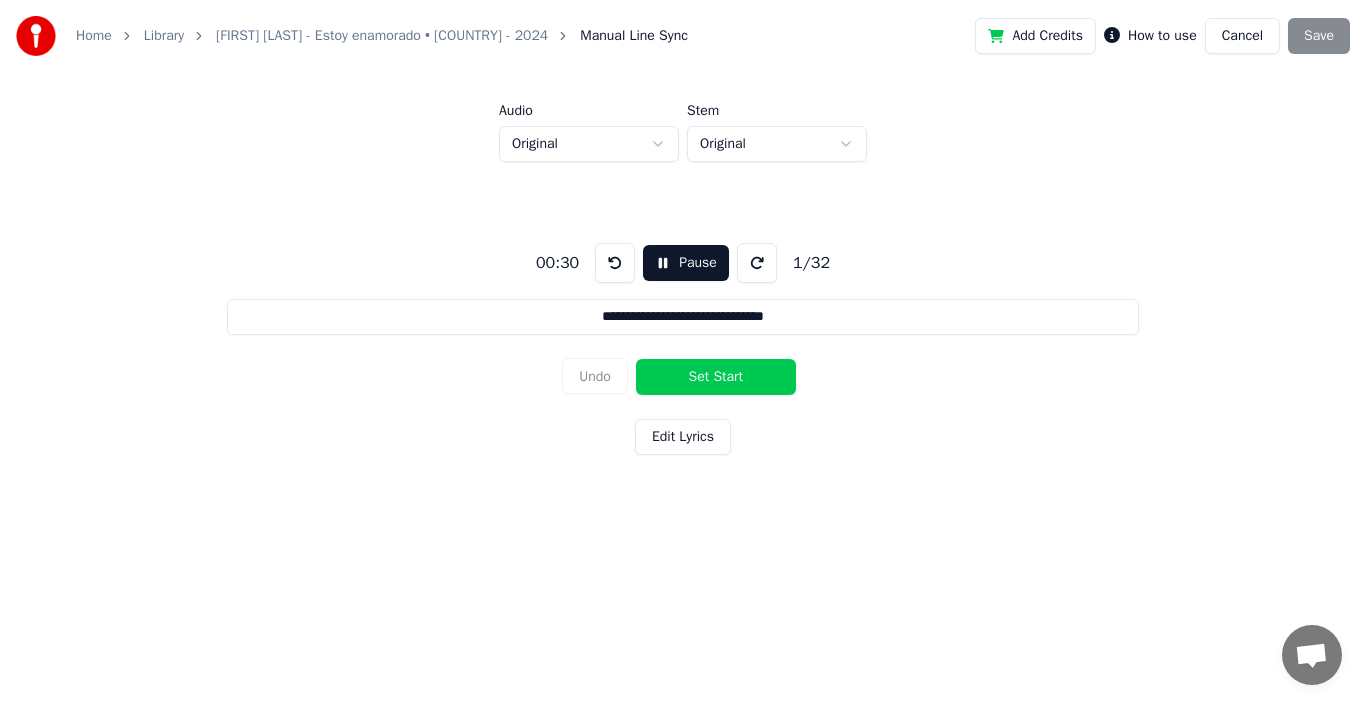 click on "Pause" at bounding box center [686, 263] 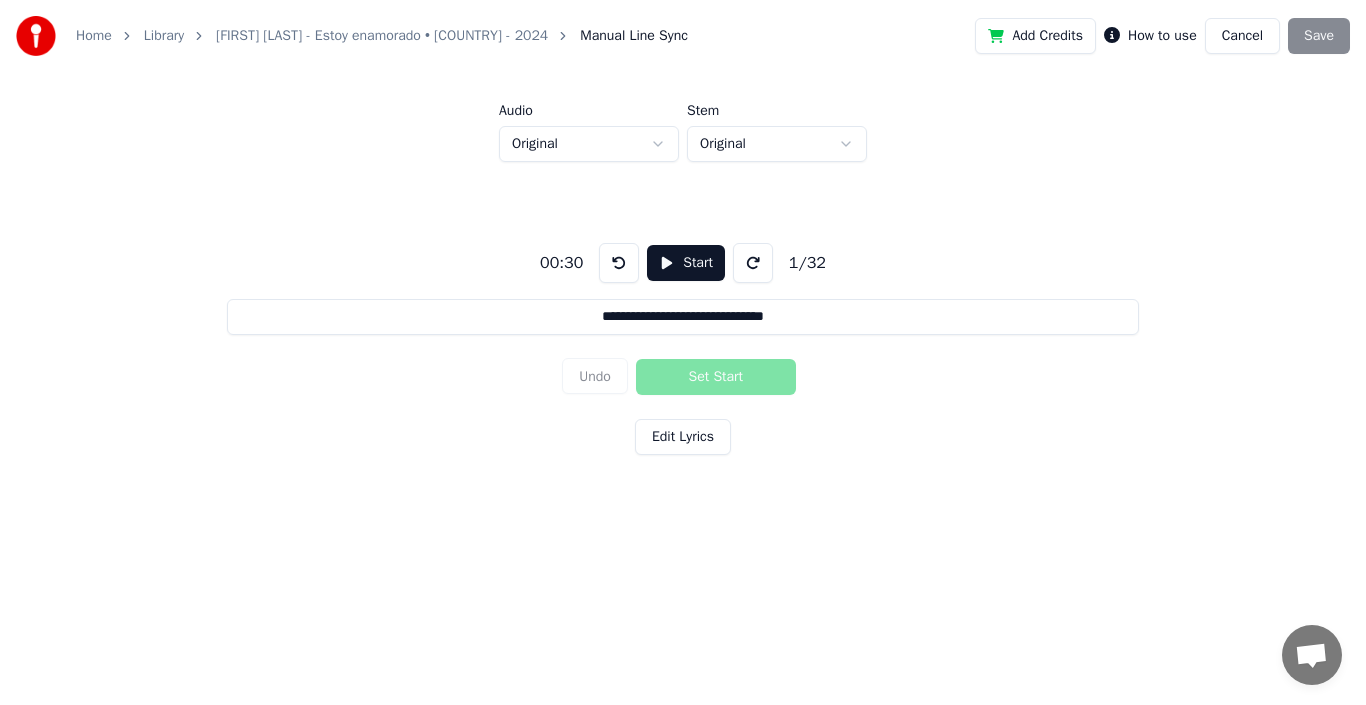 click on "Undo Set Start" at bounding box center (683, 377) 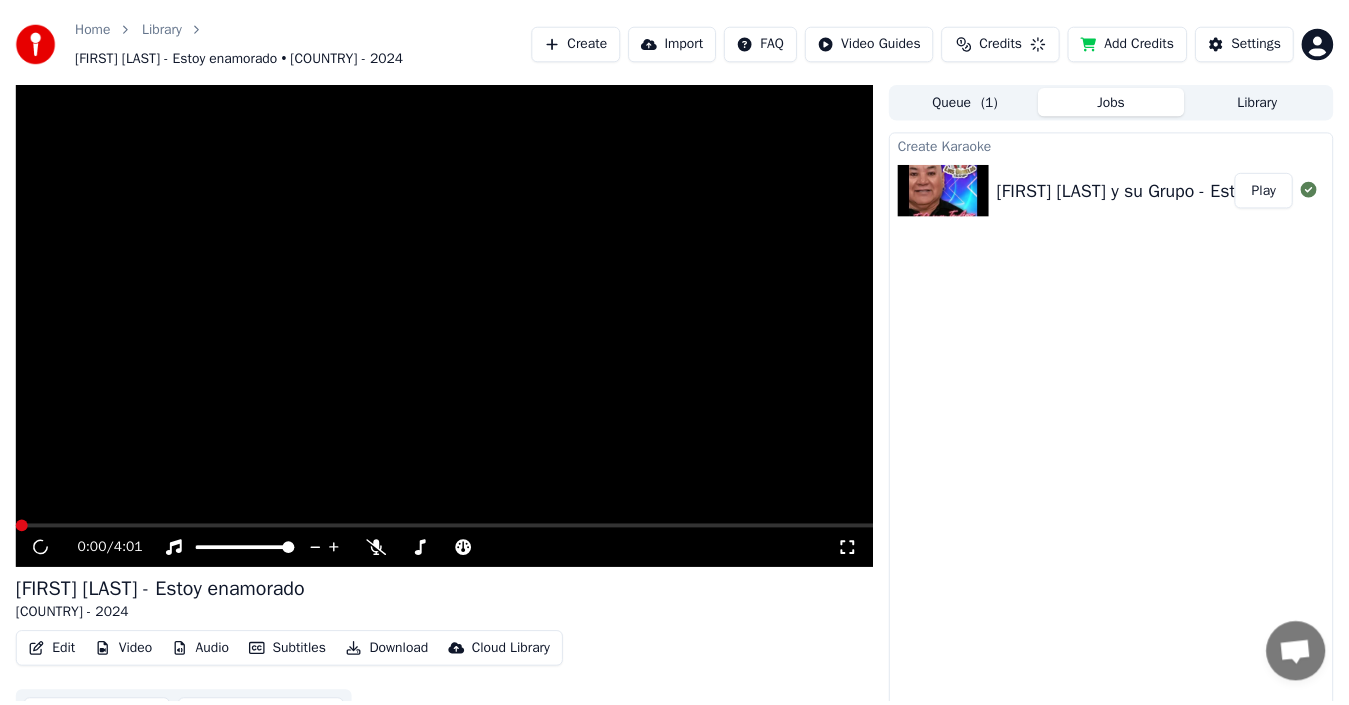 scroll, scrollTop: 24, scrollLeft: 0, axis: vertical 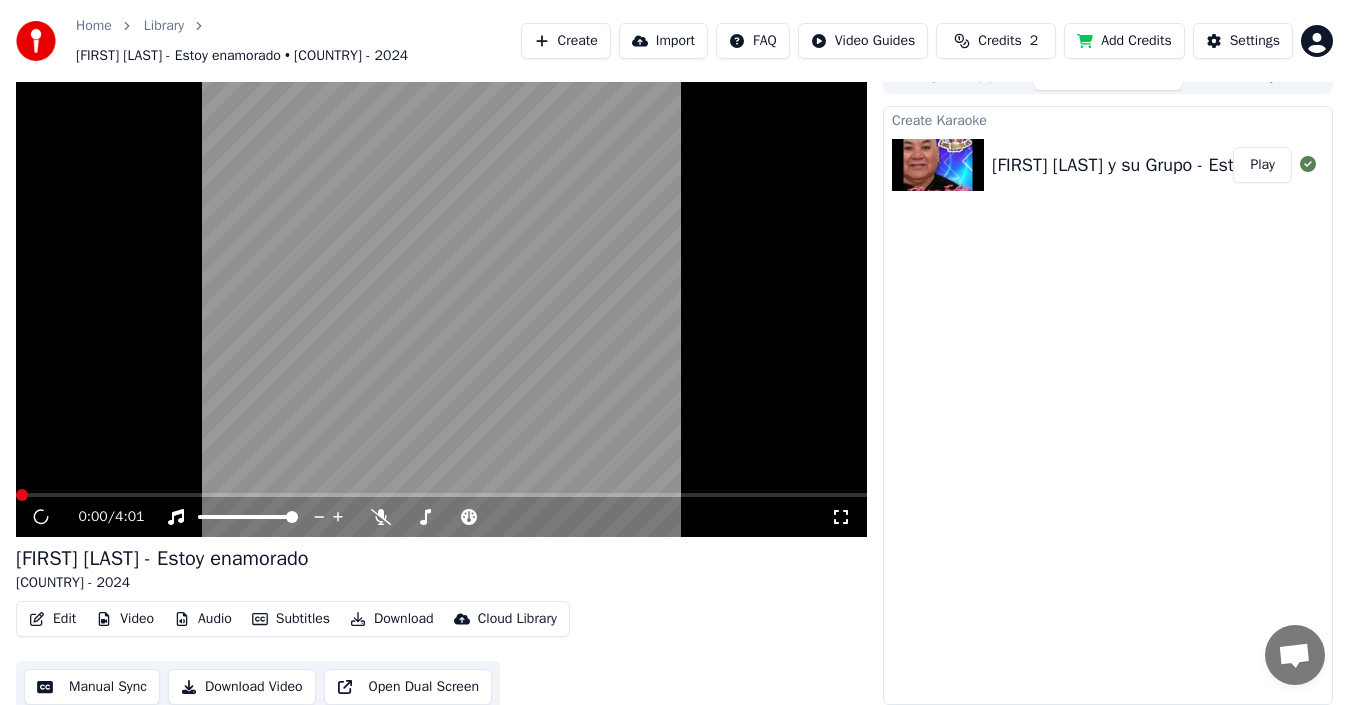 click on "Edit" at bounding box center (52, 619) 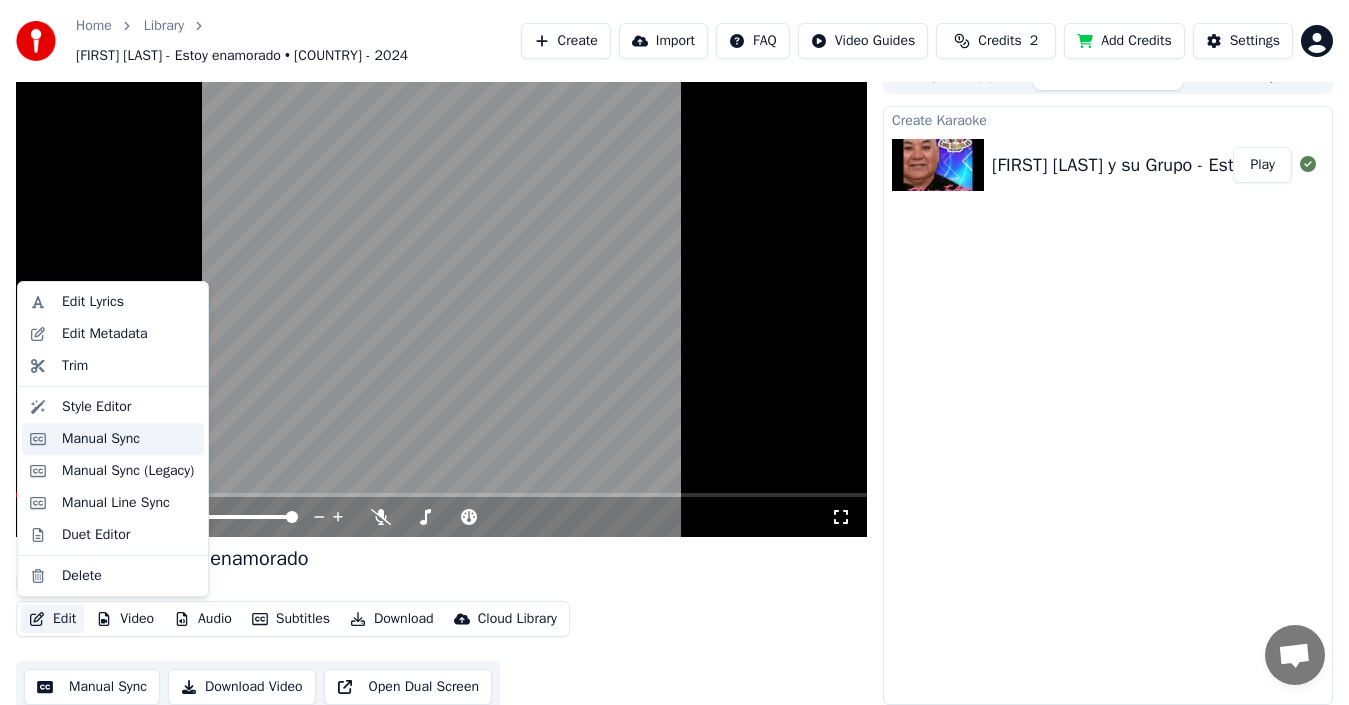 click on "Manual Sync" at bounding box center (101, 439) 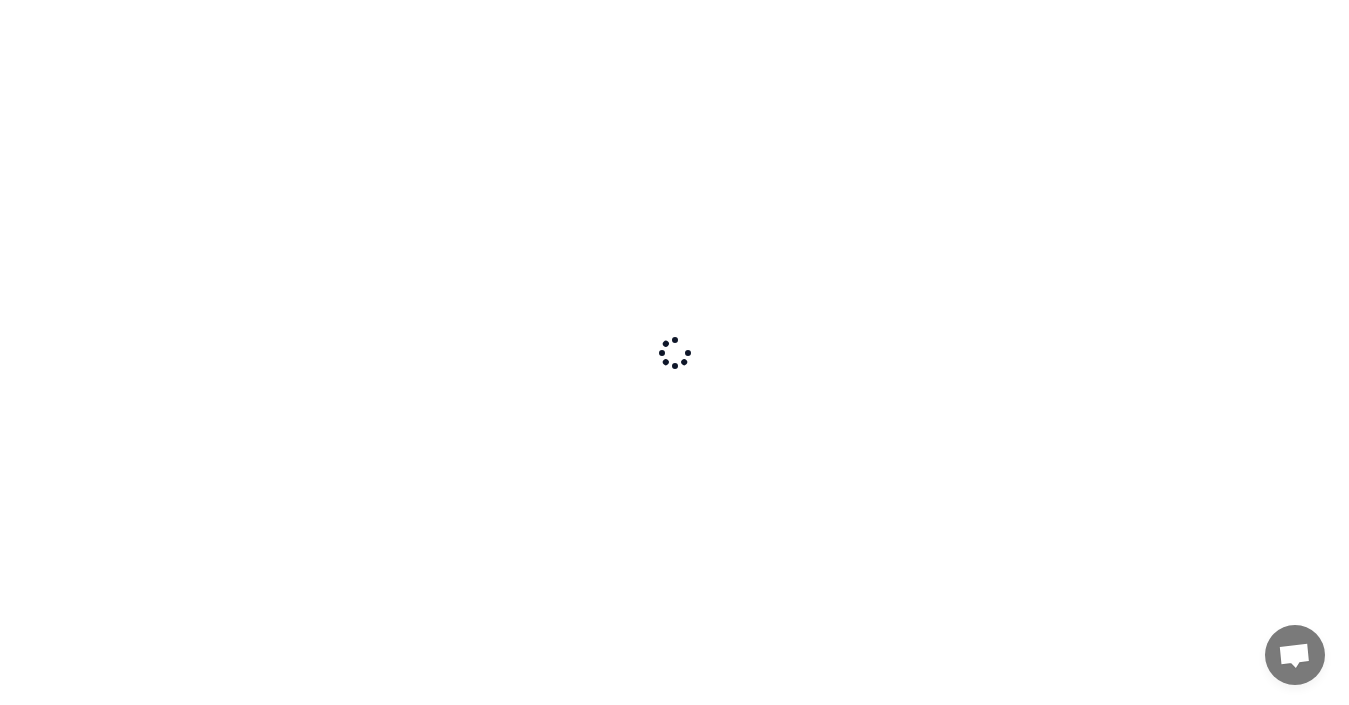 scroll, scrollTop: 0, scrollLeft: 0, axis: both 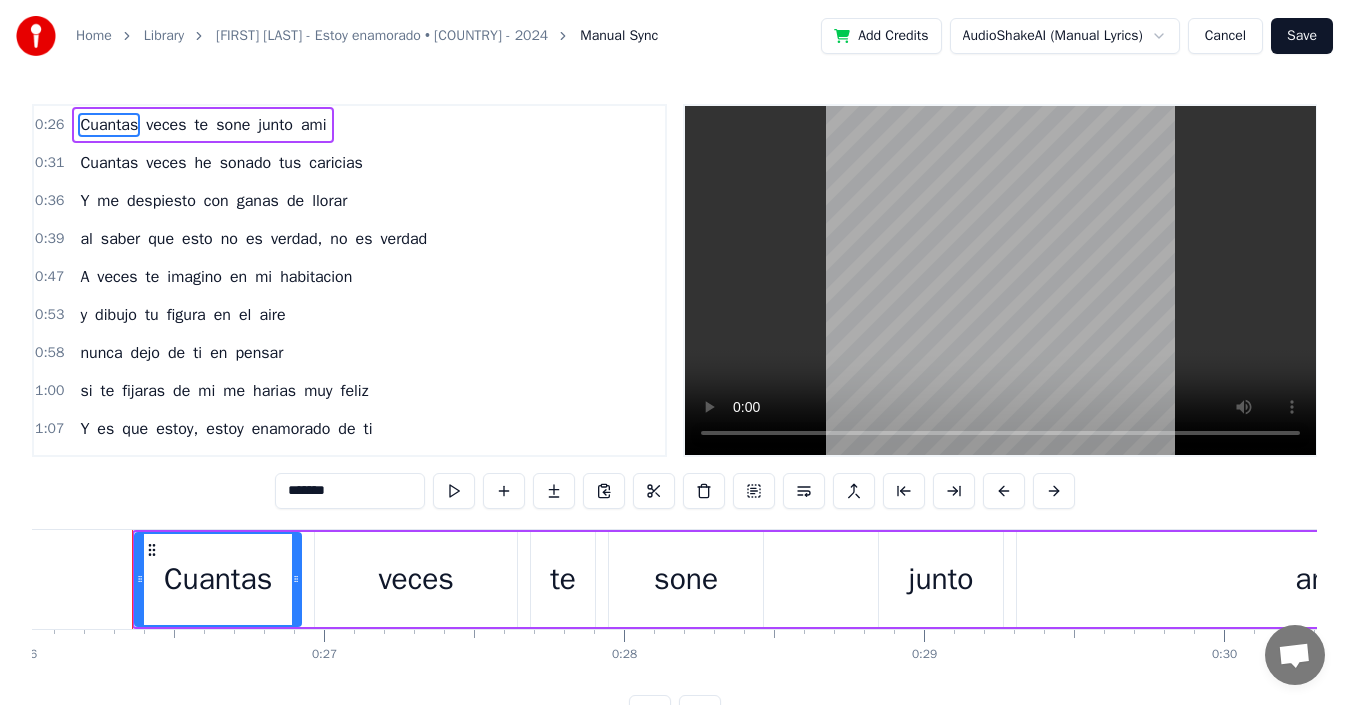 click on "Cancel" at bounding box center (1225, 36) 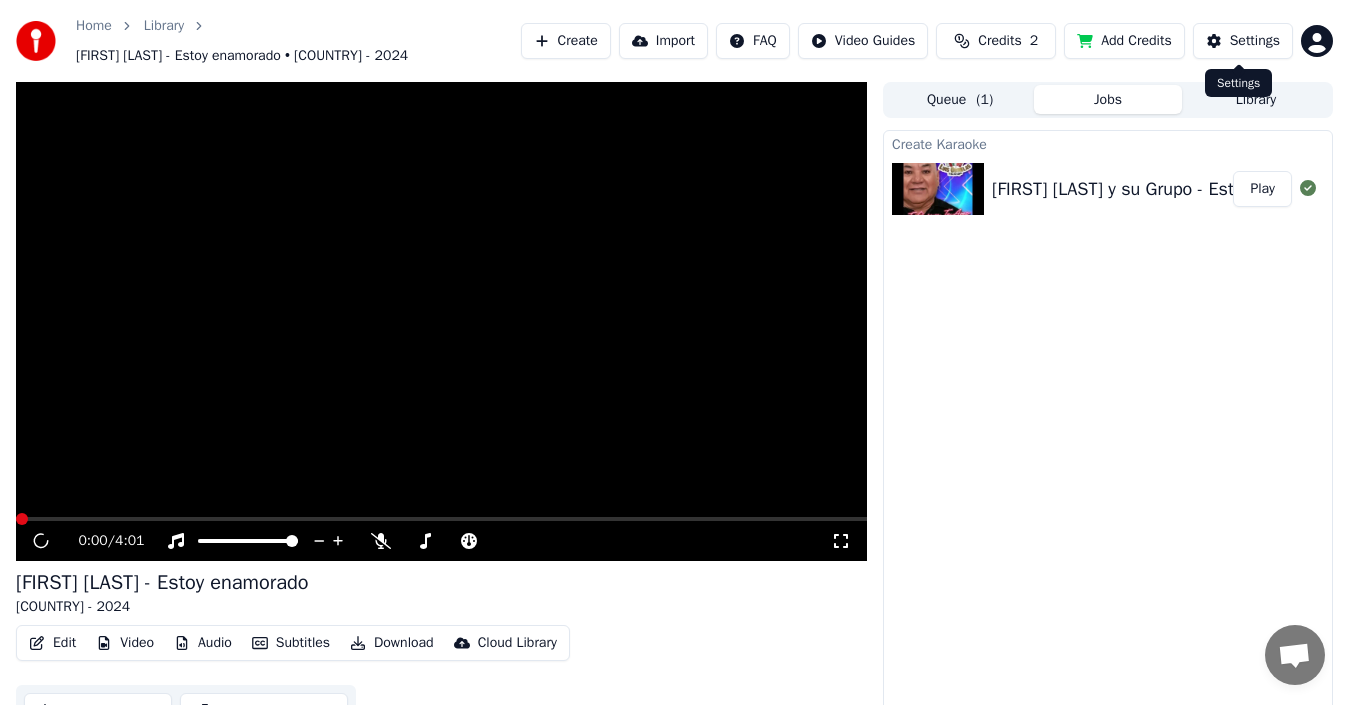 scroll, scrollTop: 24, scrollLeft: 0, axis: vertical 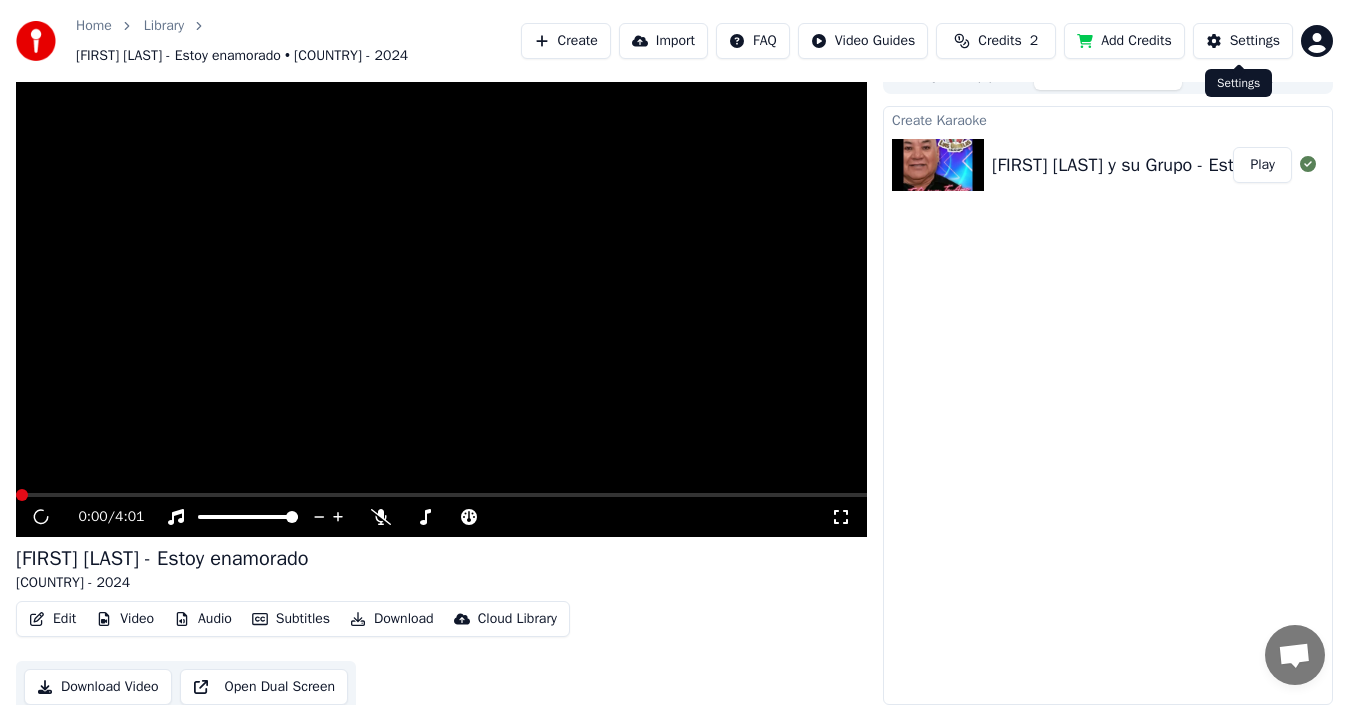 click on "Edit" at bounding box center [52, 619] 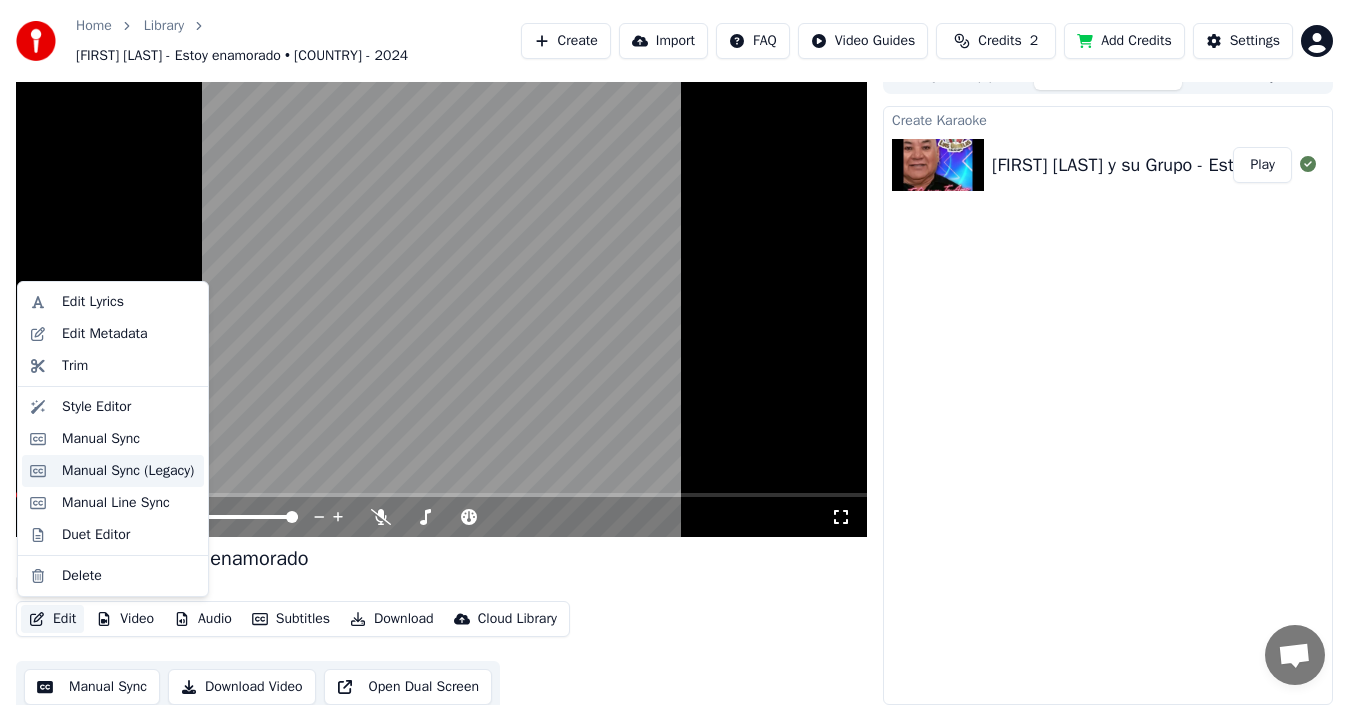 click on "Manual Sync (Legacy)" at bounding box center [128, 471] 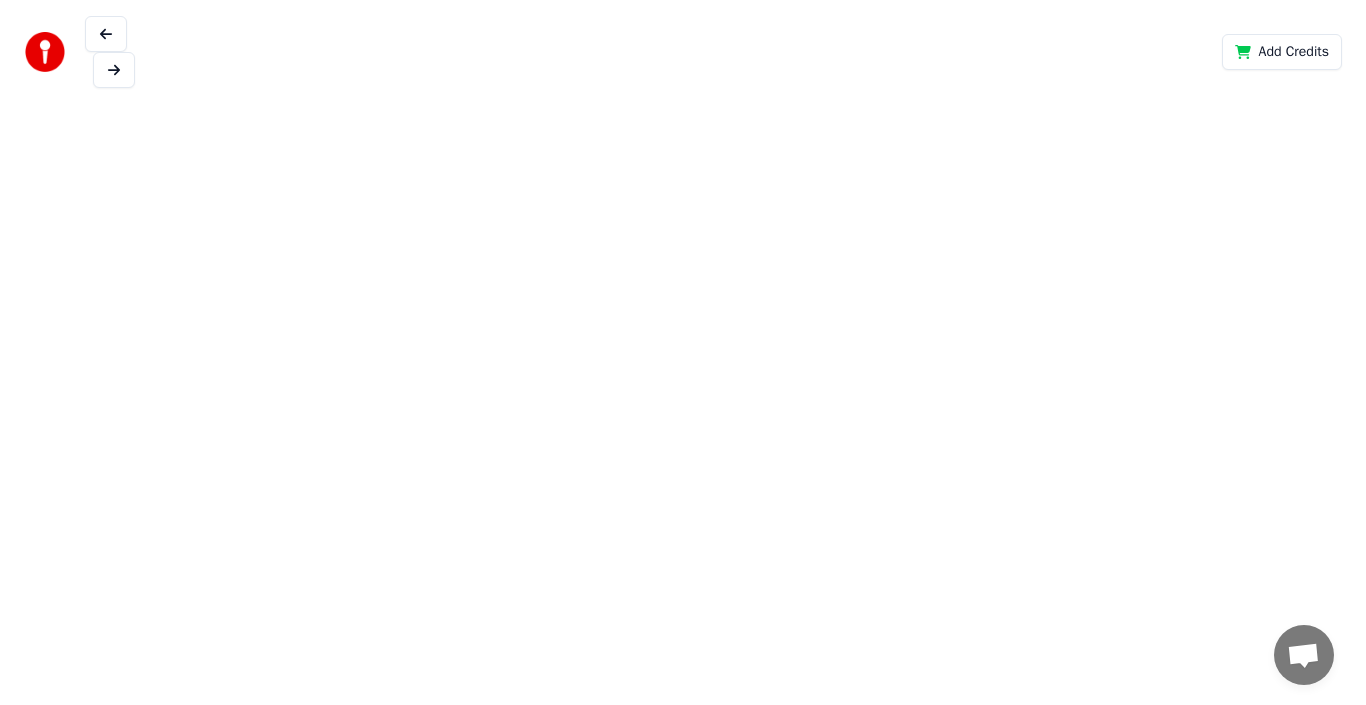 scroll, scrollTop: 0, scrollLeft: 0, axis: both 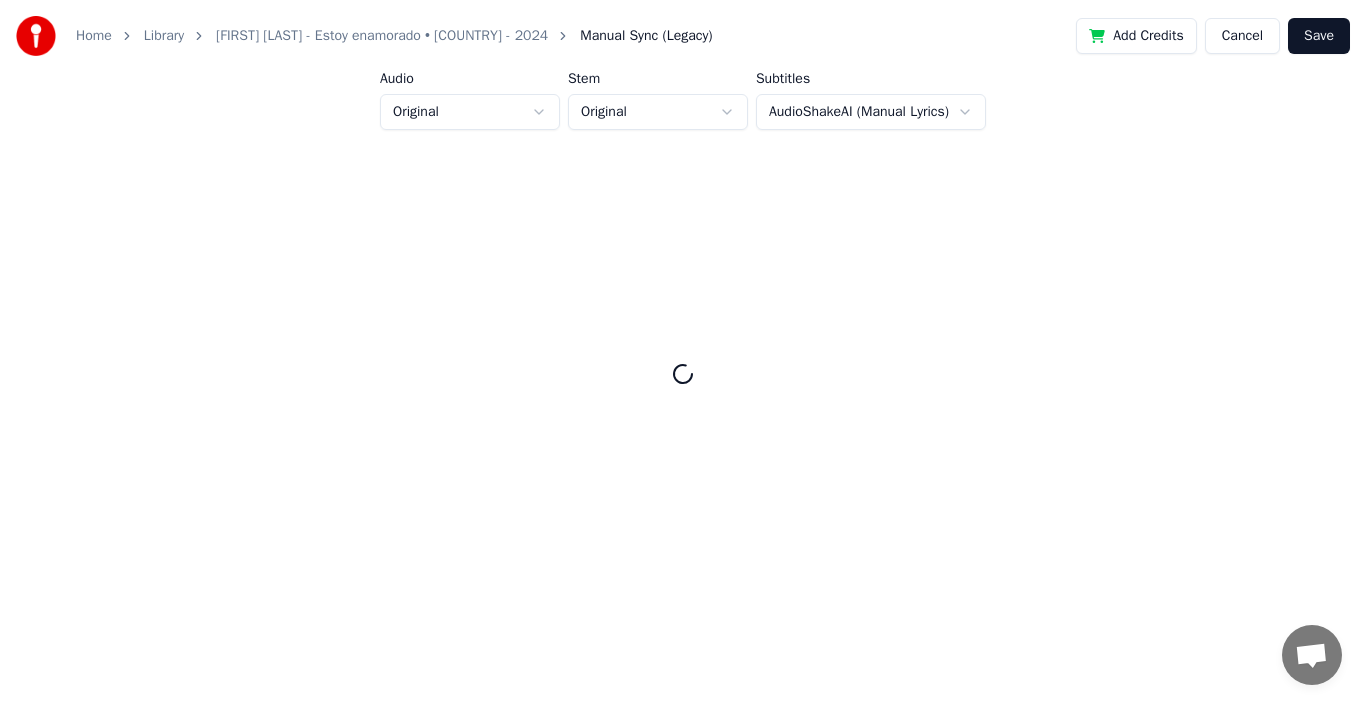 click on "Cancel" at bounding box center (1242, 36) 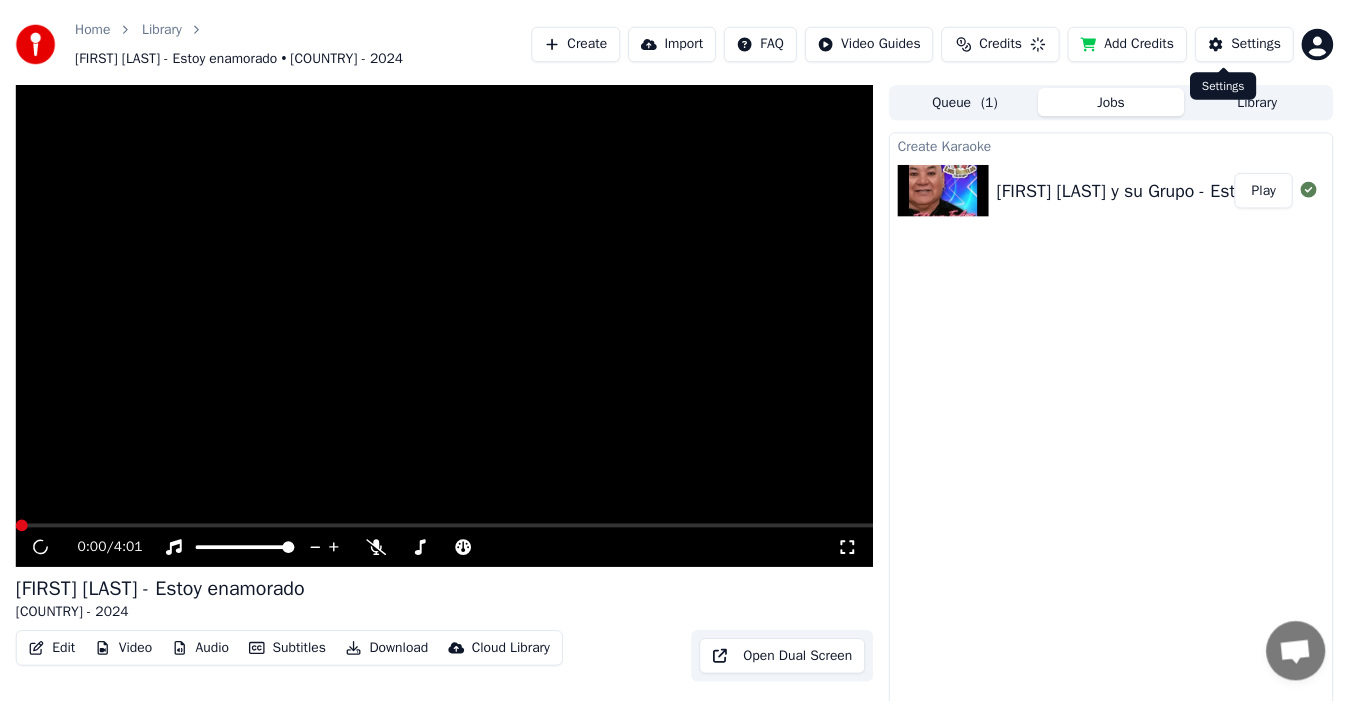 scroll, scrollTop: 24, scrollLeft: 0, axis: vertical 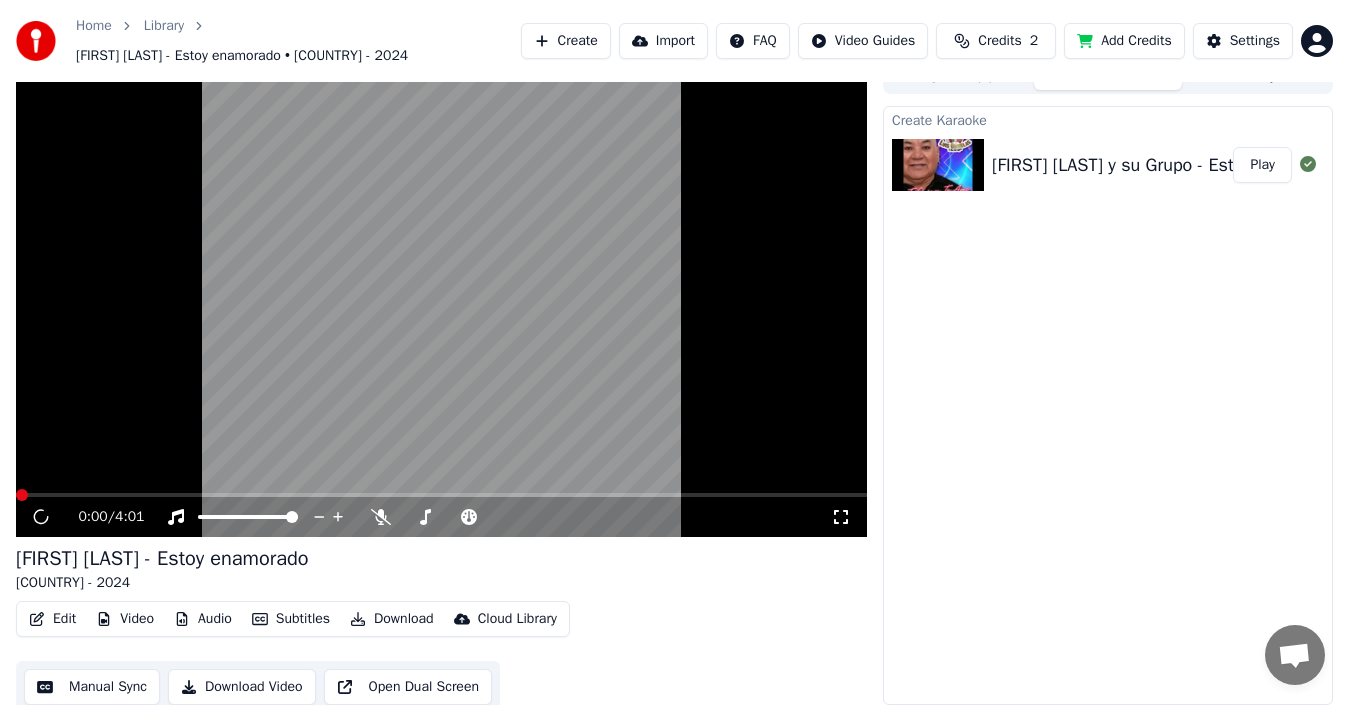 click on "Edit" at bounding box center (52, 619) 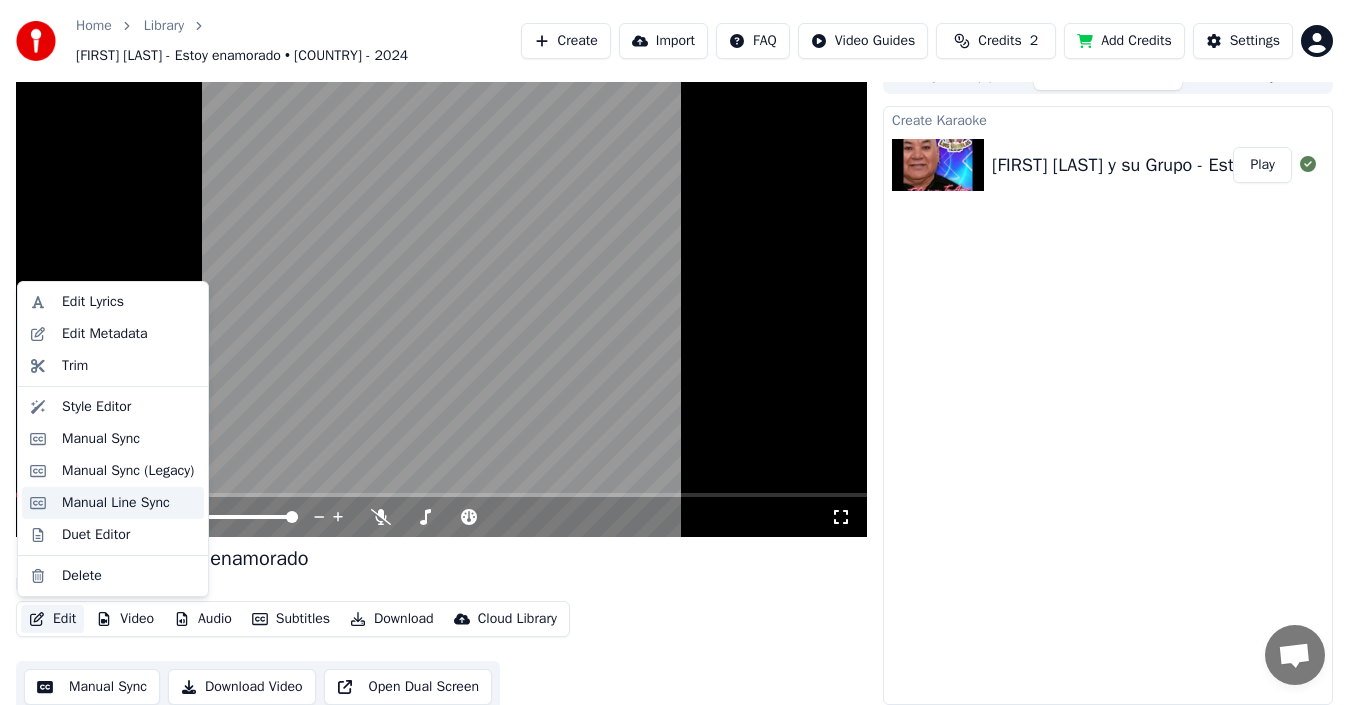 click on "Manual Line Sync" at bounding box center (116, 503) 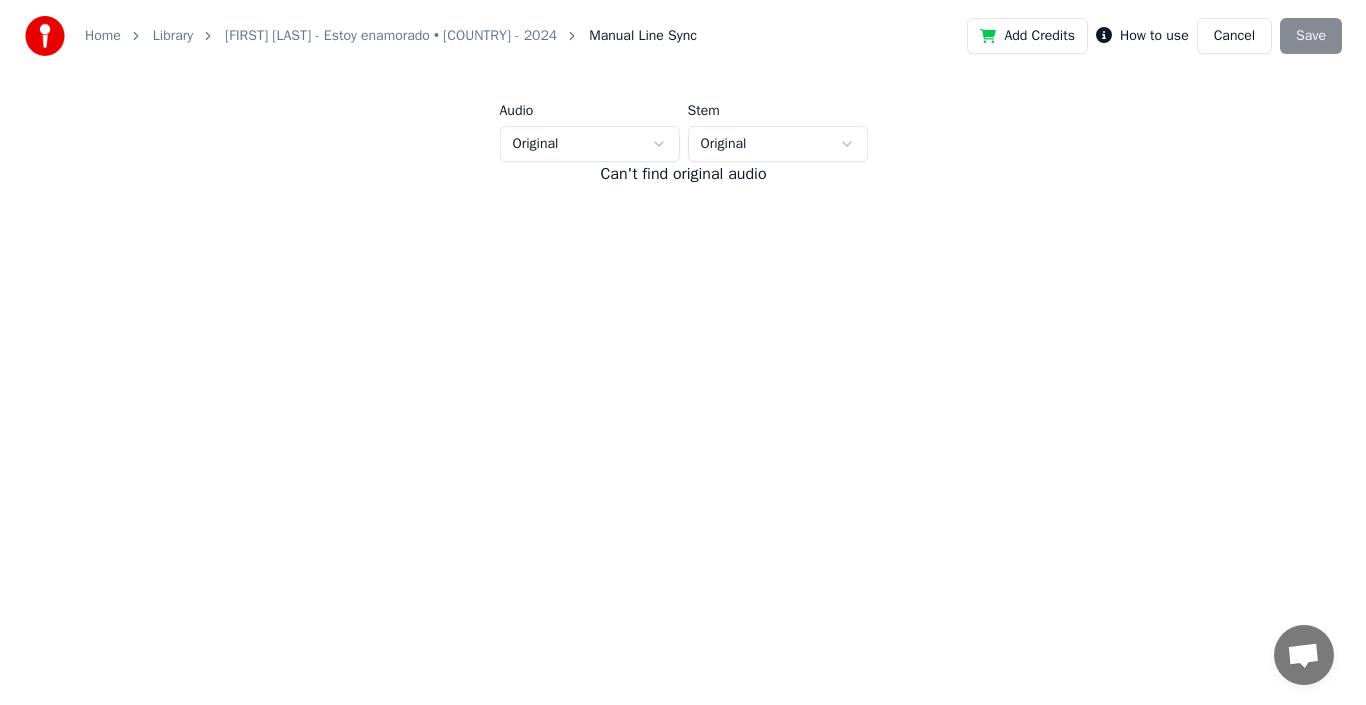 scroll, scrollTop: 0, scrollLeft: 0, axis: both 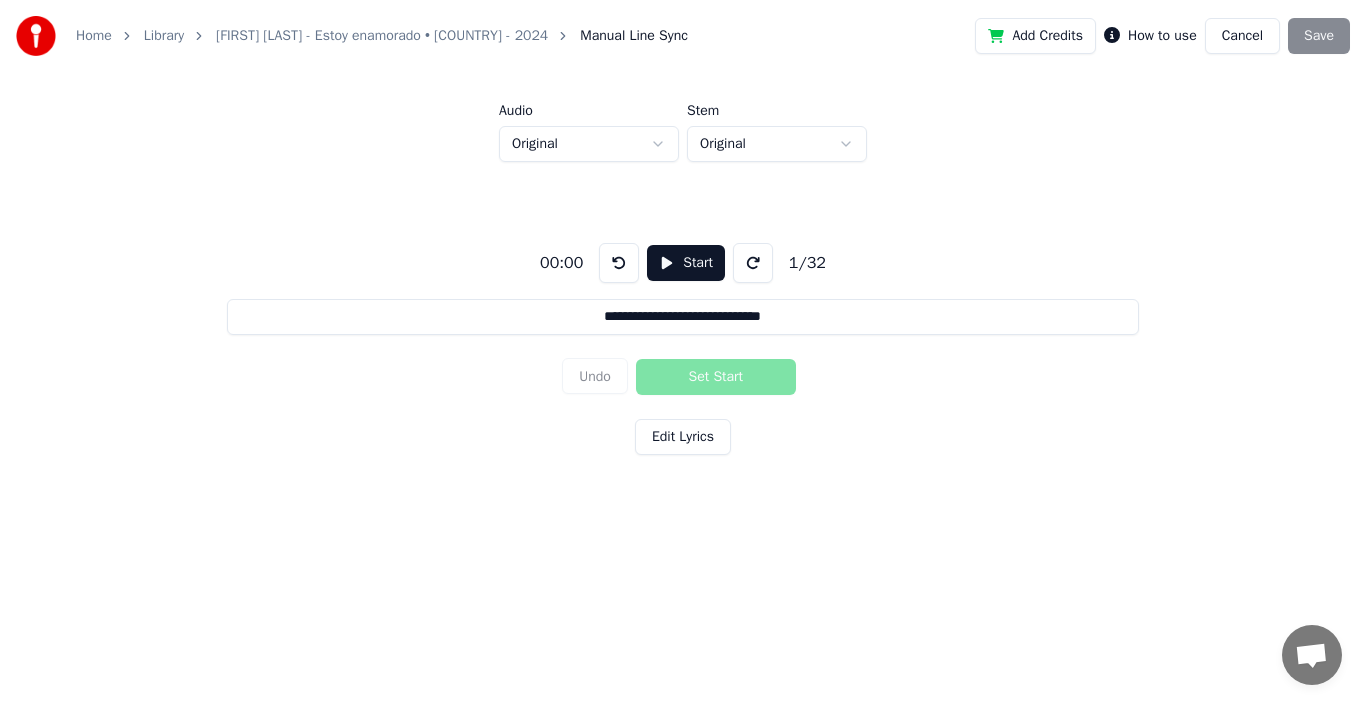click on "**********" at bounding box center [682, 317] 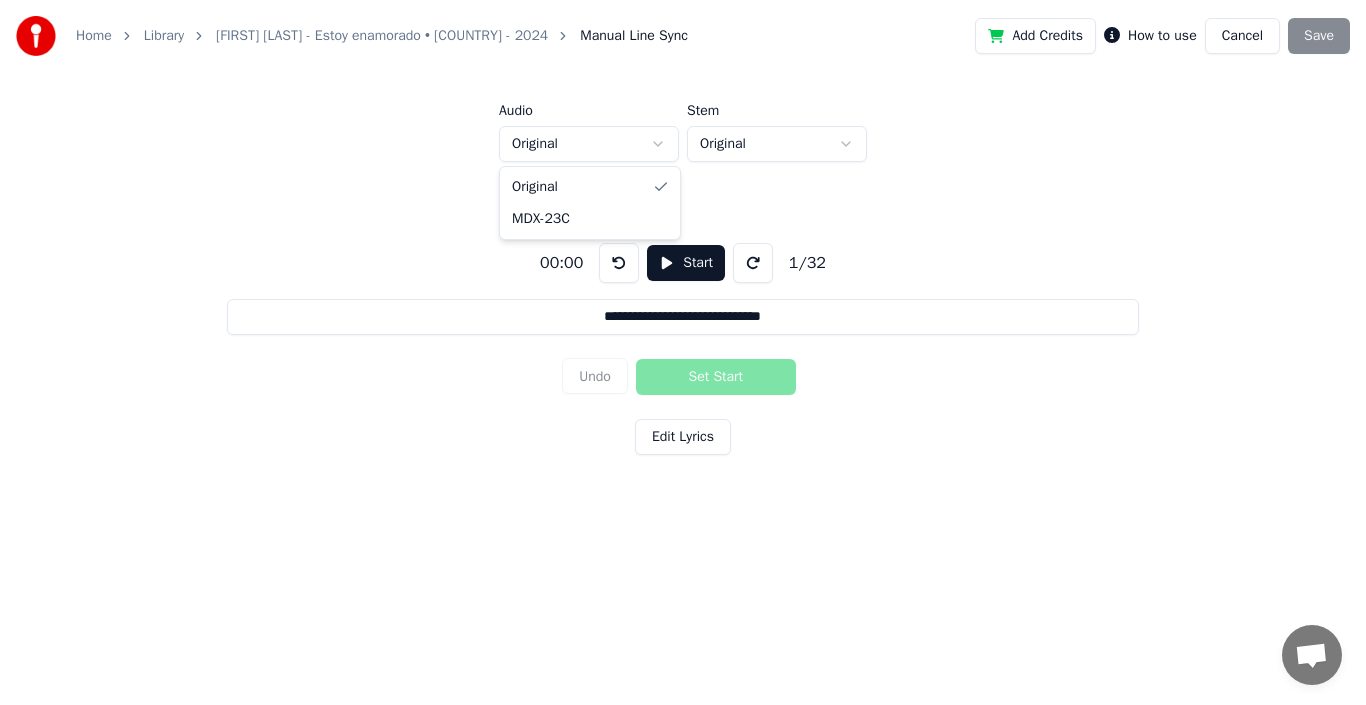 click on "**********" at bounding box center (683, 279) 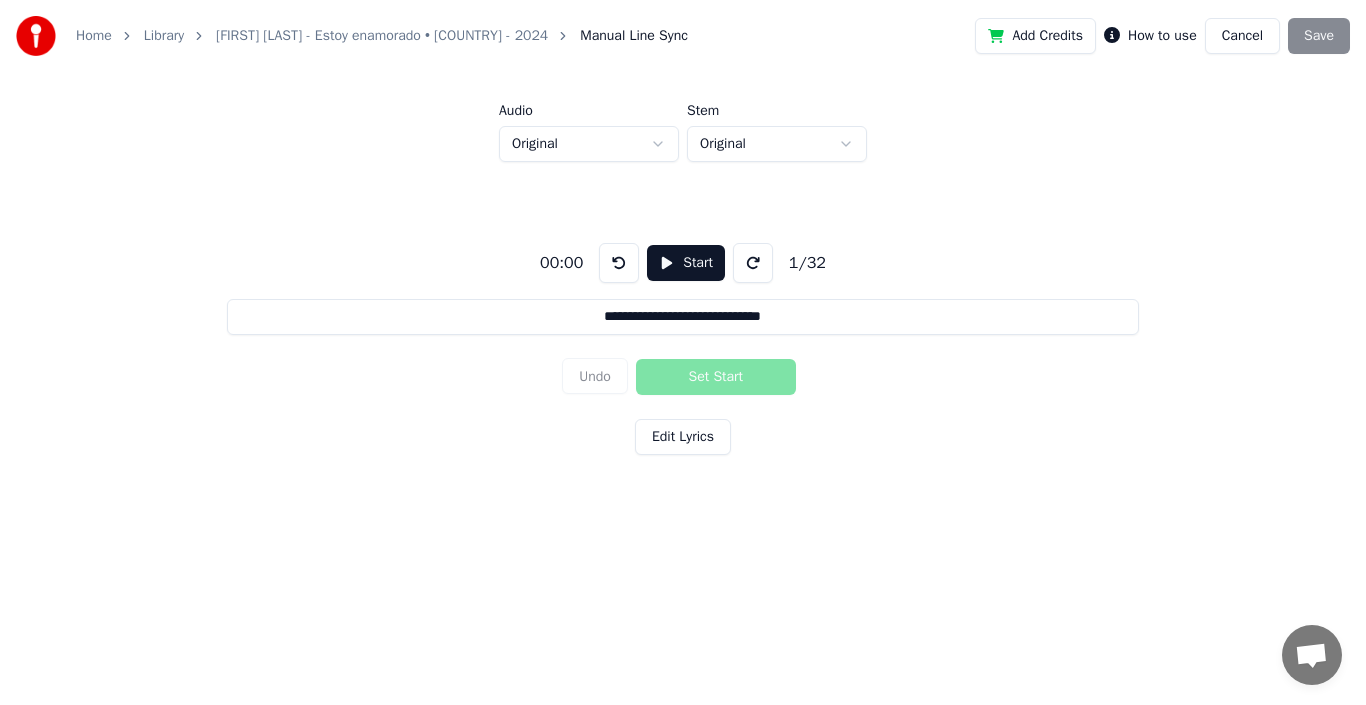 click on "**********" at bounding box center [683, 279] 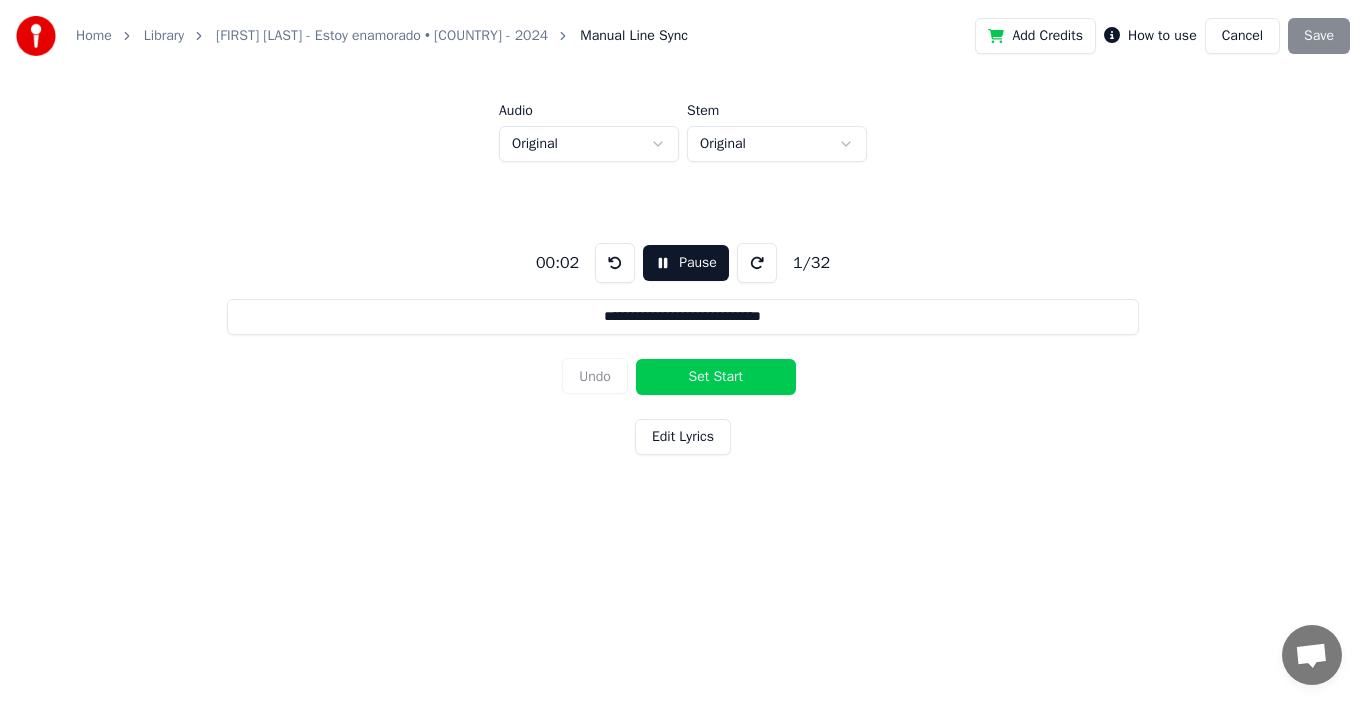 click on "**********" at bounding box center [682, 317] 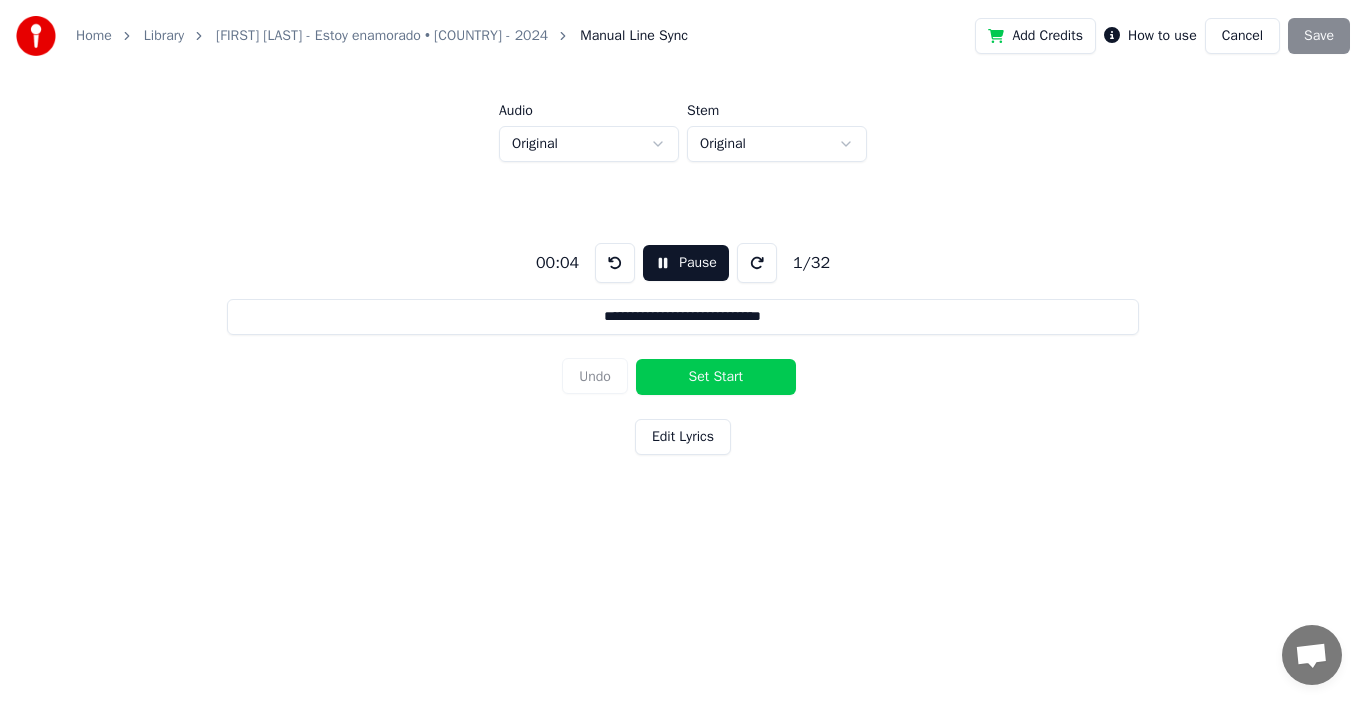 click on "**********" at bounding box center [682, 317] 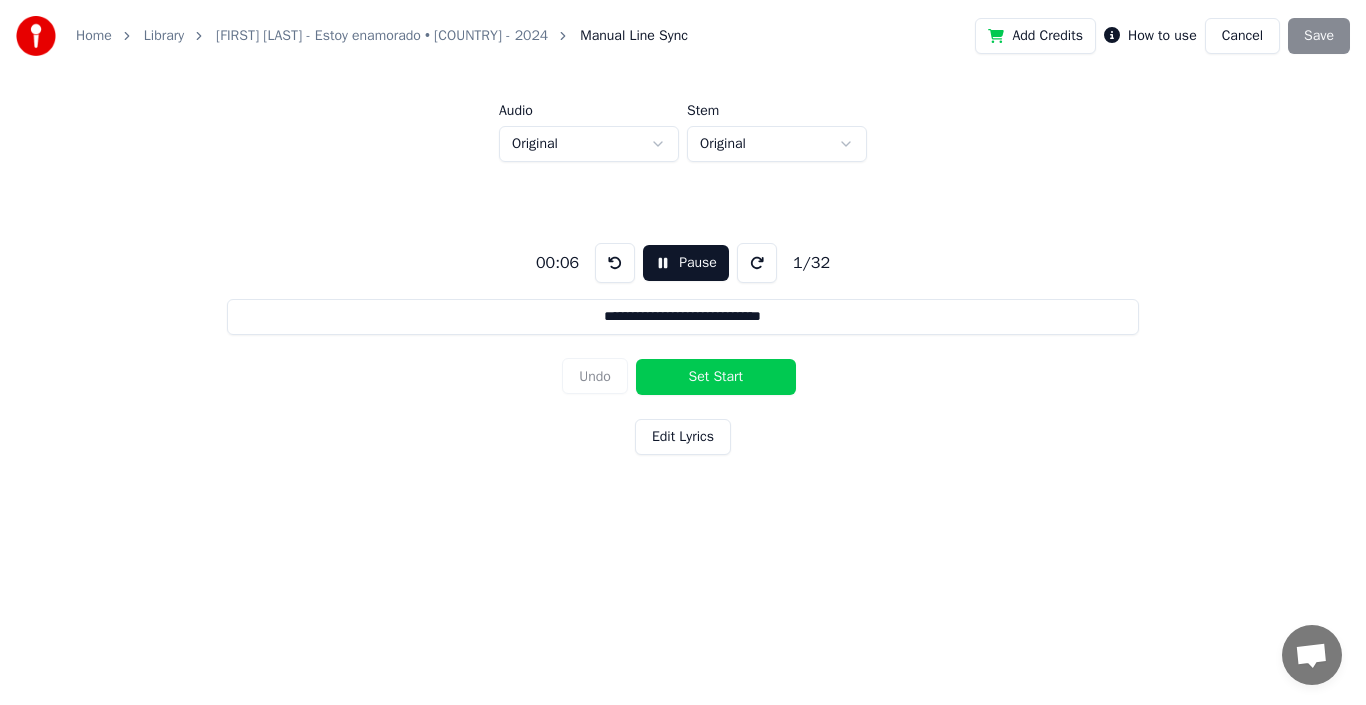 click at bounding box center (757, 263) 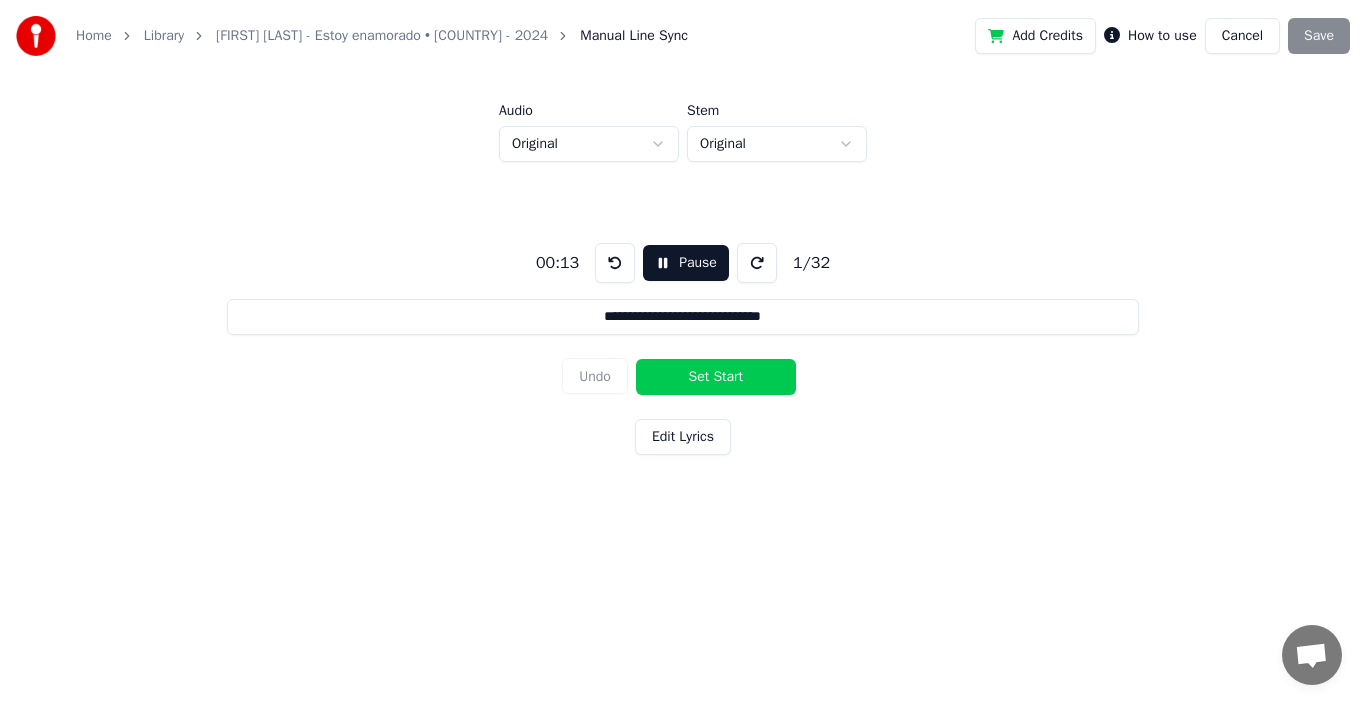 click at bounding box center [757, 263] 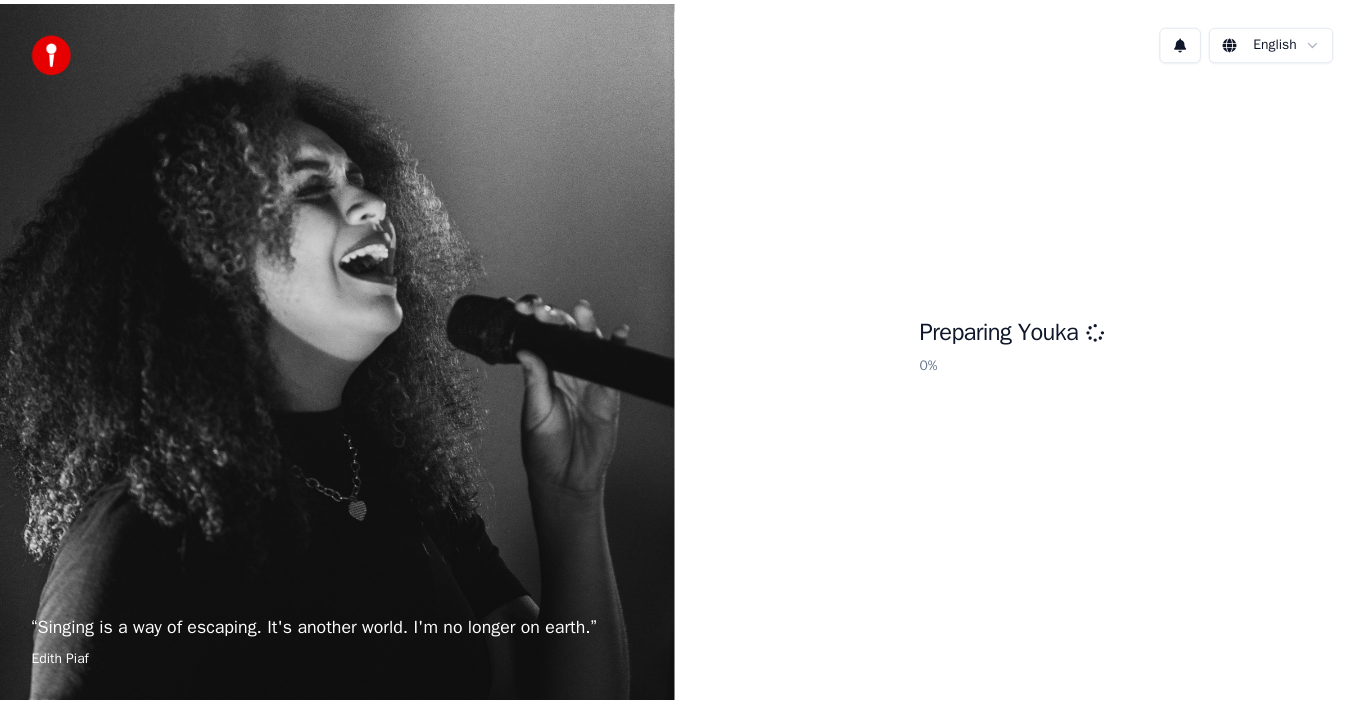 scroll, scrollTop: 0, scrollLeft: 0, axis: both 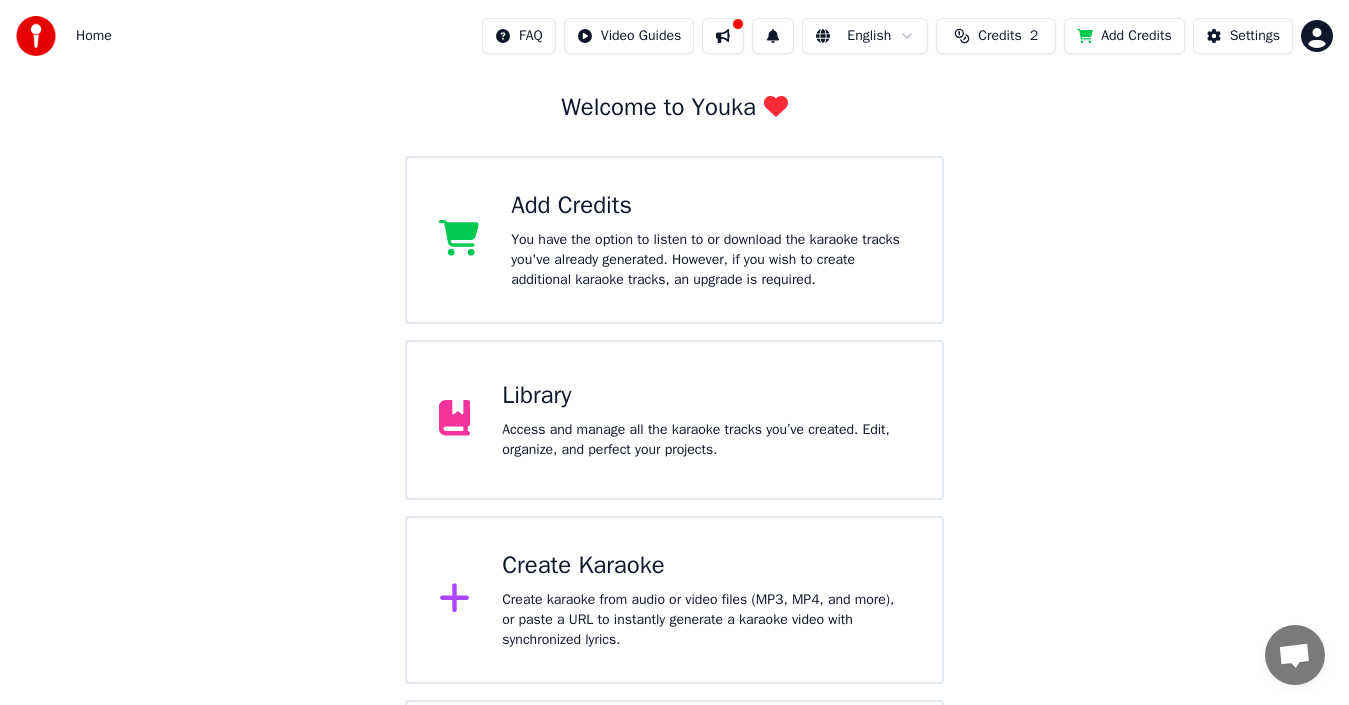 click on "Access and manage all the karaoke tracks you’ve created. Edit, organize, and perfect your projects." at bounding box center [706, 440] 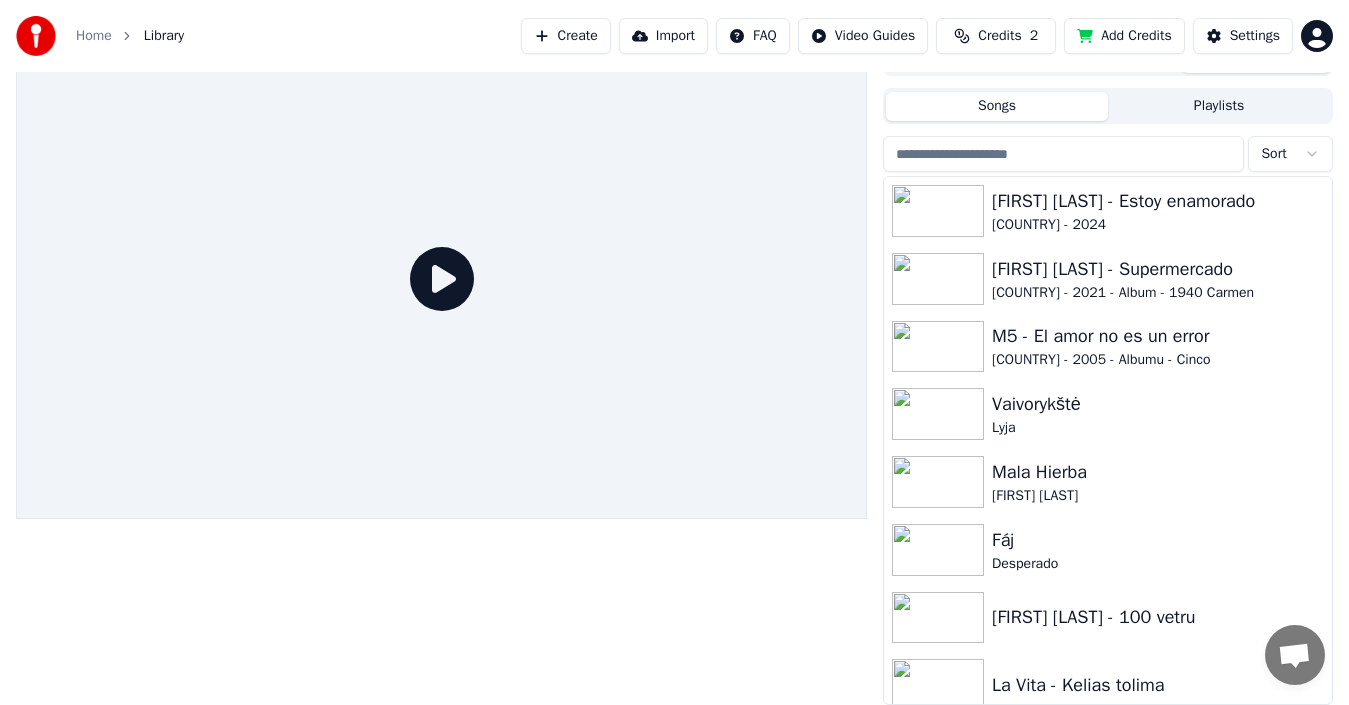 scroll, scrollTop: 32, scrollLeft: 0, axis: vertical 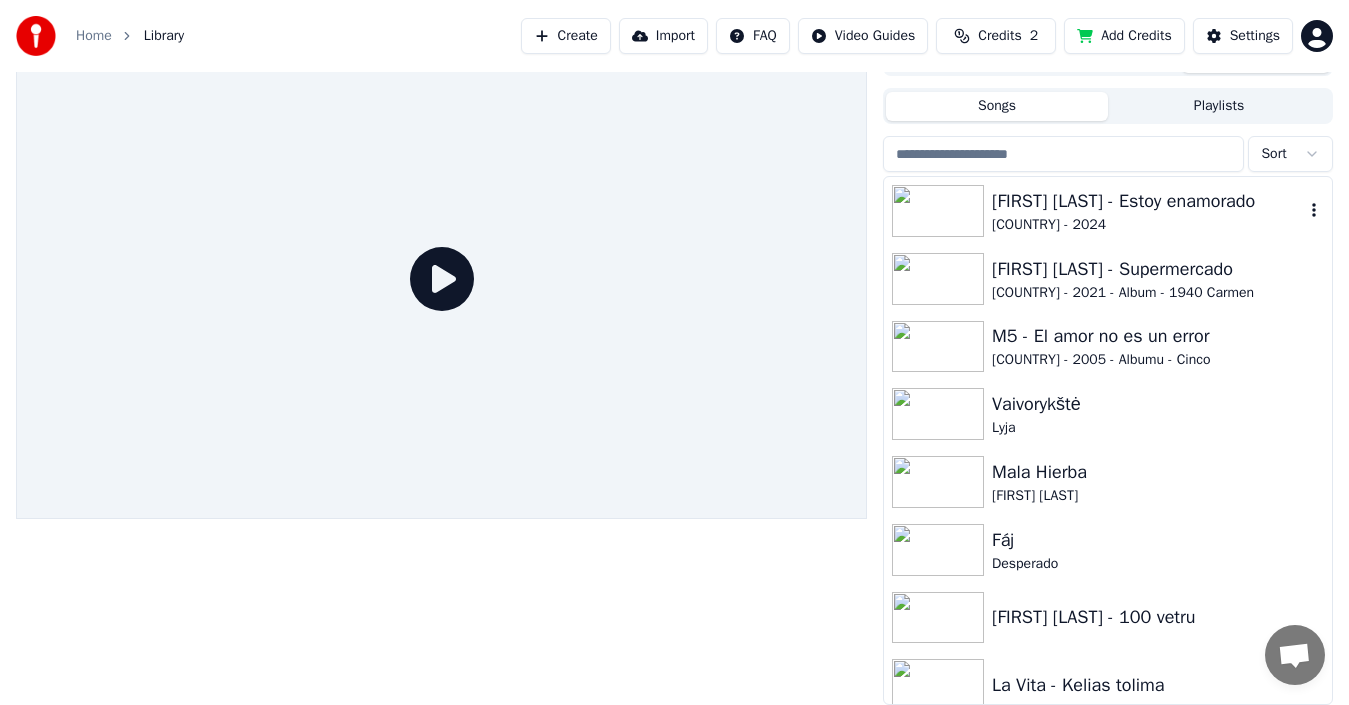 click on "[COUNTRY] - 2024" at bounding box center (1148, 225) 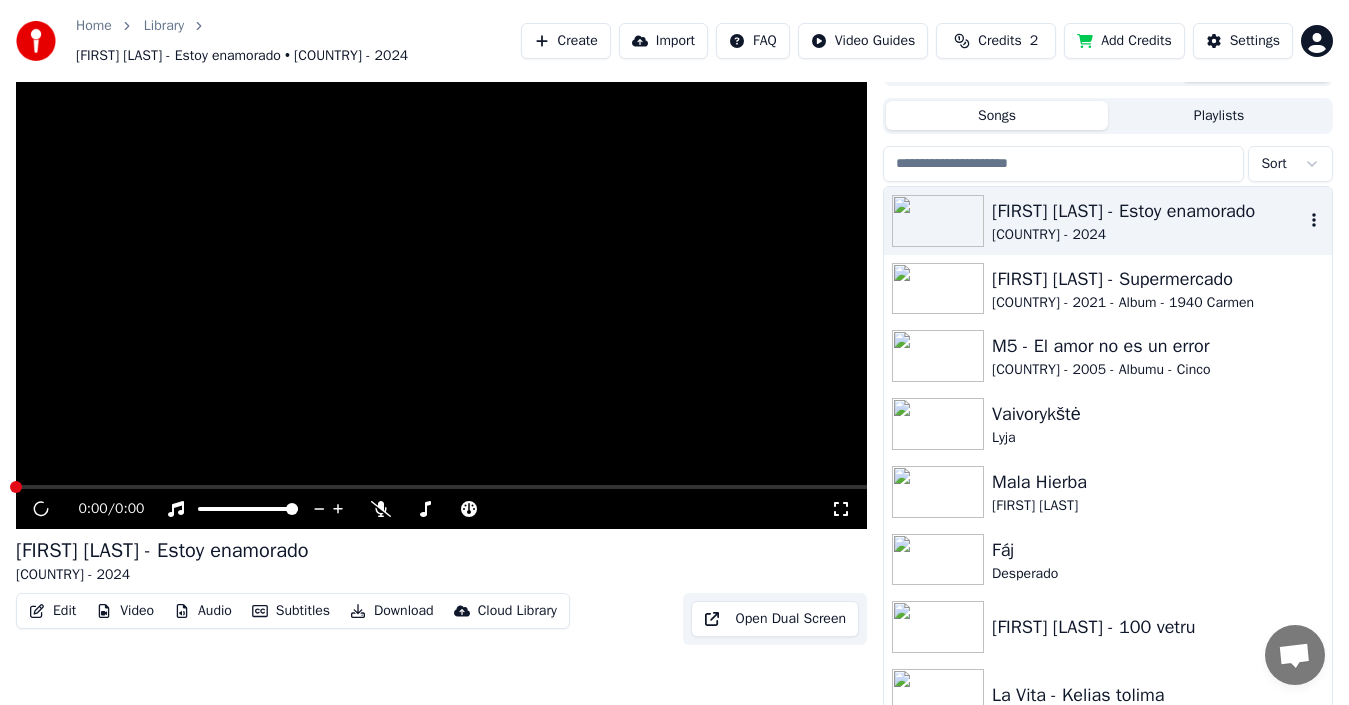scroll, scrollTop: 42, scrollLeft: 0, axis: vertical 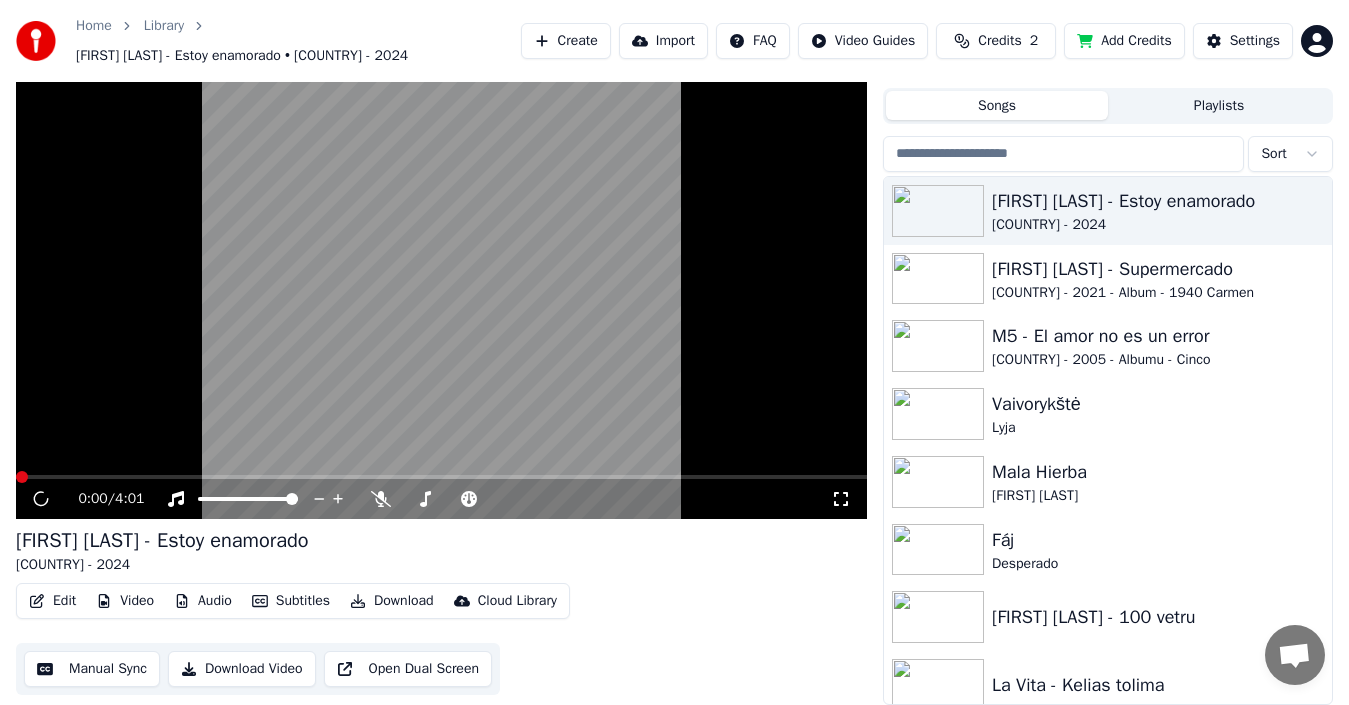 click on "Manual Sync" at bounding box center [92, 669] 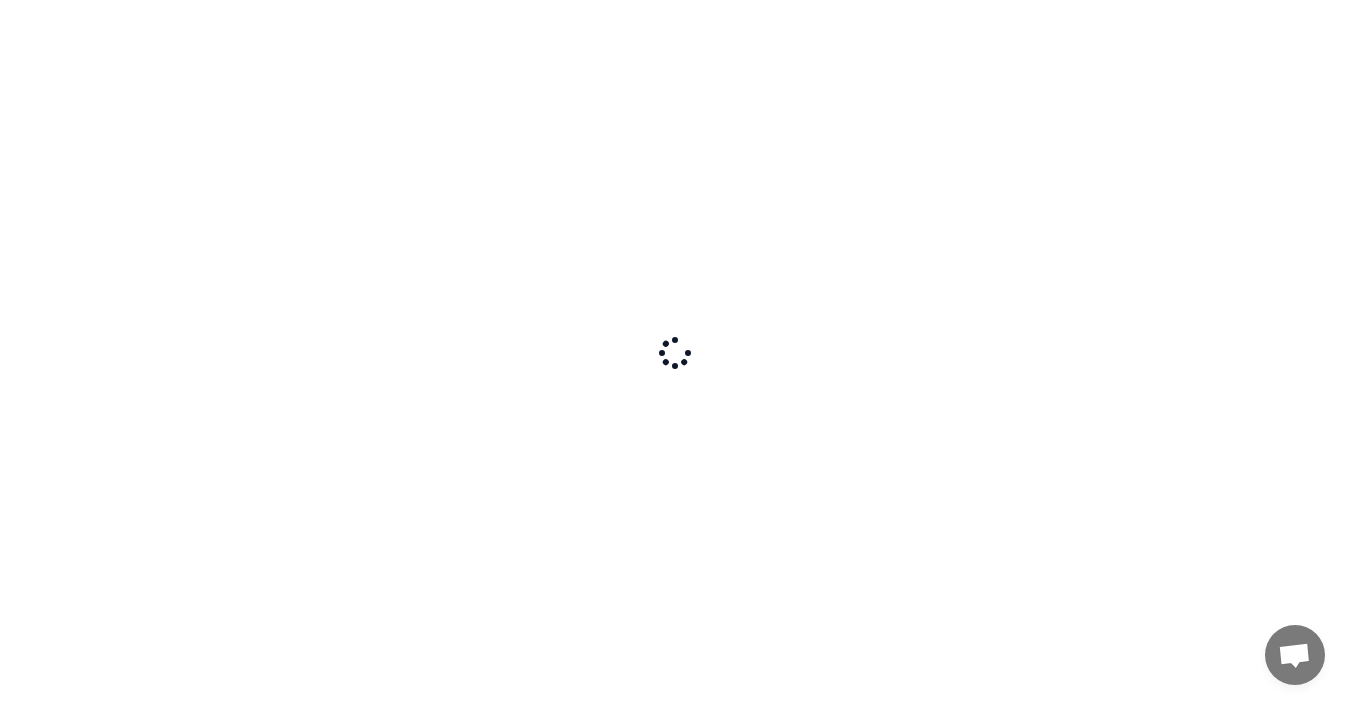 scroll, scrollTop: 0, scrollLeft: 0, axis: both 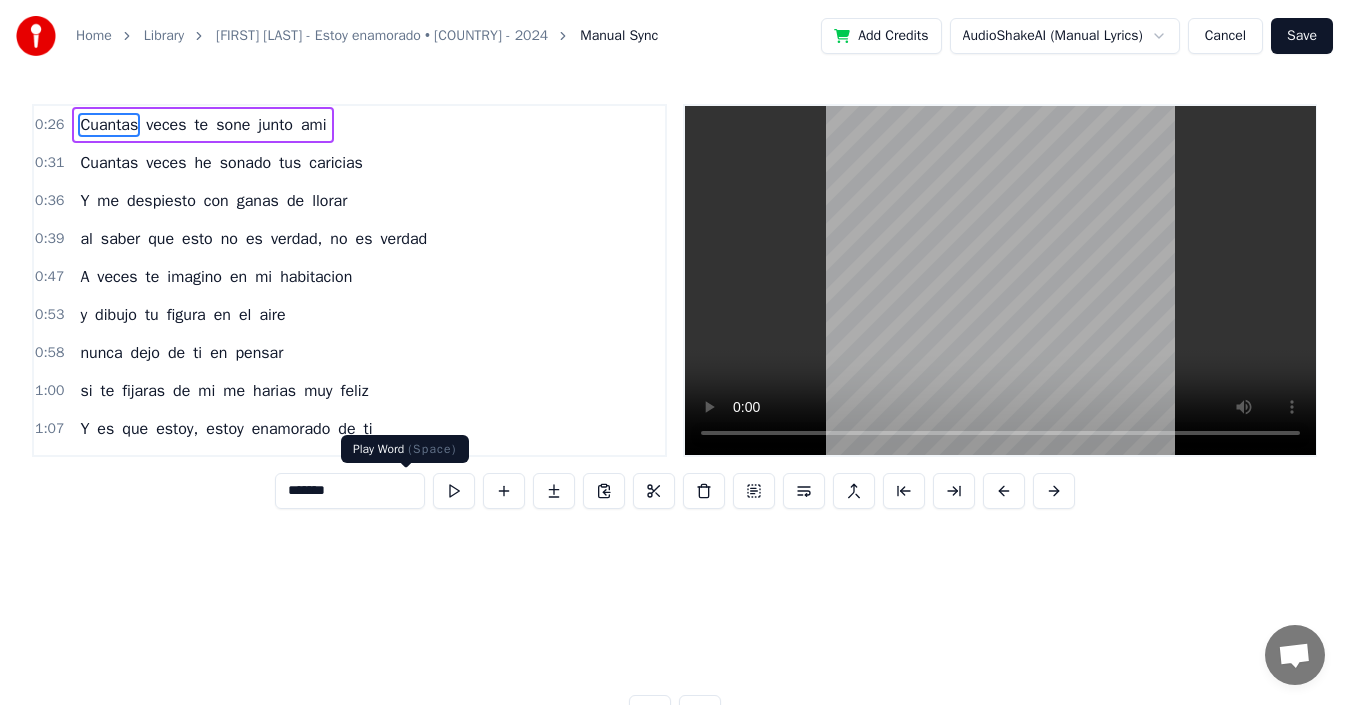 click at bounding box center (454, 491) 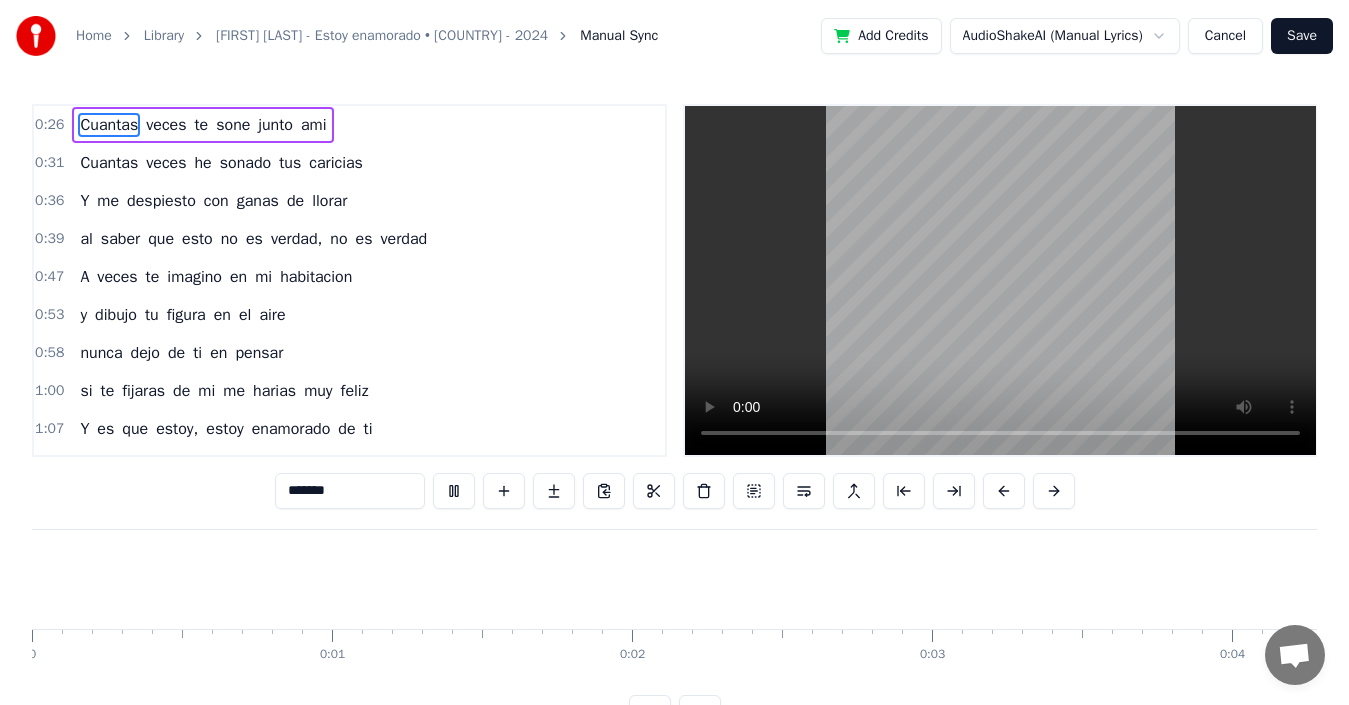 click on "Cancel" at bounding box center (1225, 36) 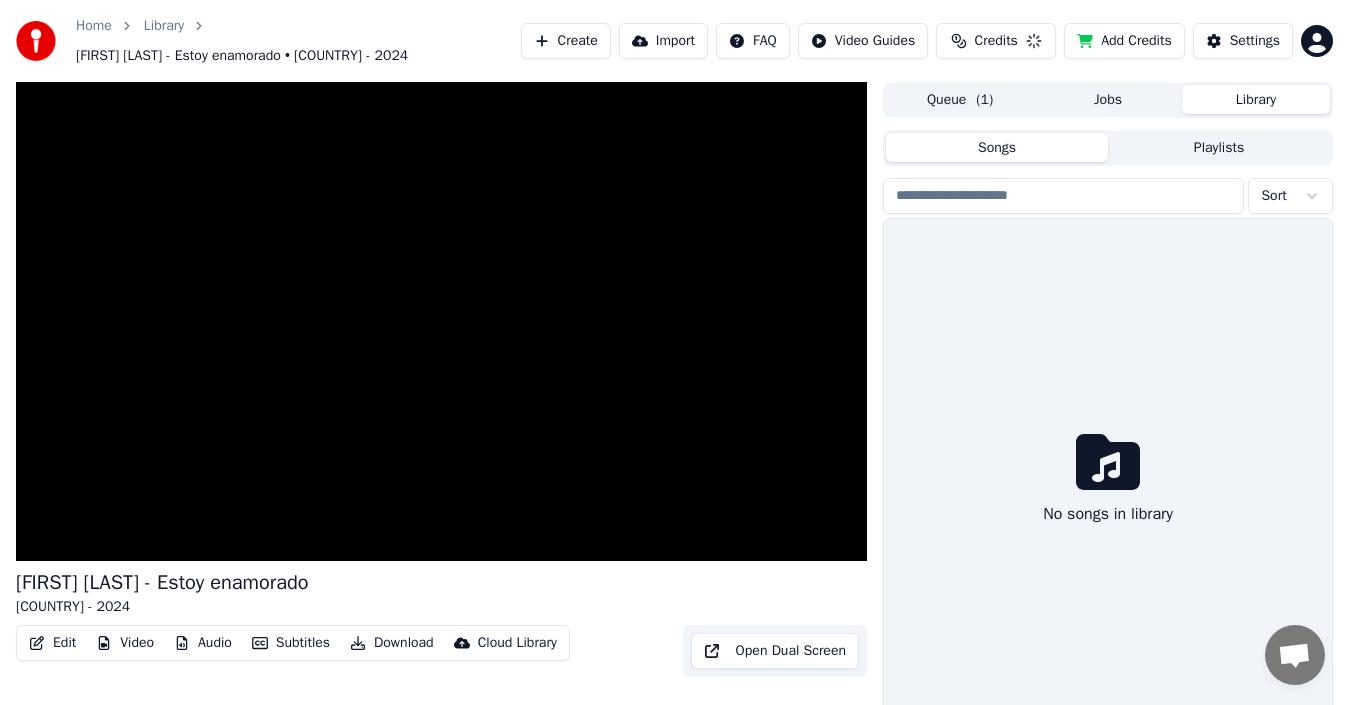 scroll, scrollTop: 42, scrollLeft: 0, axis: vertical 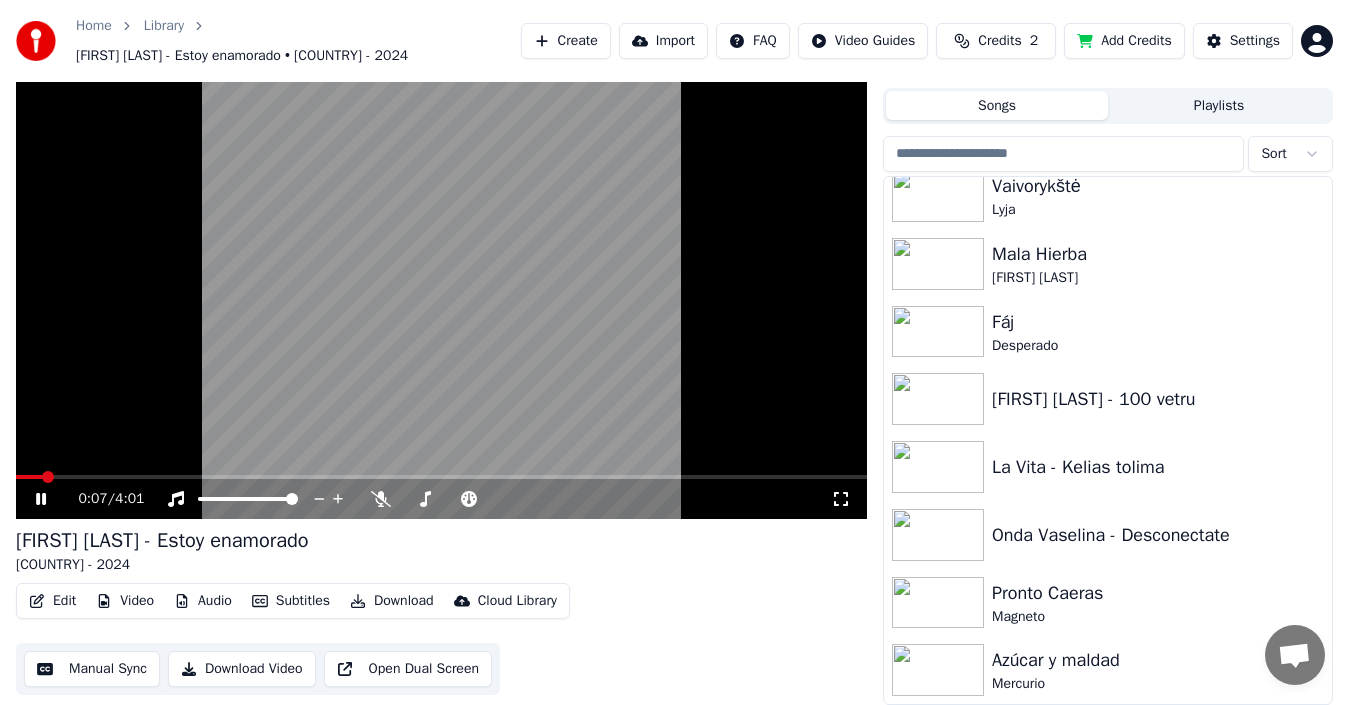 click on "Subtitles" at bounding box center (291, 601) 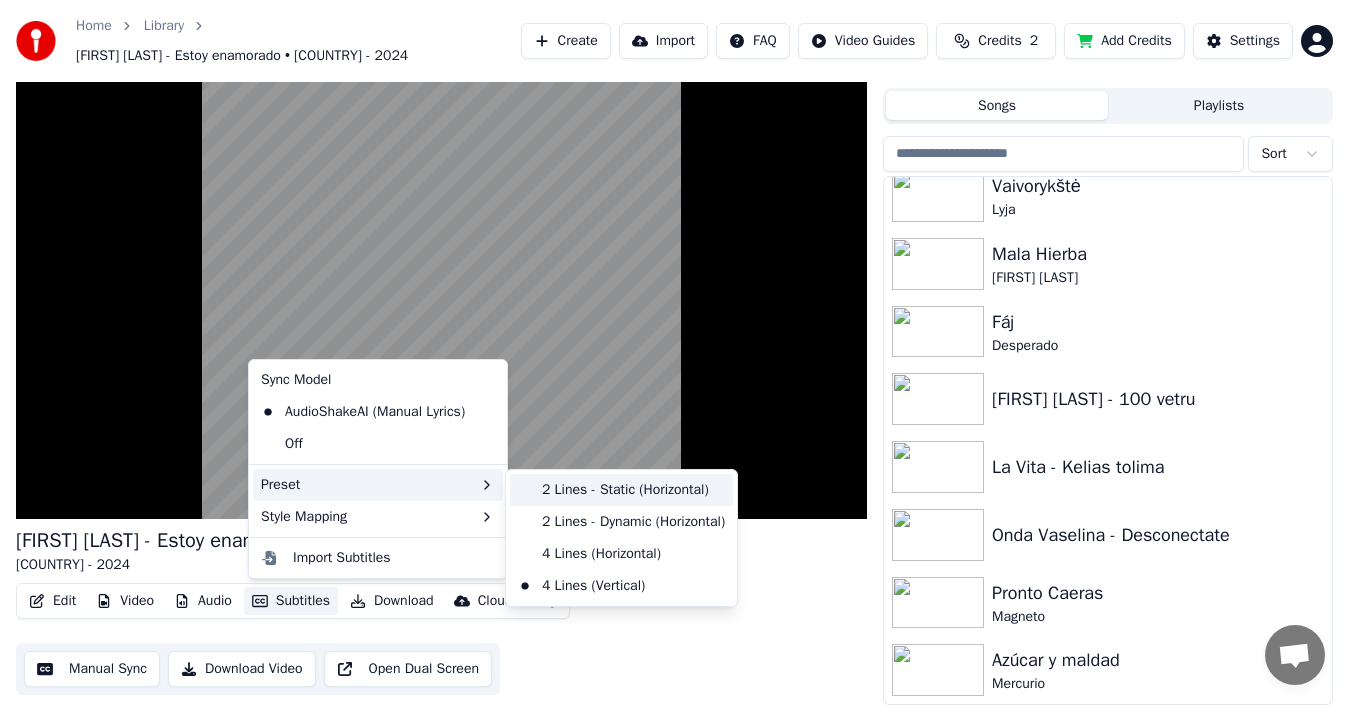 click on "2 Lines - Static (Horizontal)" at bounding box center (621, 490) 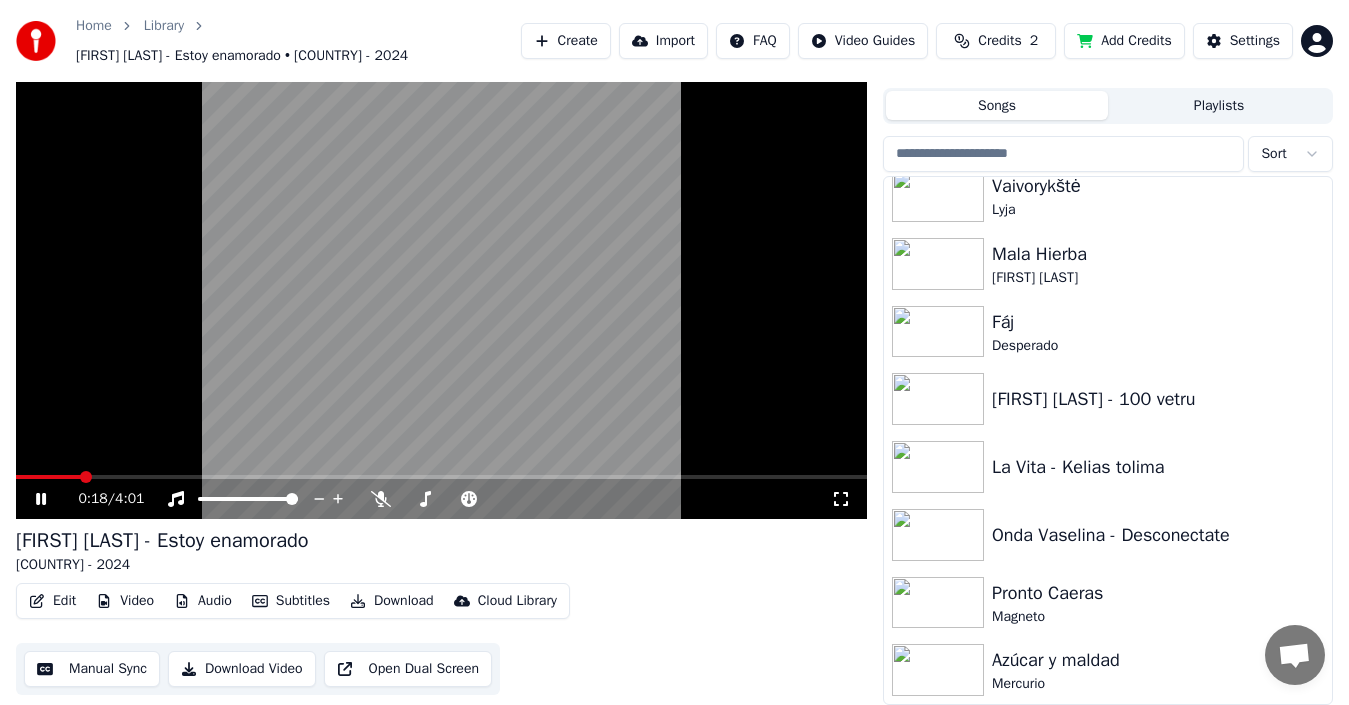 click on "Subtitles" at bounding box center [291, 601] 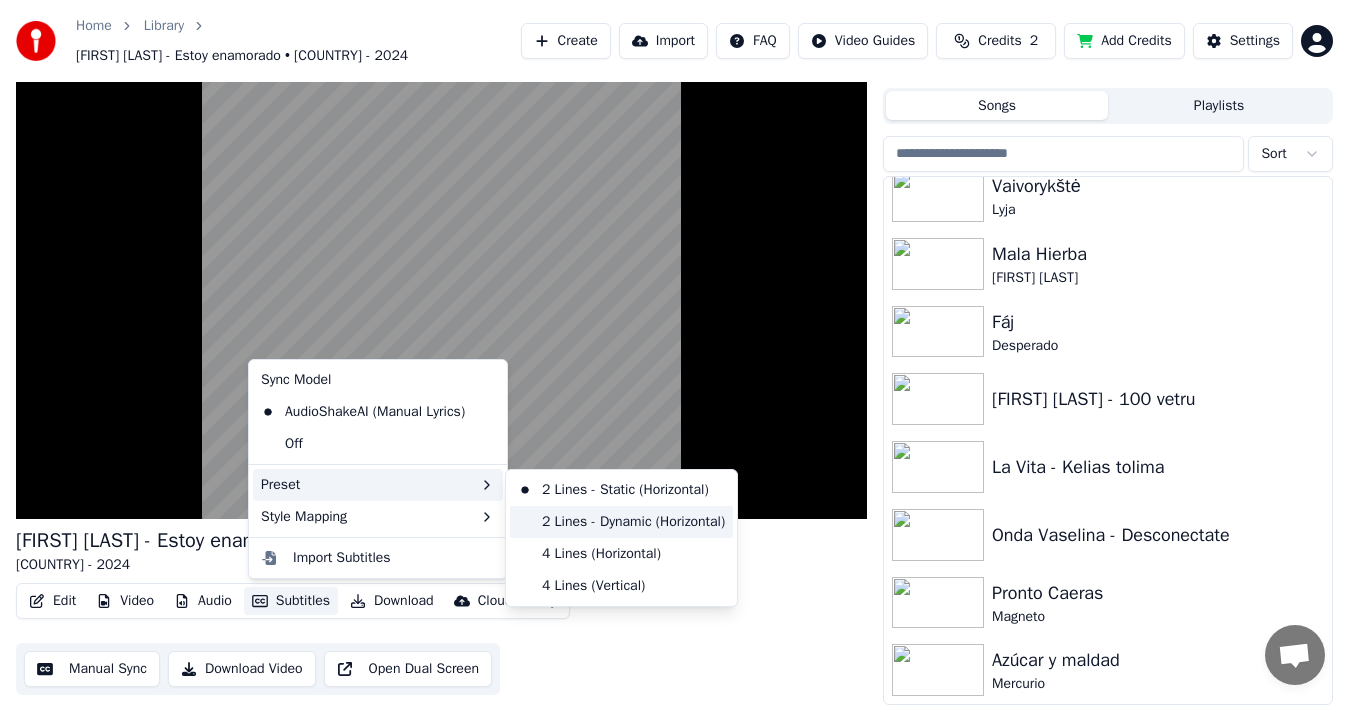 click on "2 Lines - Dynamic (Horizontal)" at bounding box center (621, 522) 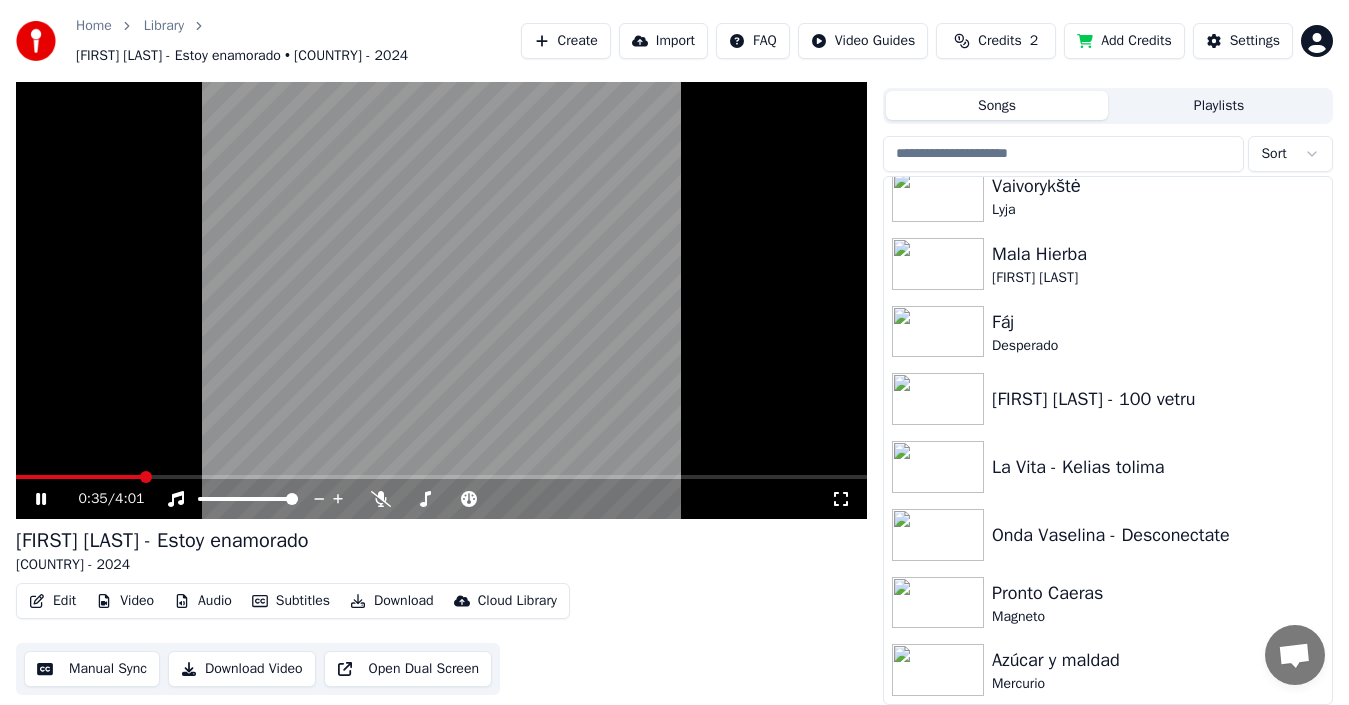 click at bounding box center (79, 477) 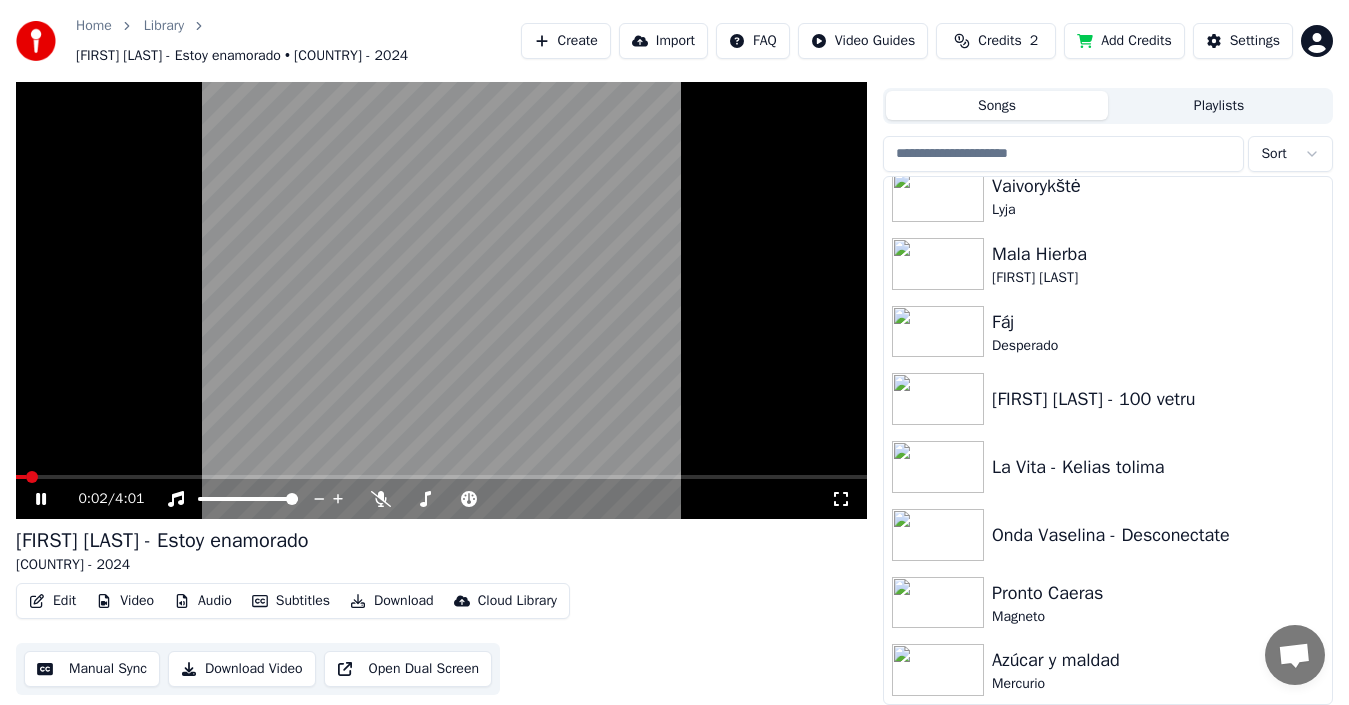 click 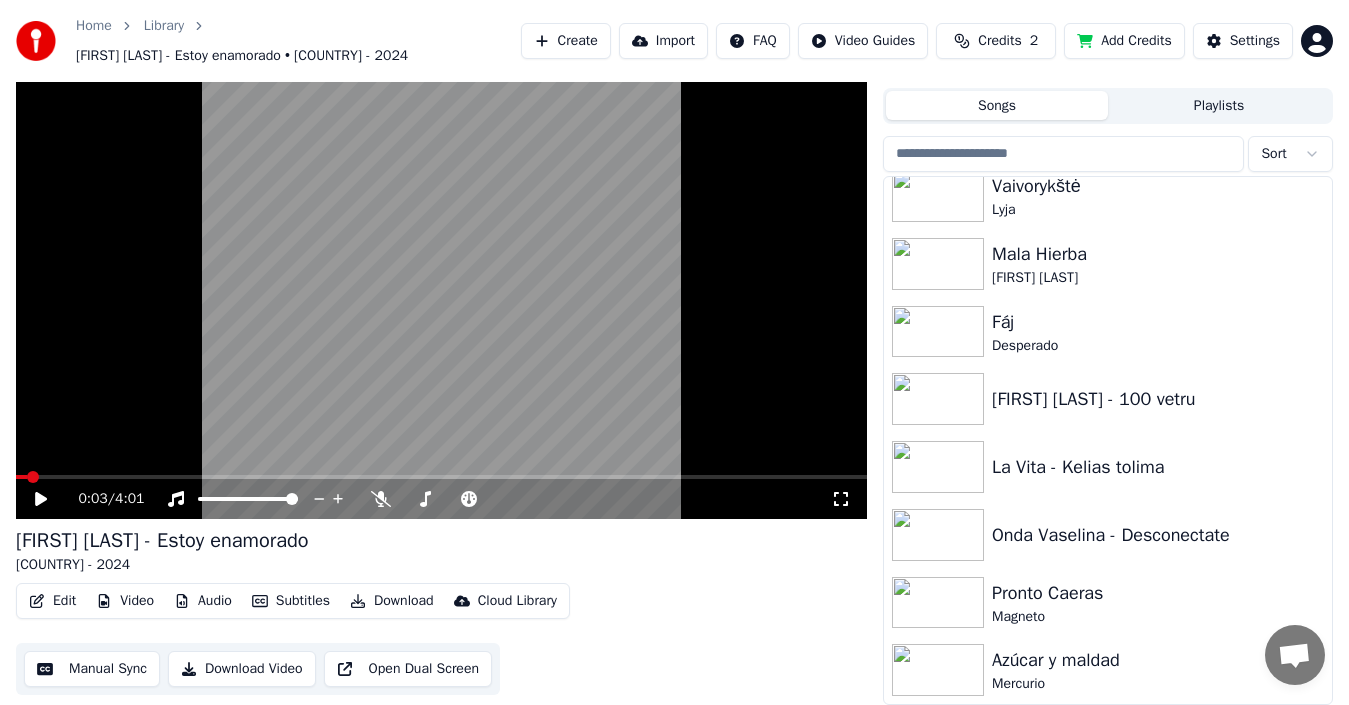 click 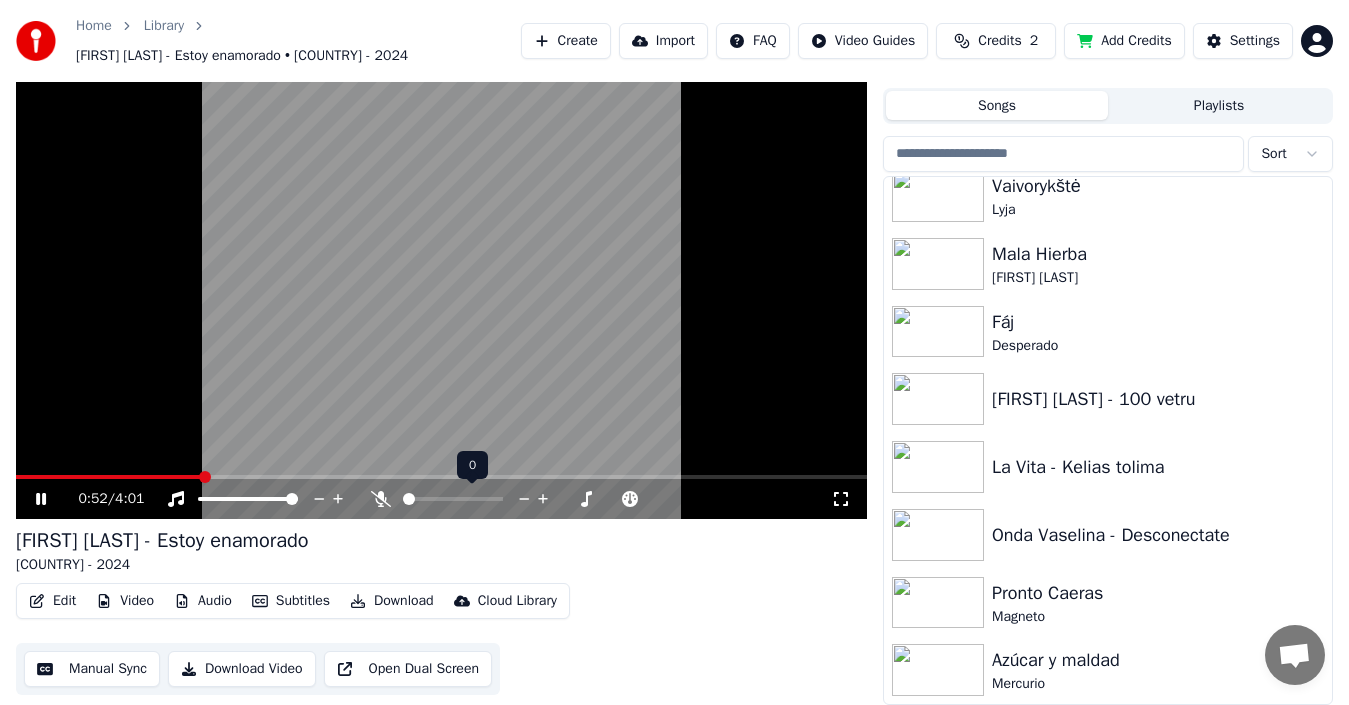 click 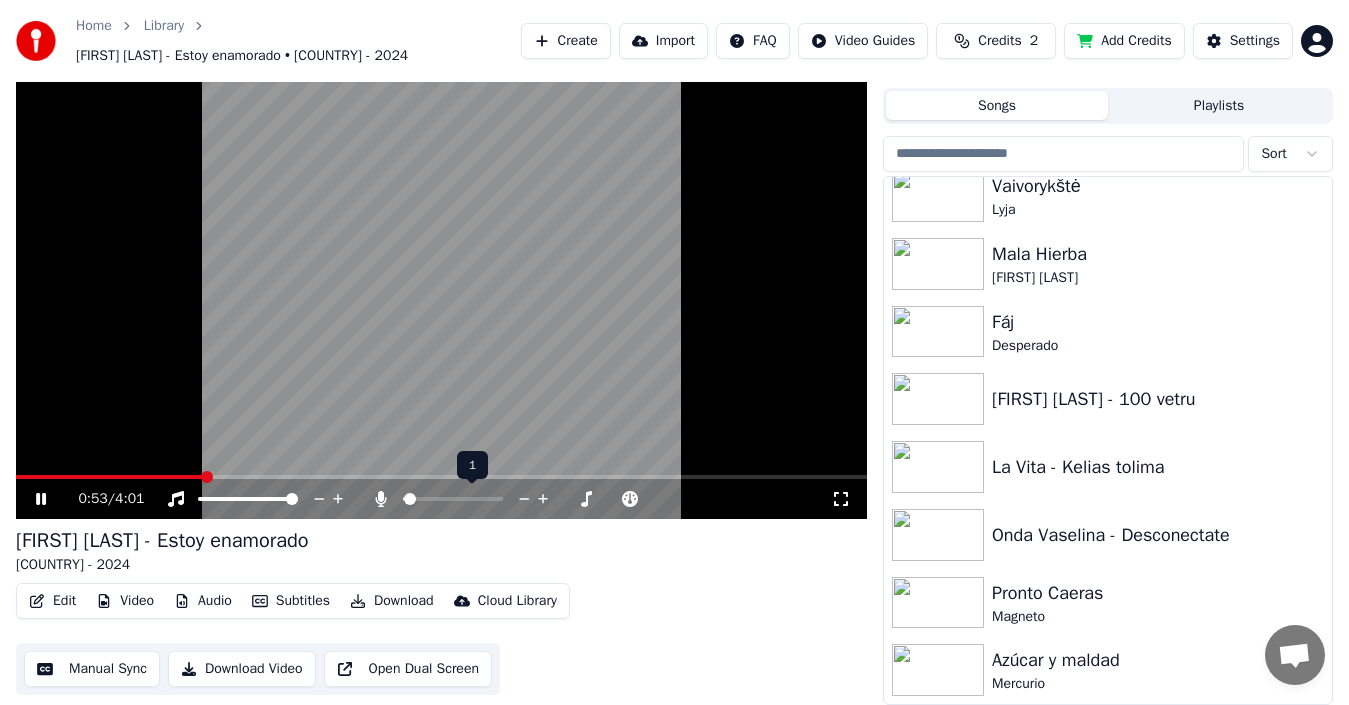 click 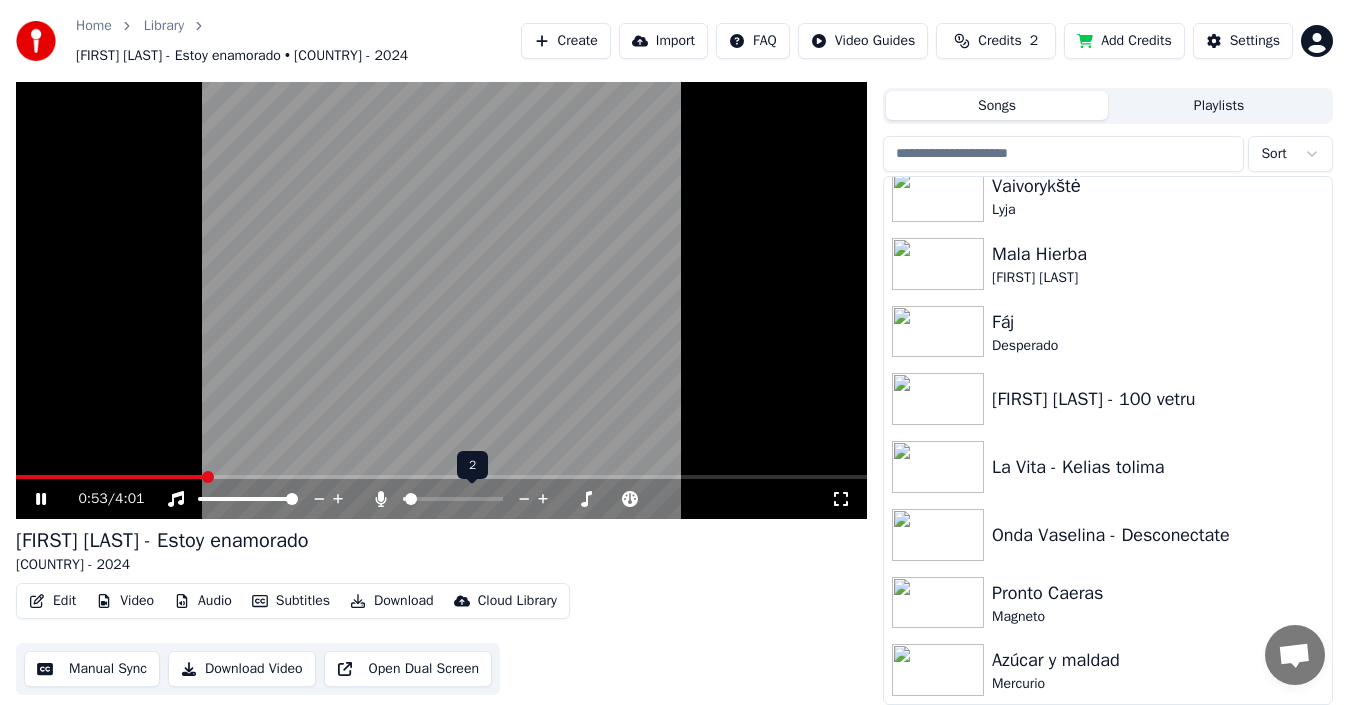 click 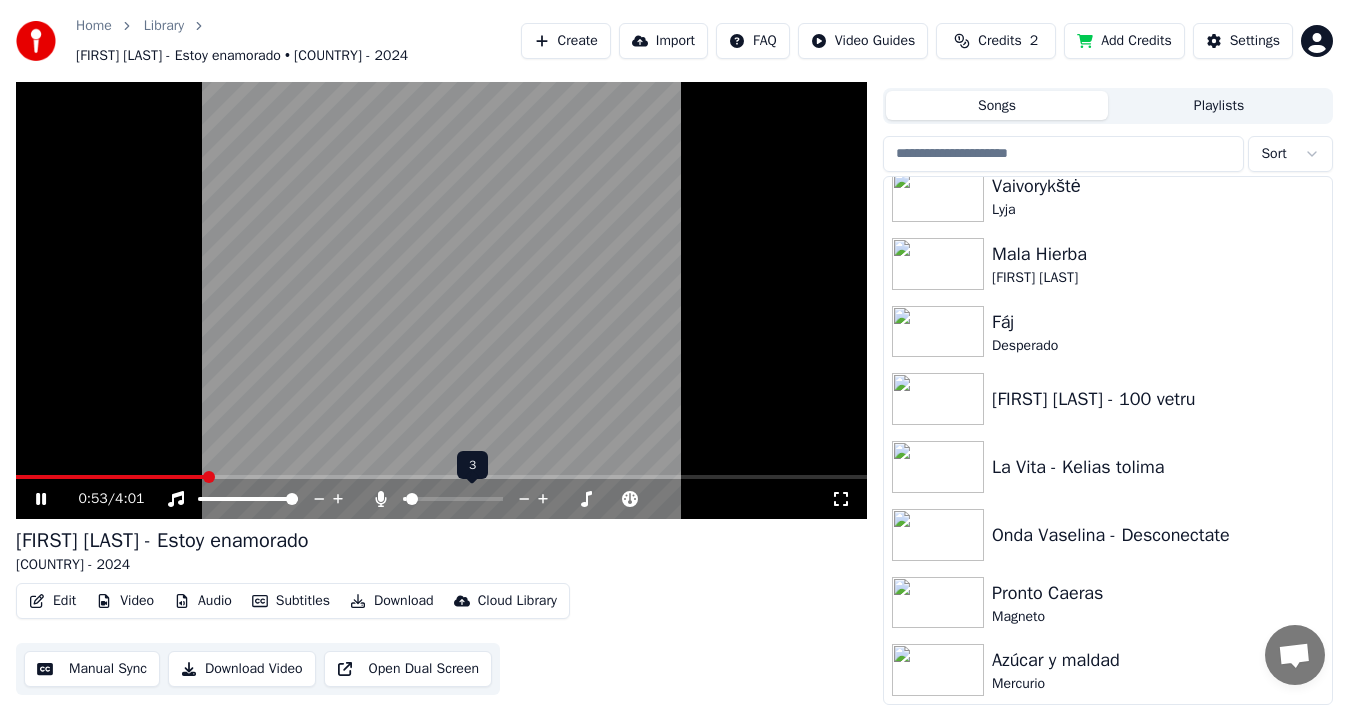 click 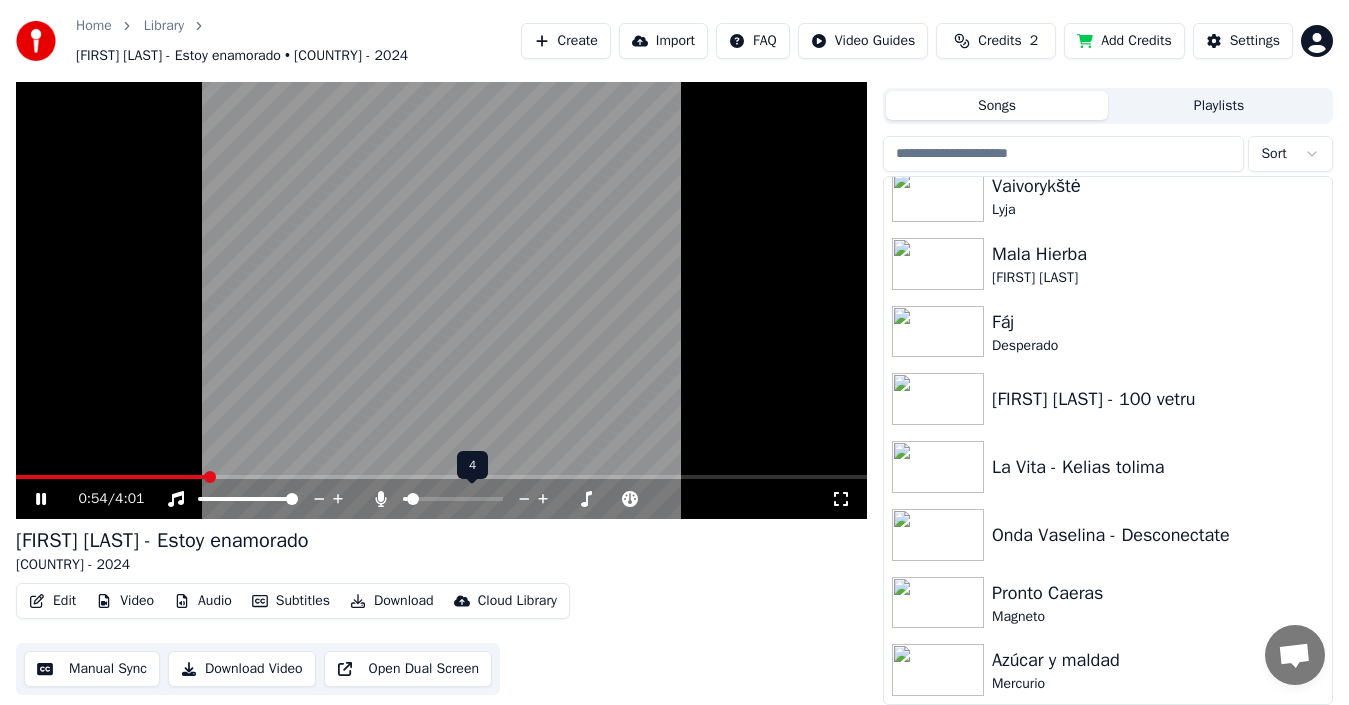 click 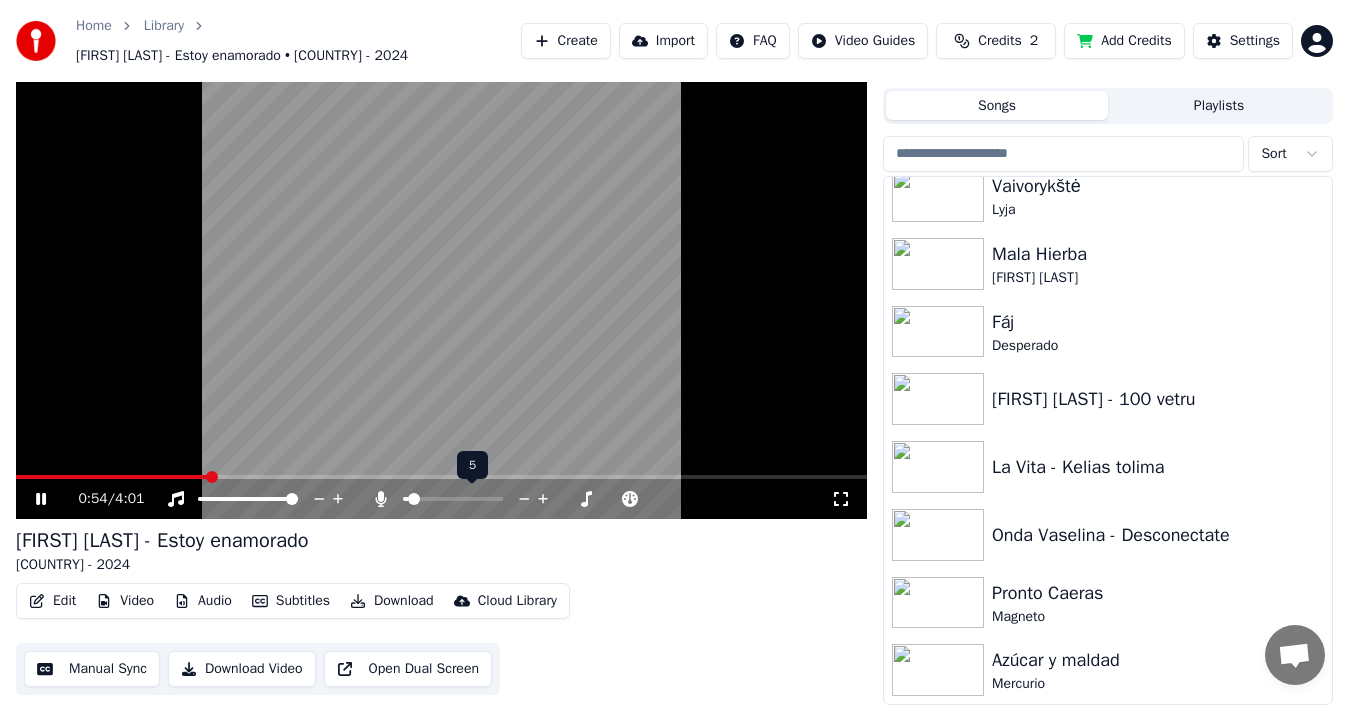 click 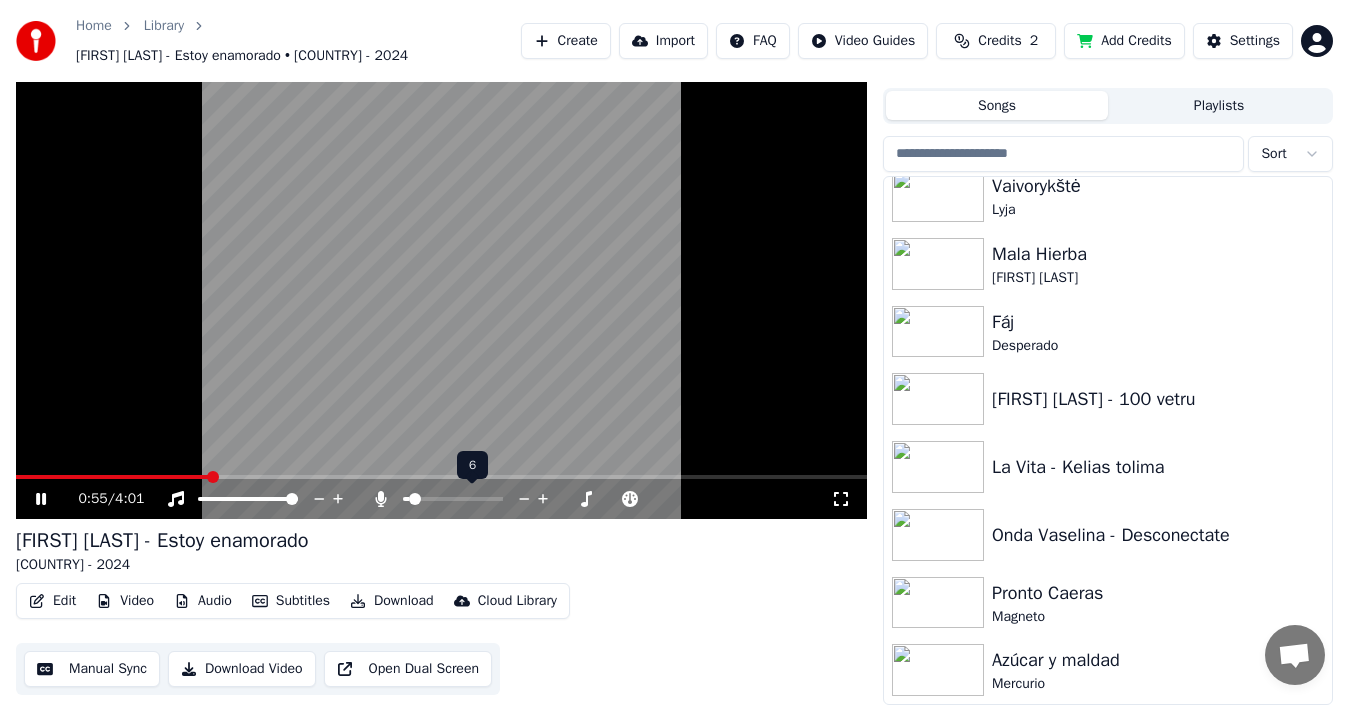 click 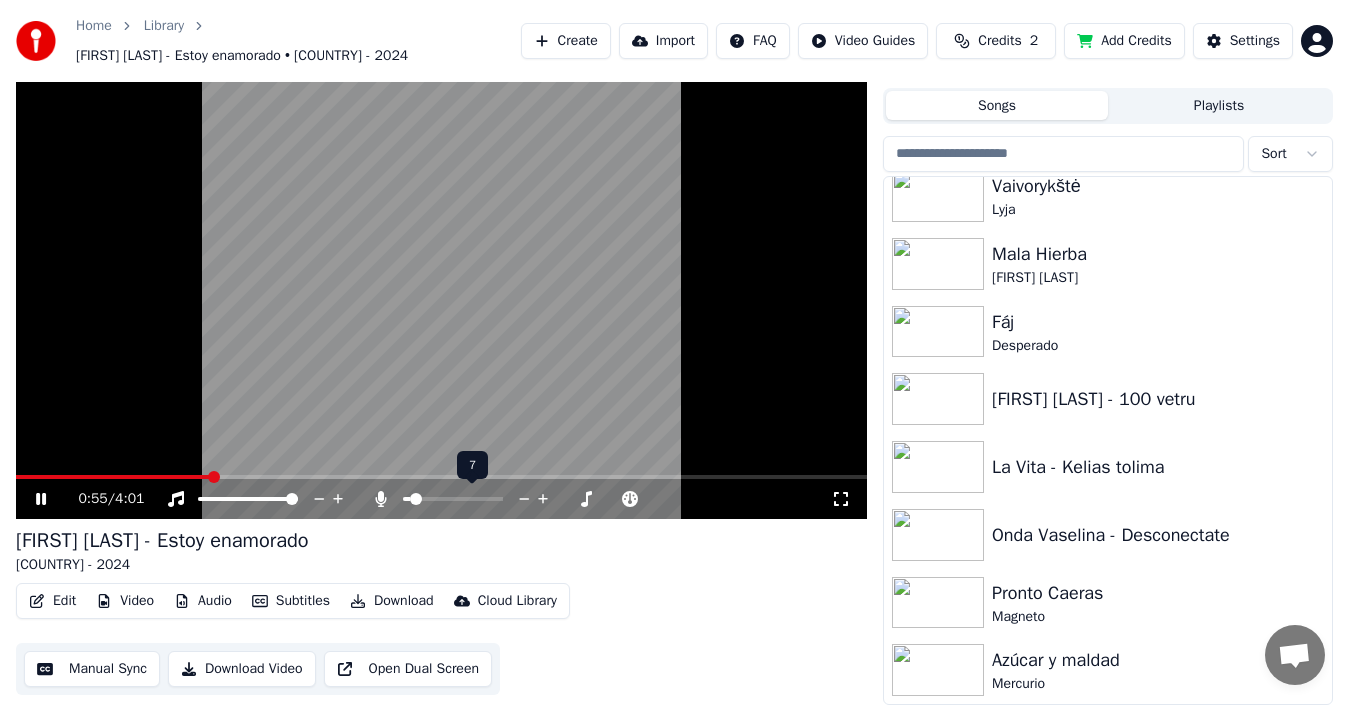 click 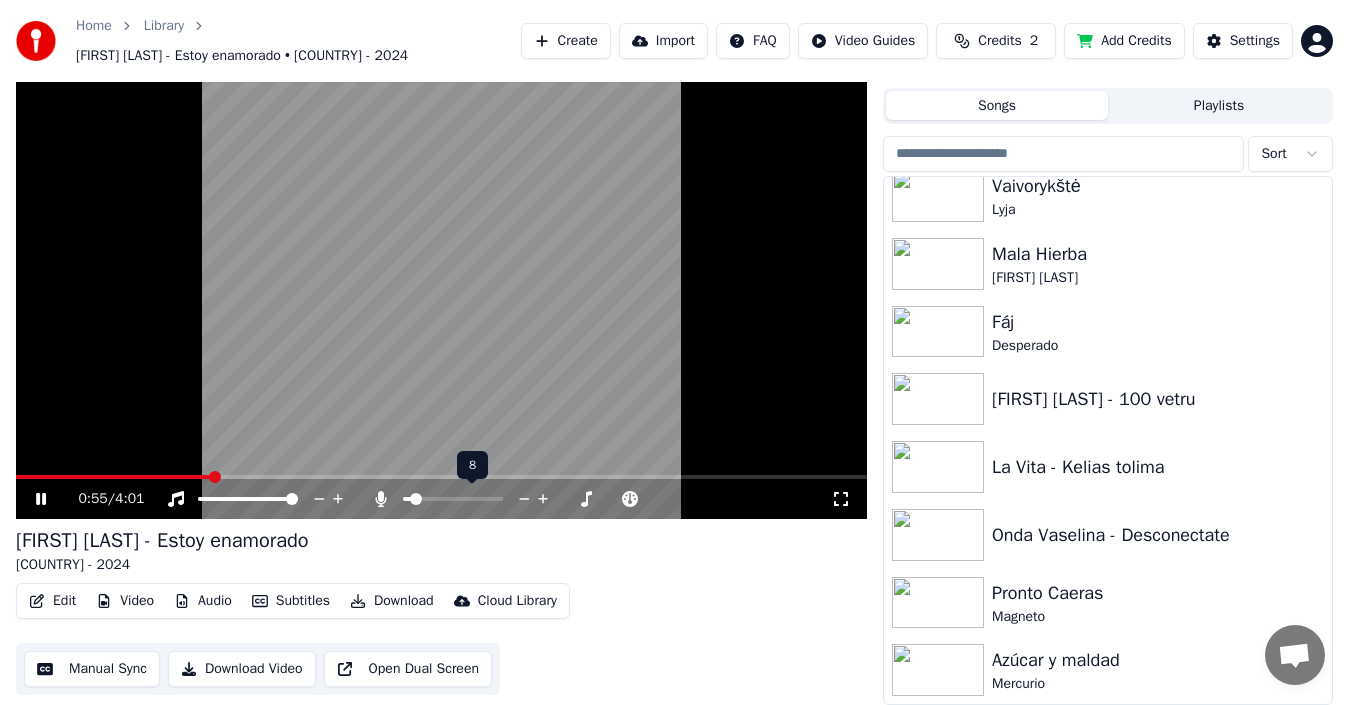 click 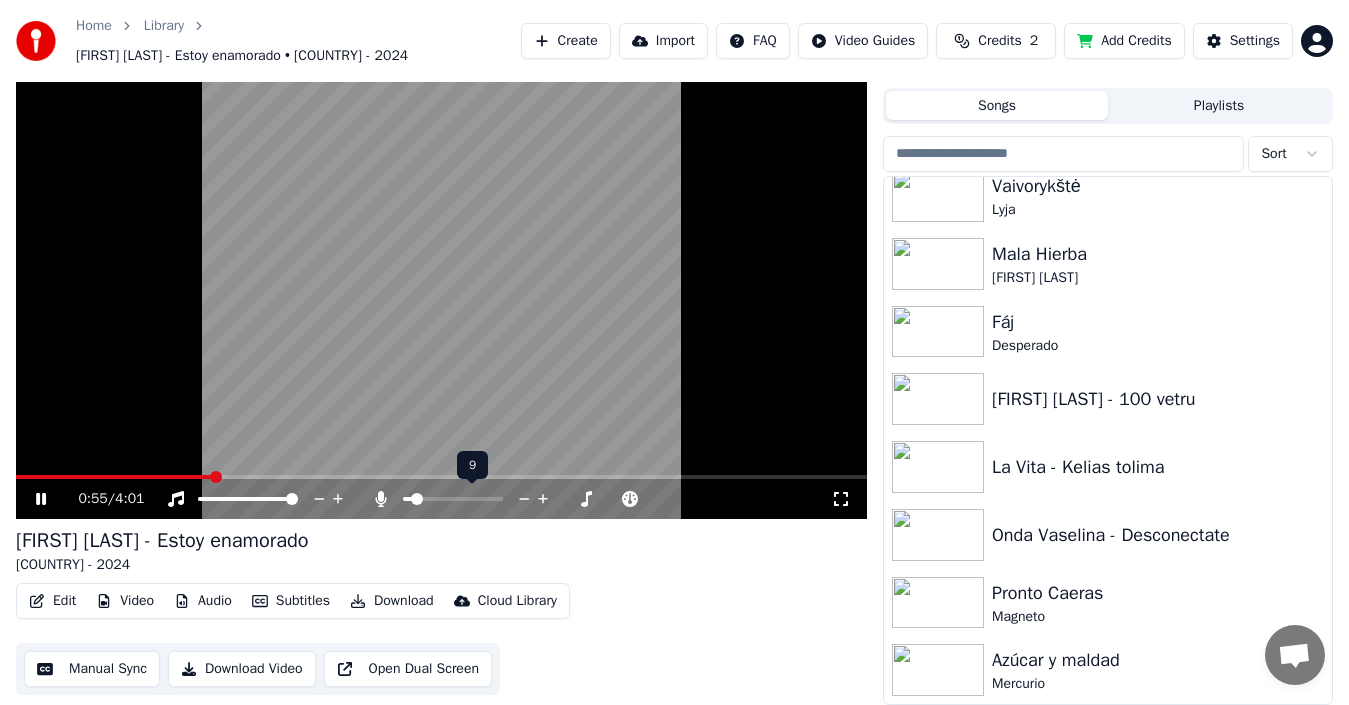 click 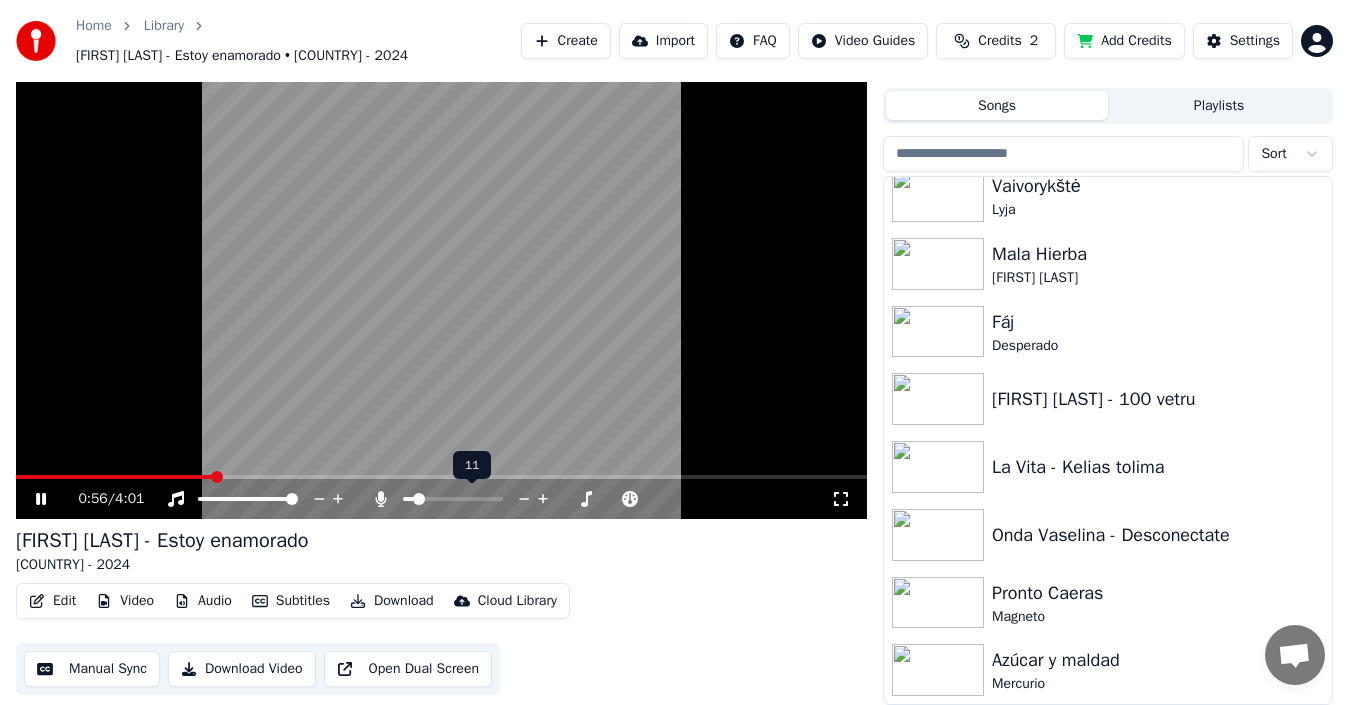 click 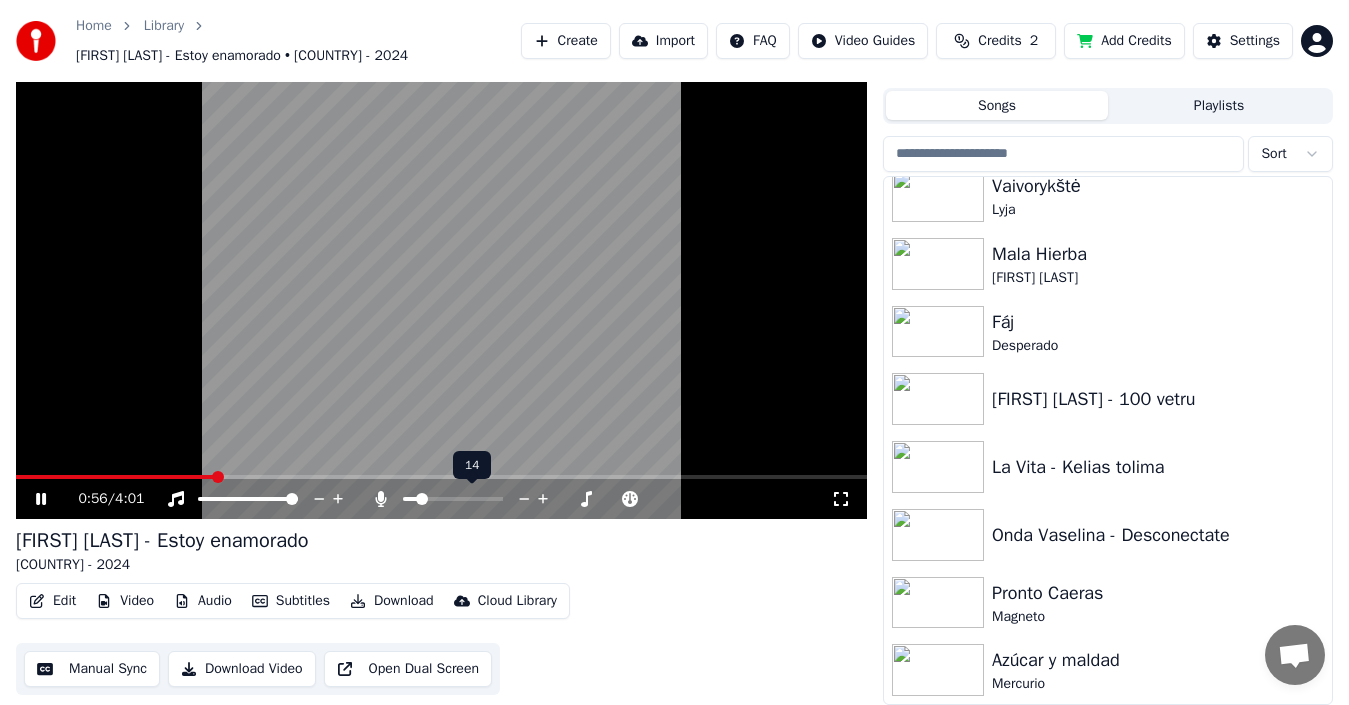 click 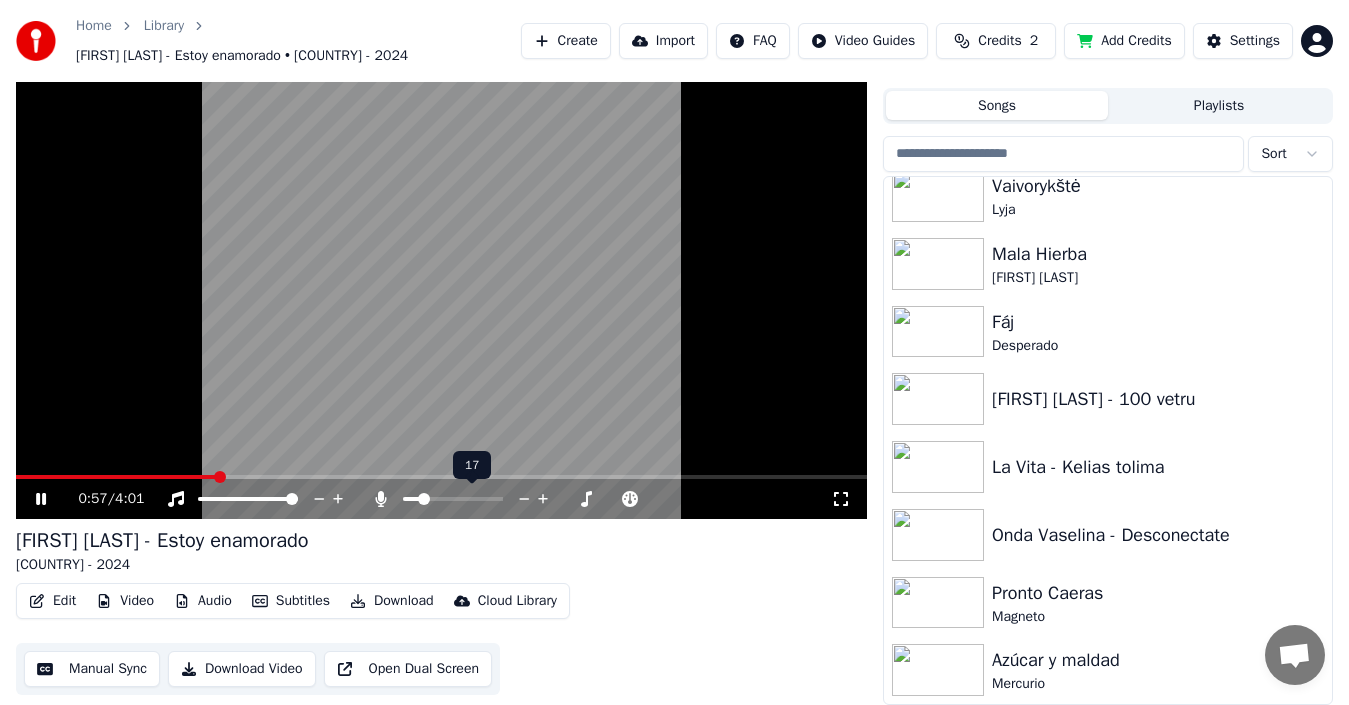 click 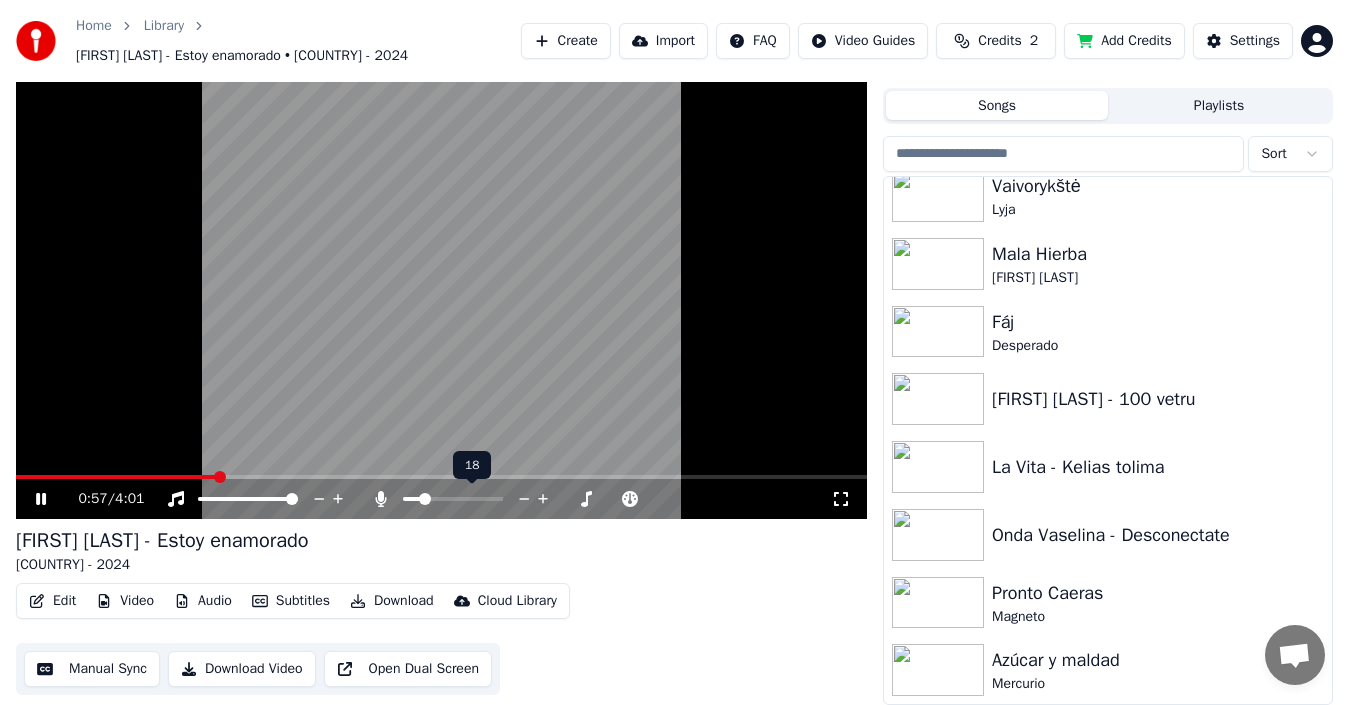 click 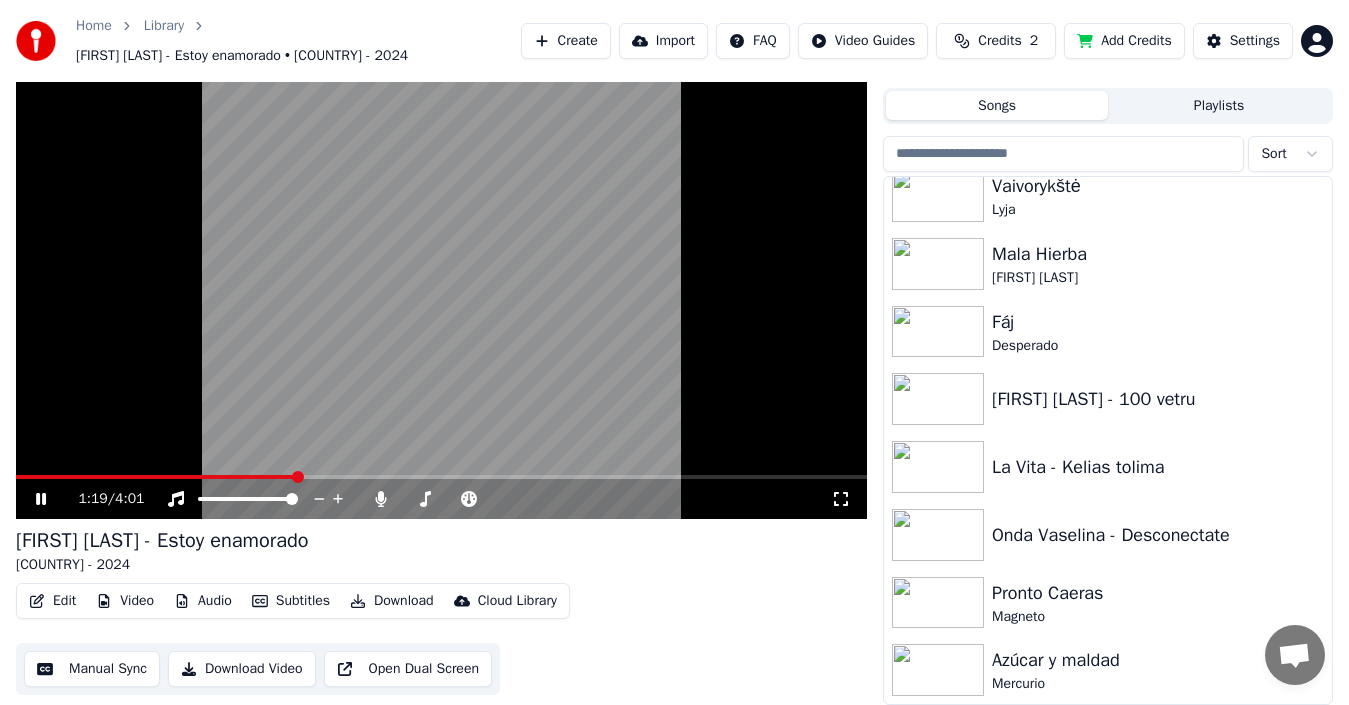 click at bounding box center [441, 477] 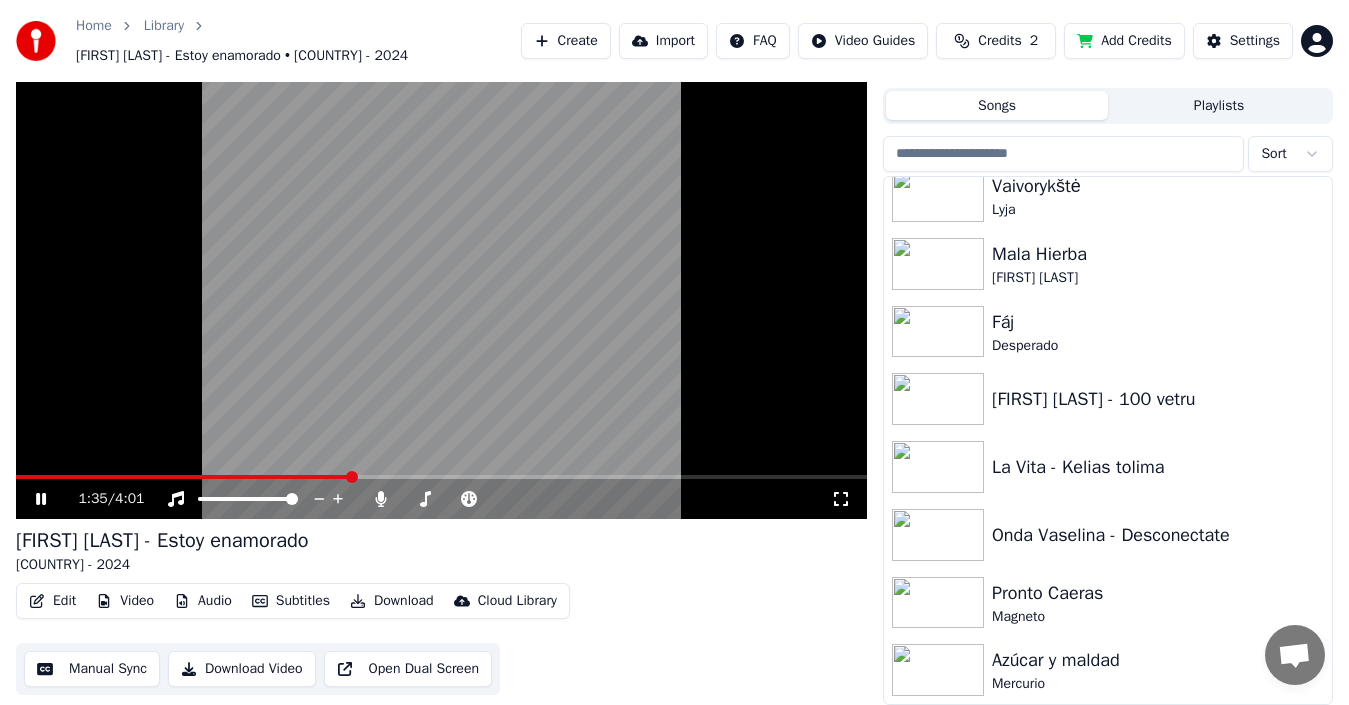 click at bounding box center [441, 279] 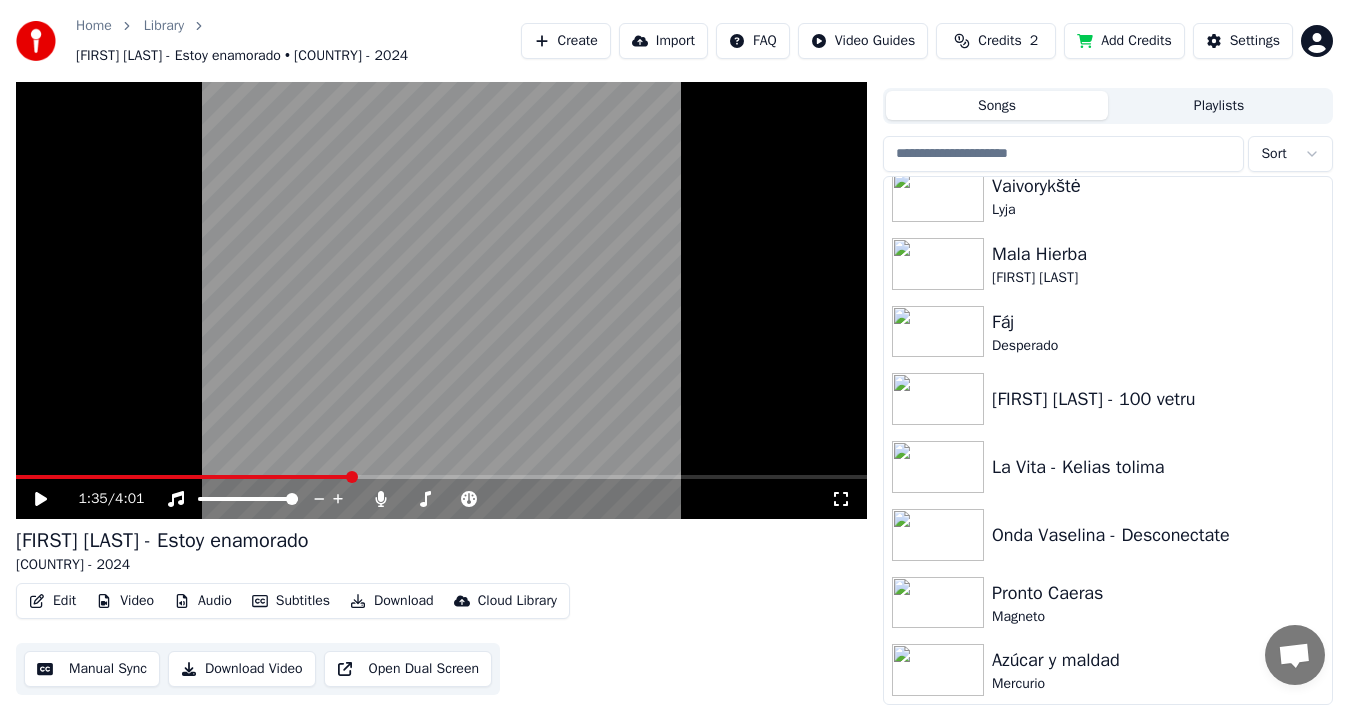 click at bounding box center (441, 477) 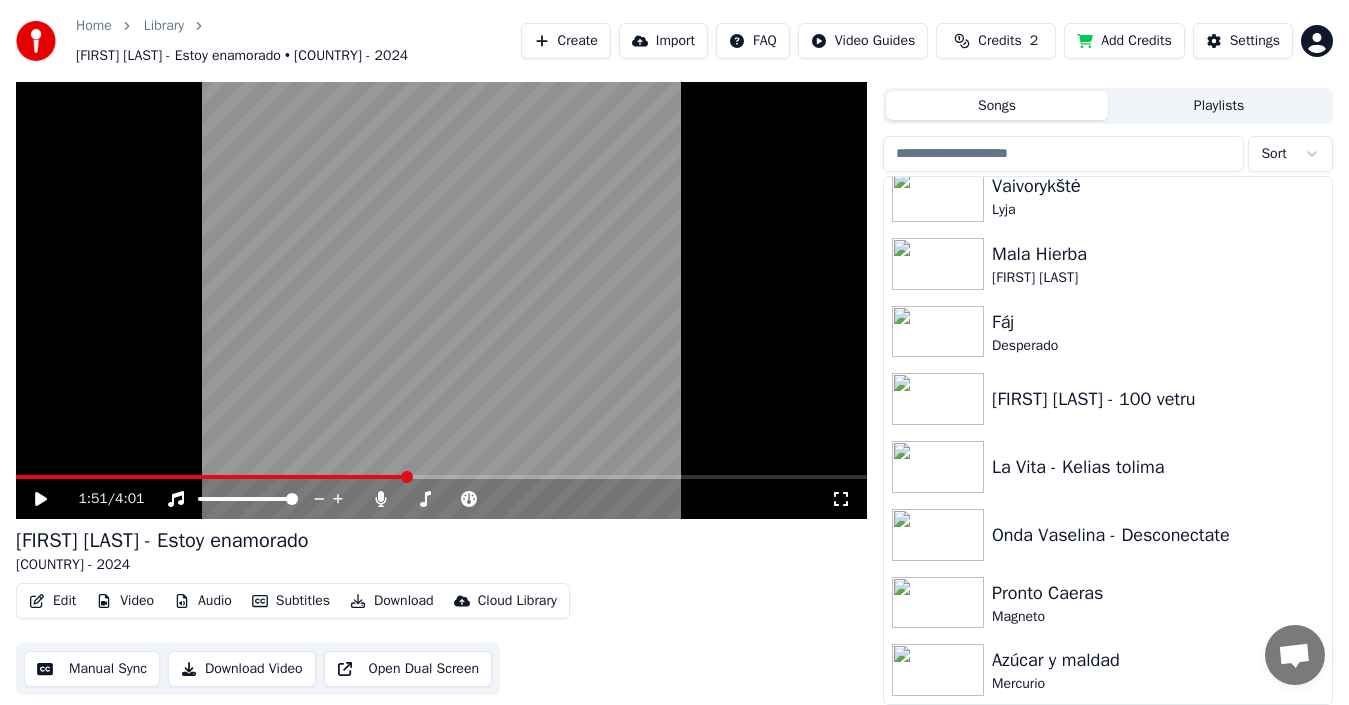 click at bounding box center [441, 279] 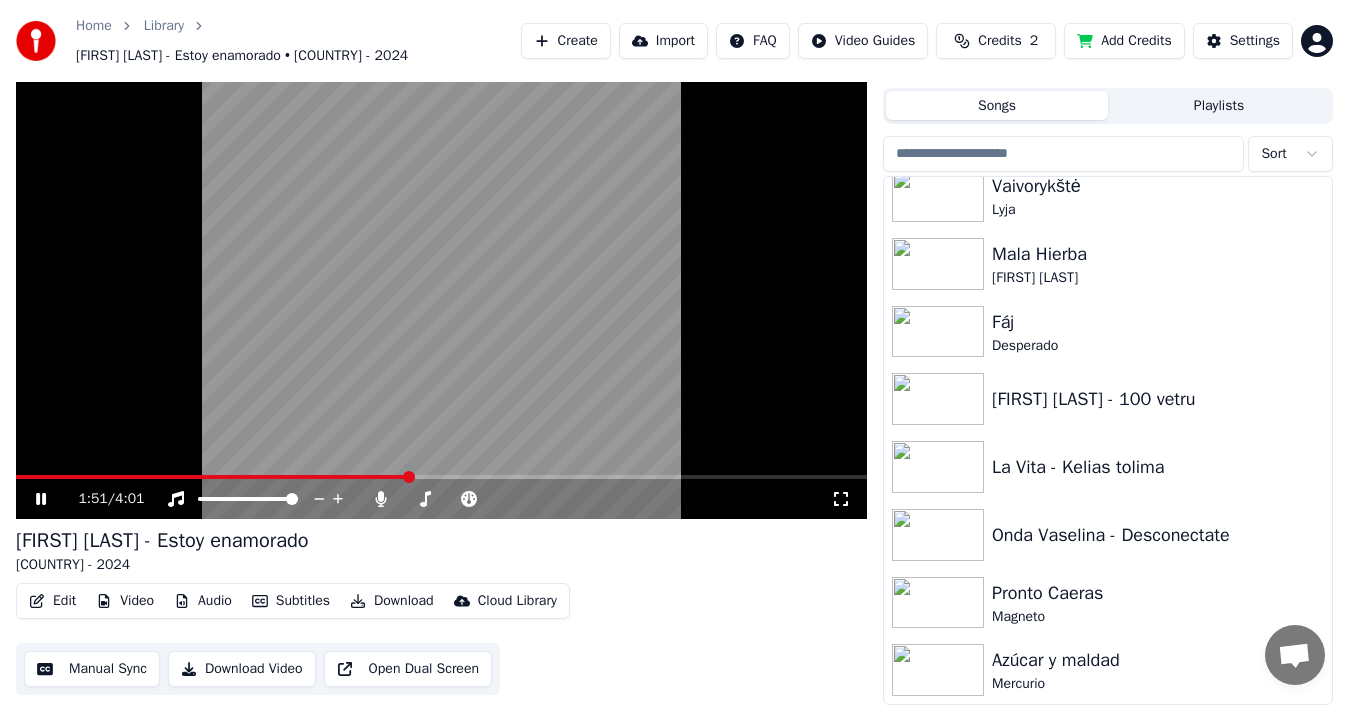 click at bounding box center (441, 477) 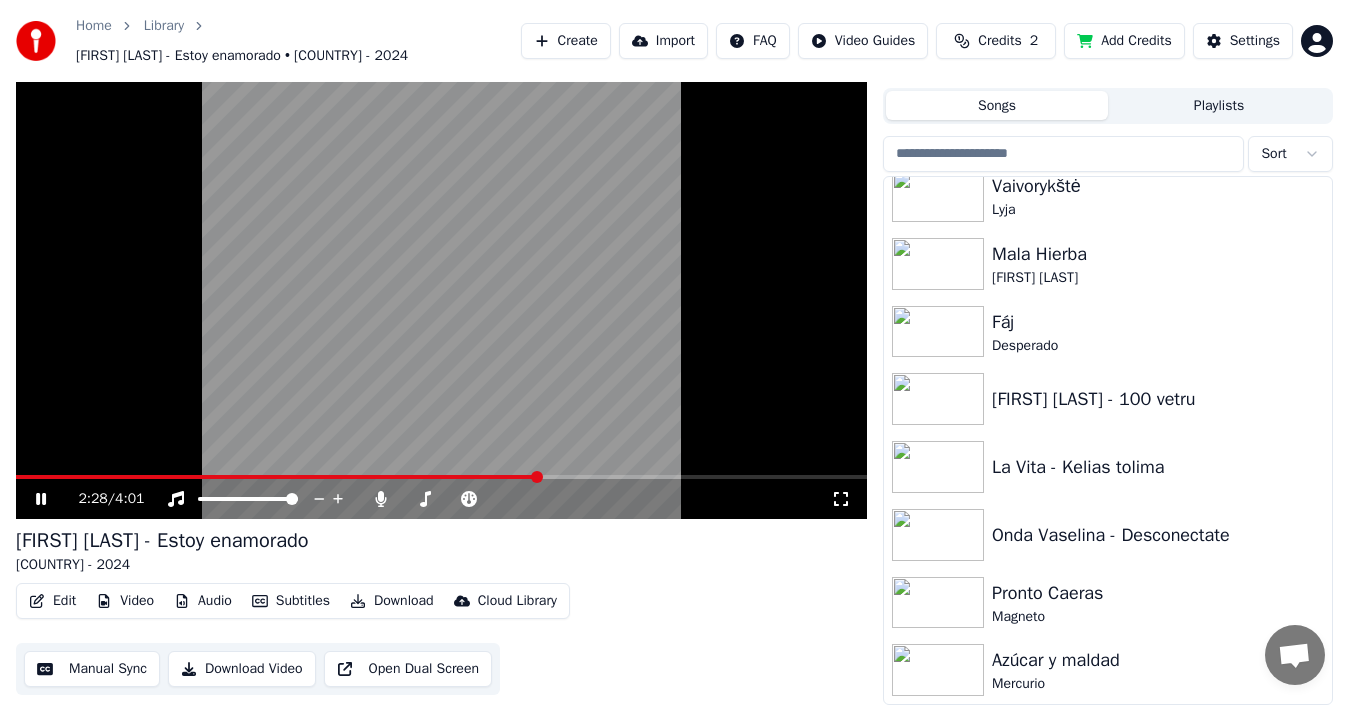 click 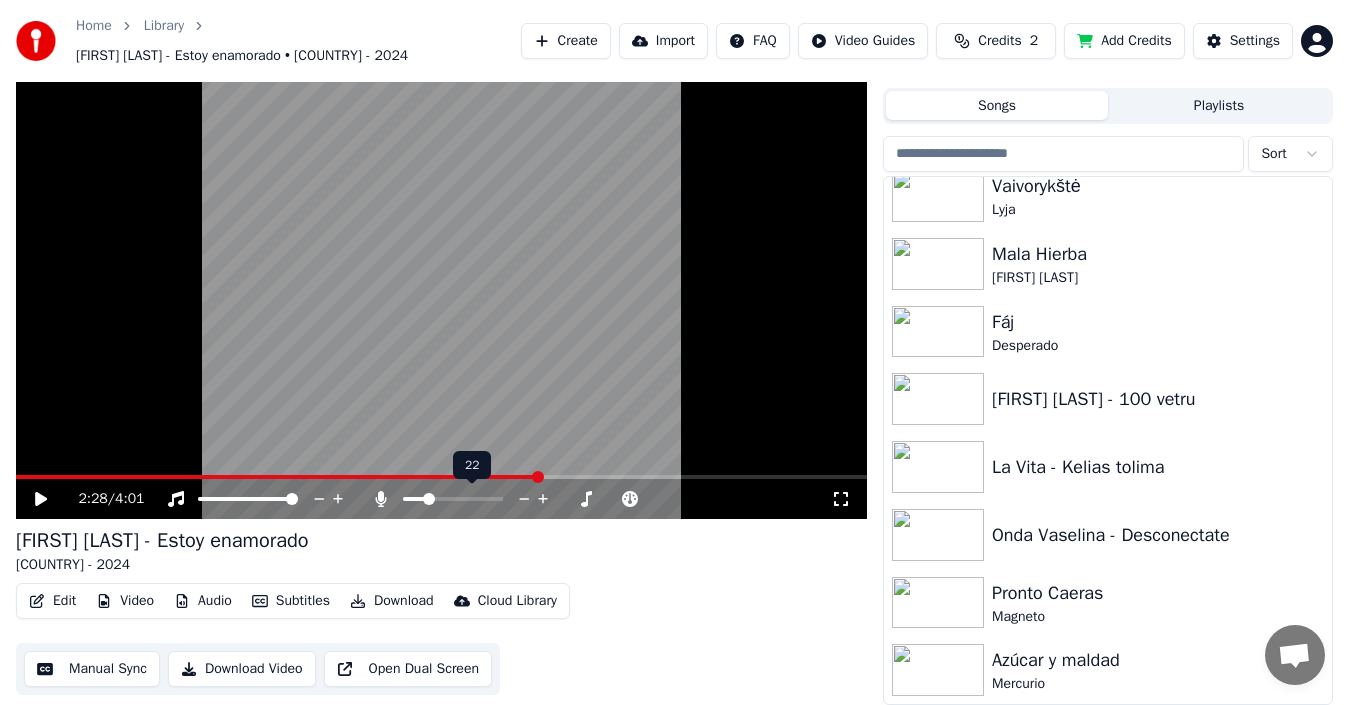 click 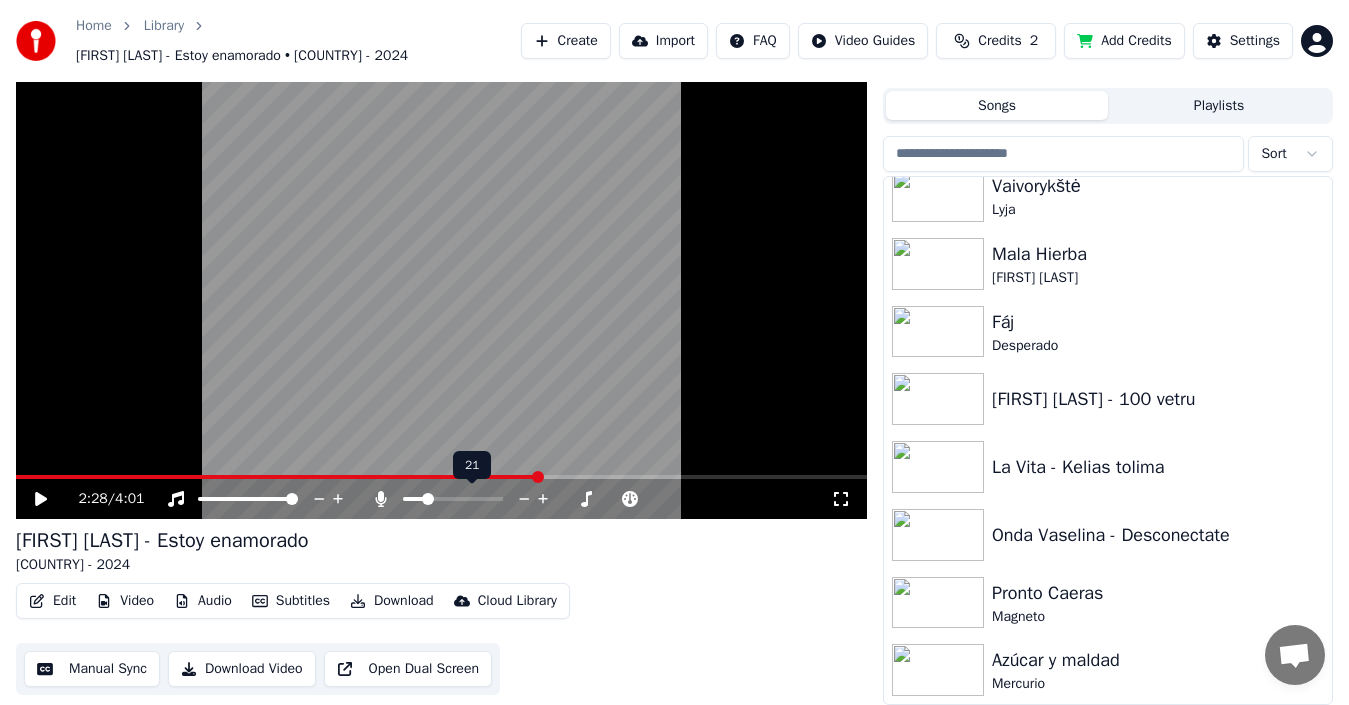 click 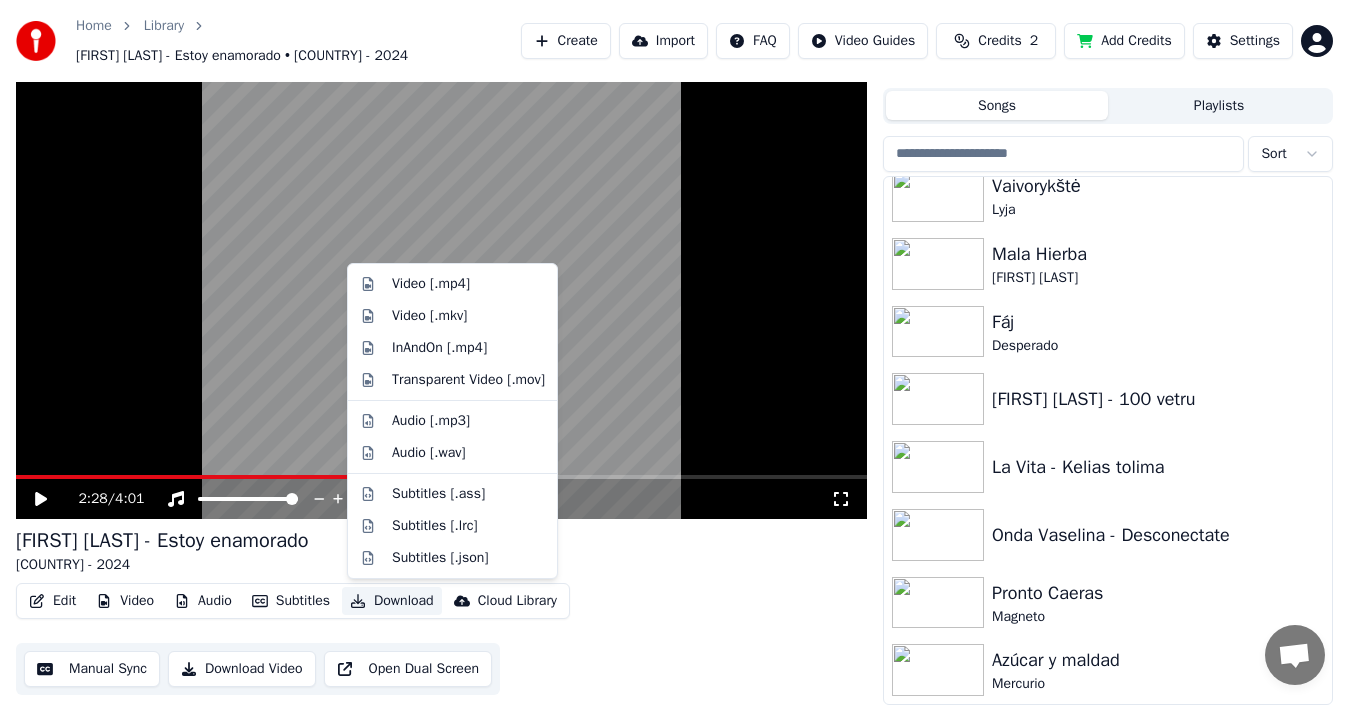 click on "Download" at bounding box center [392, 601] 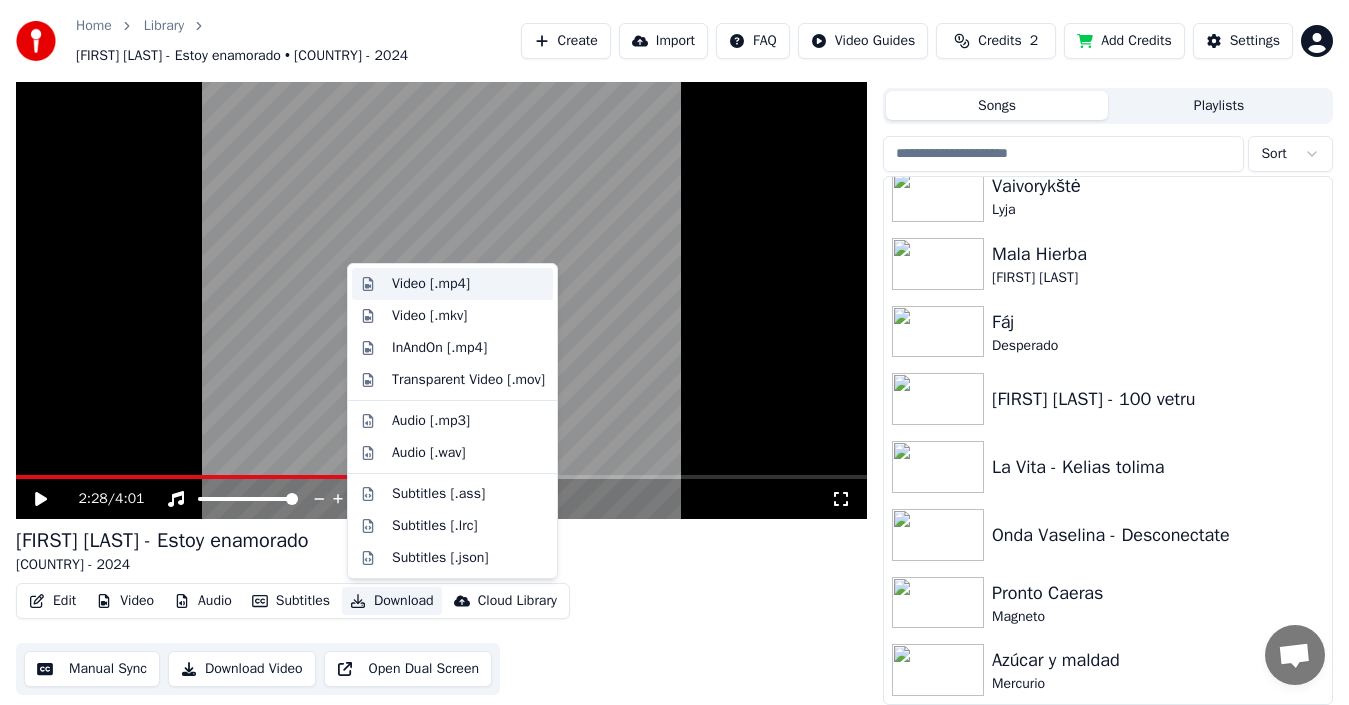 click on "Video [.mp4]" at bounding box center [431, 284] 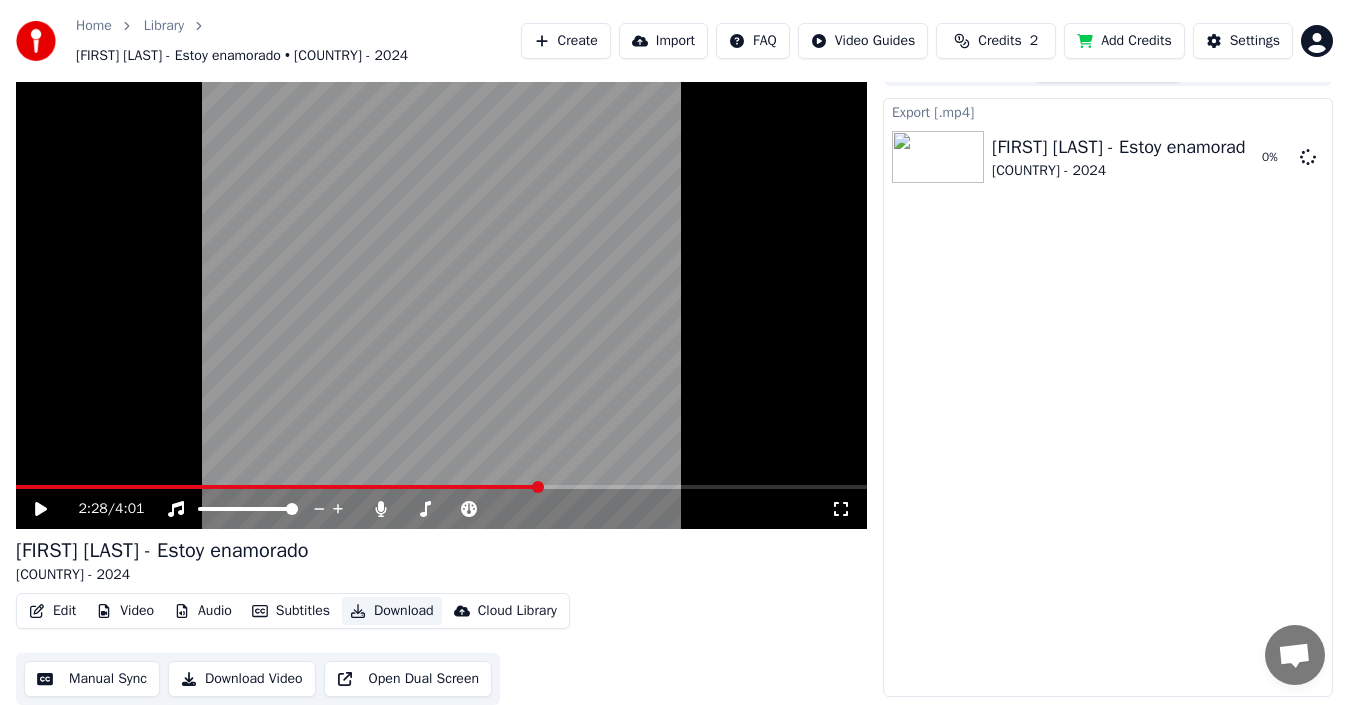 scroll, scrollTop: 32, scrollLeft: 0, axis: vertical 